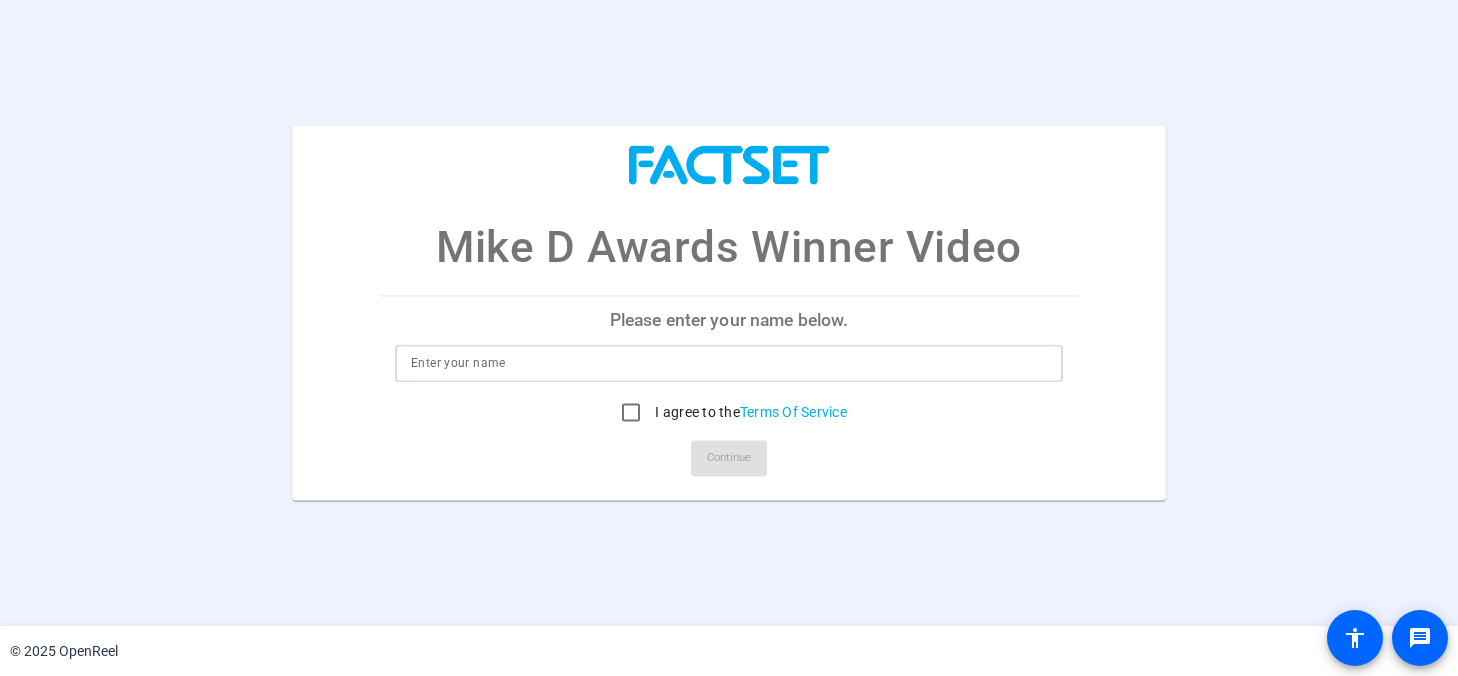 scroll, scrollTop: 0, scrollLeft: 0, axis: both 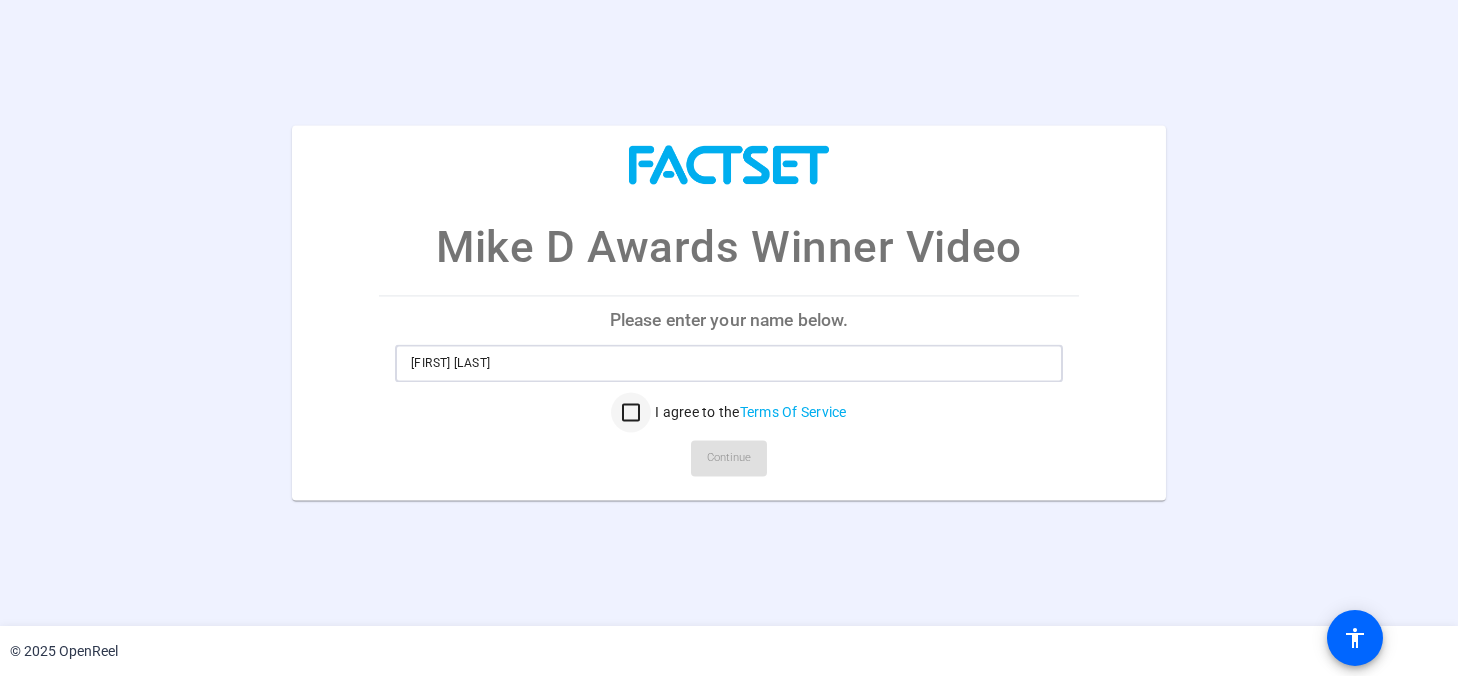 type on "[FIRST] [LAST]" 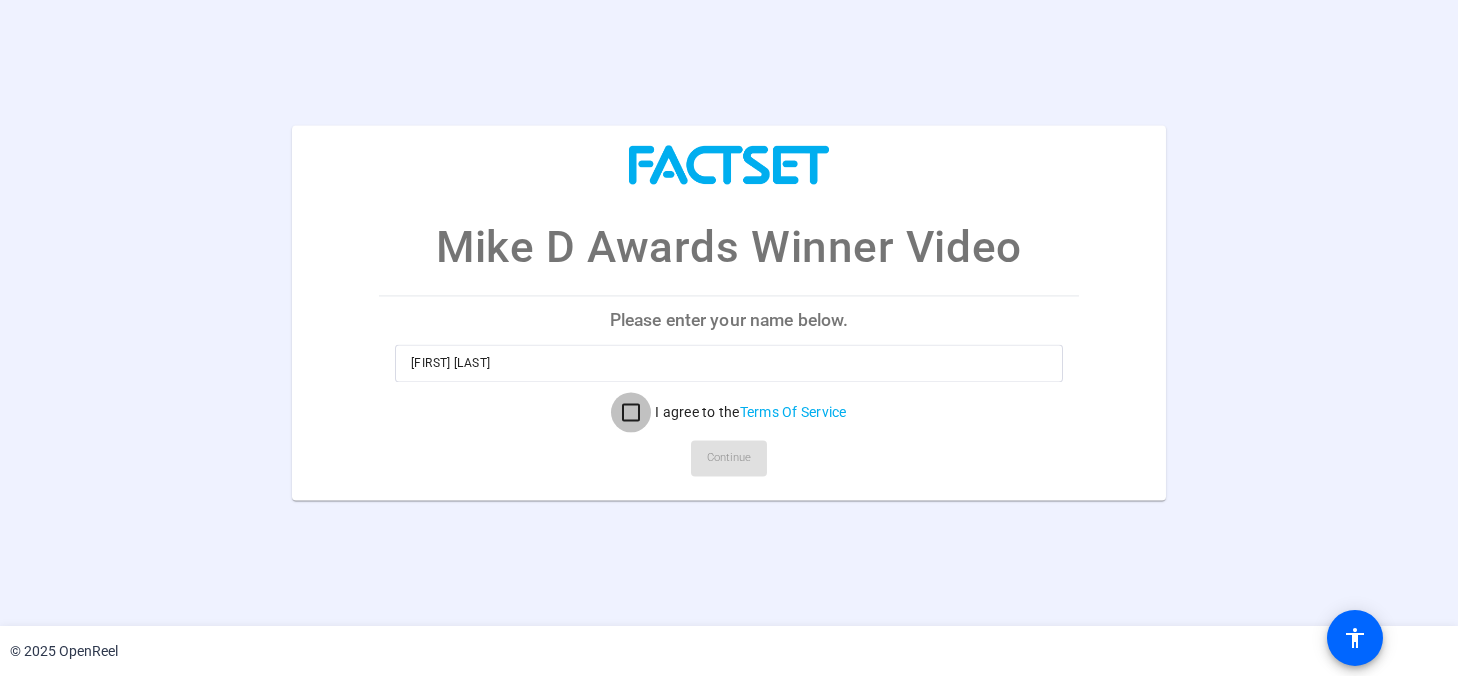 click on "I agree to the  Terms Of Service" at bounding box center [631, 413] 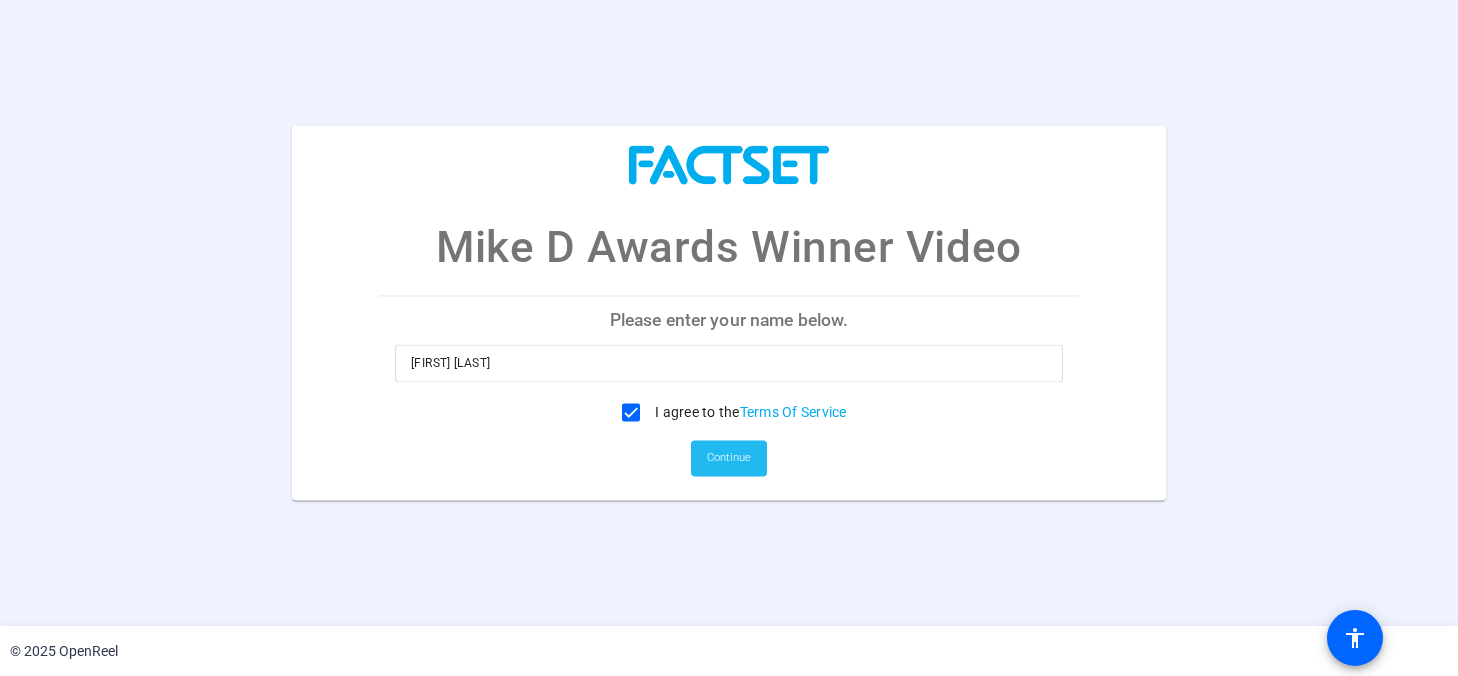 click on "Continue" at bounding box center [729, 459] 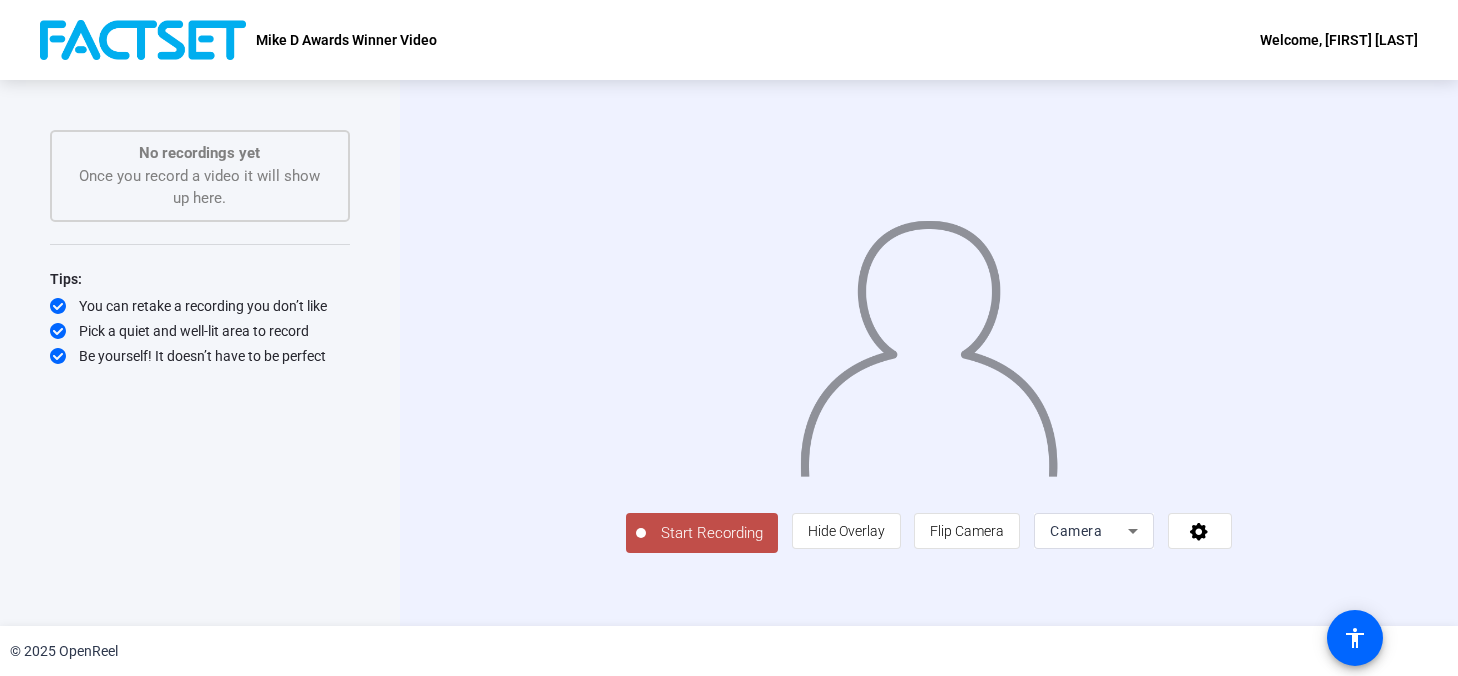 scroll, scrollTop: 24, scrollLeft: 0, axis: vertical 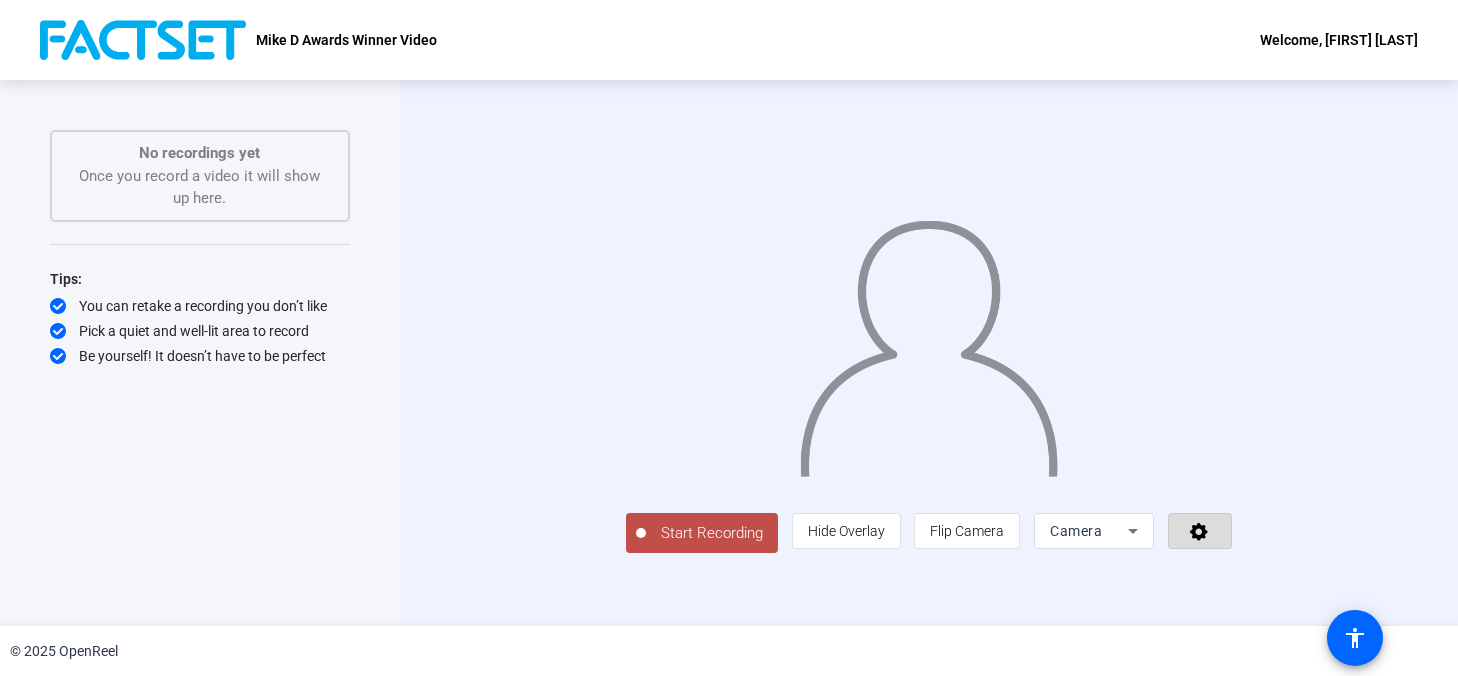 click at bounding box center (1200, 531) 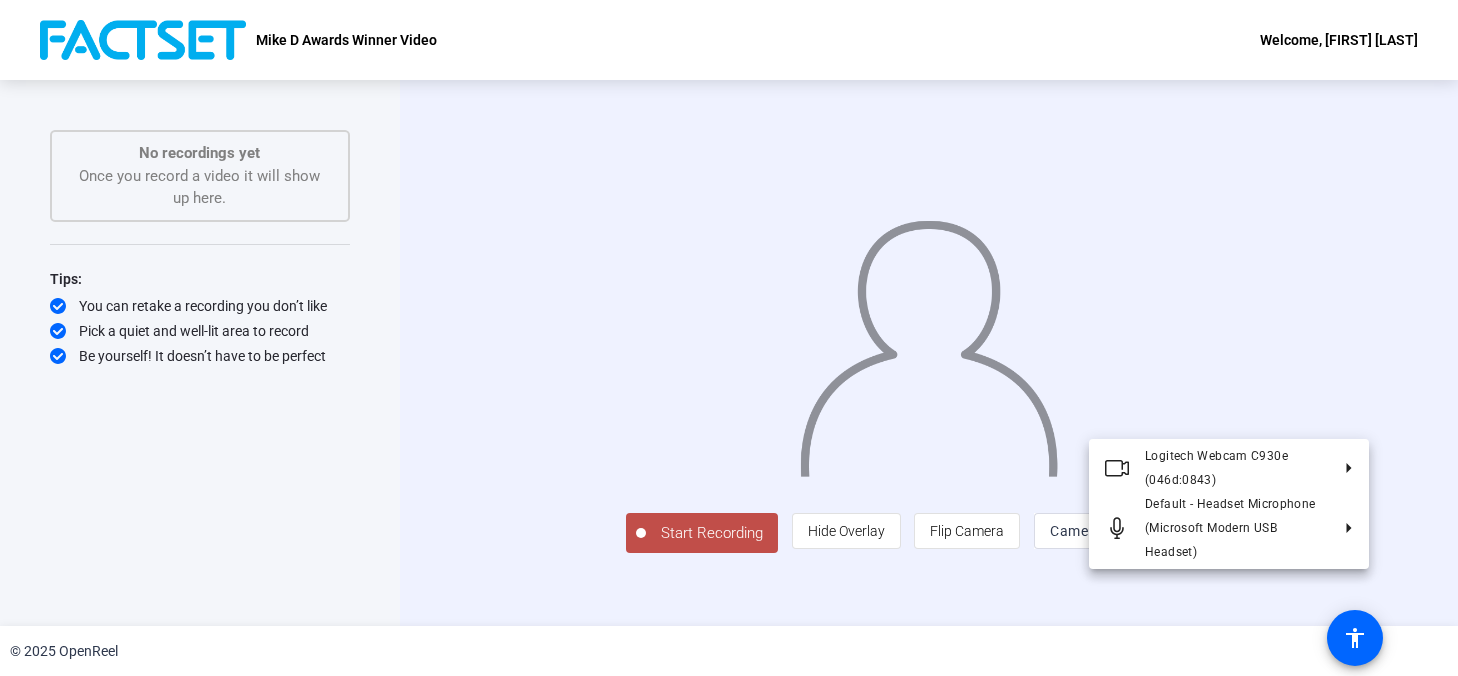 click at bounding box center (729, 338) 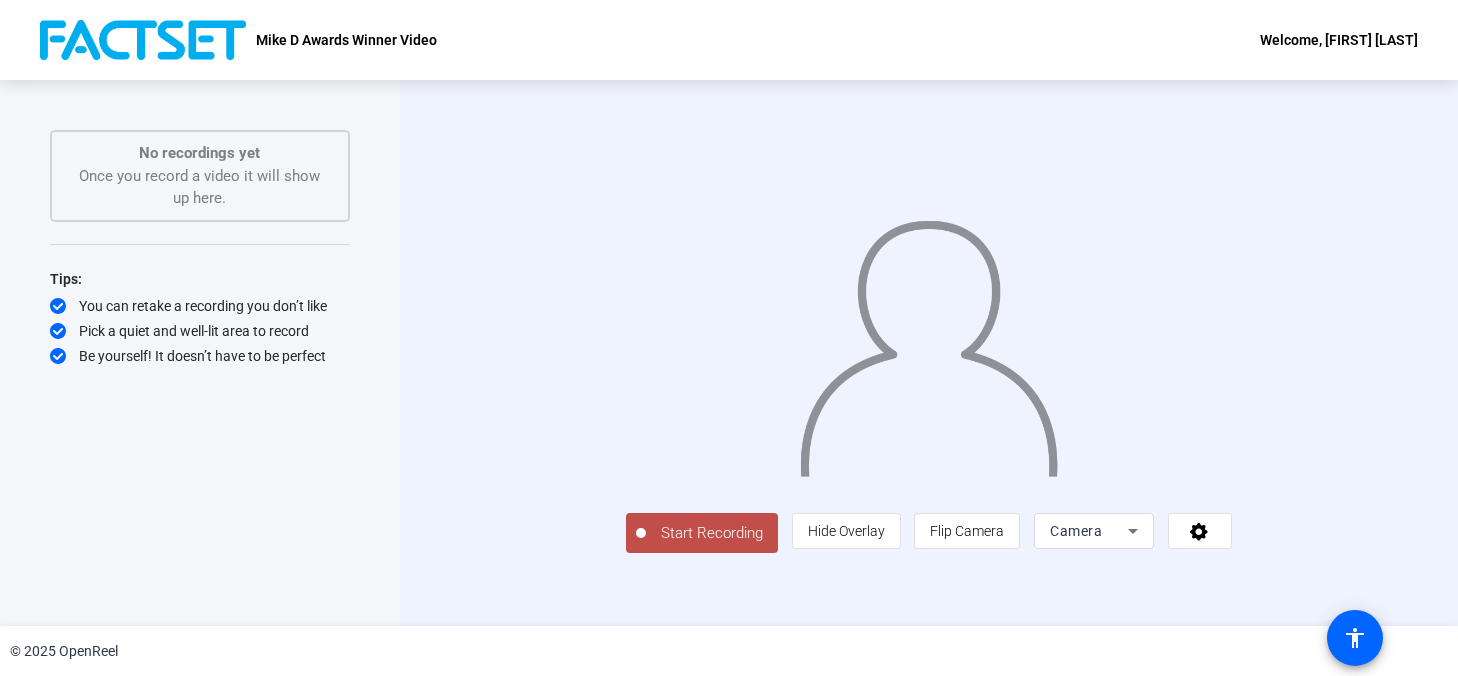 click at bounding box center (1133, 531) 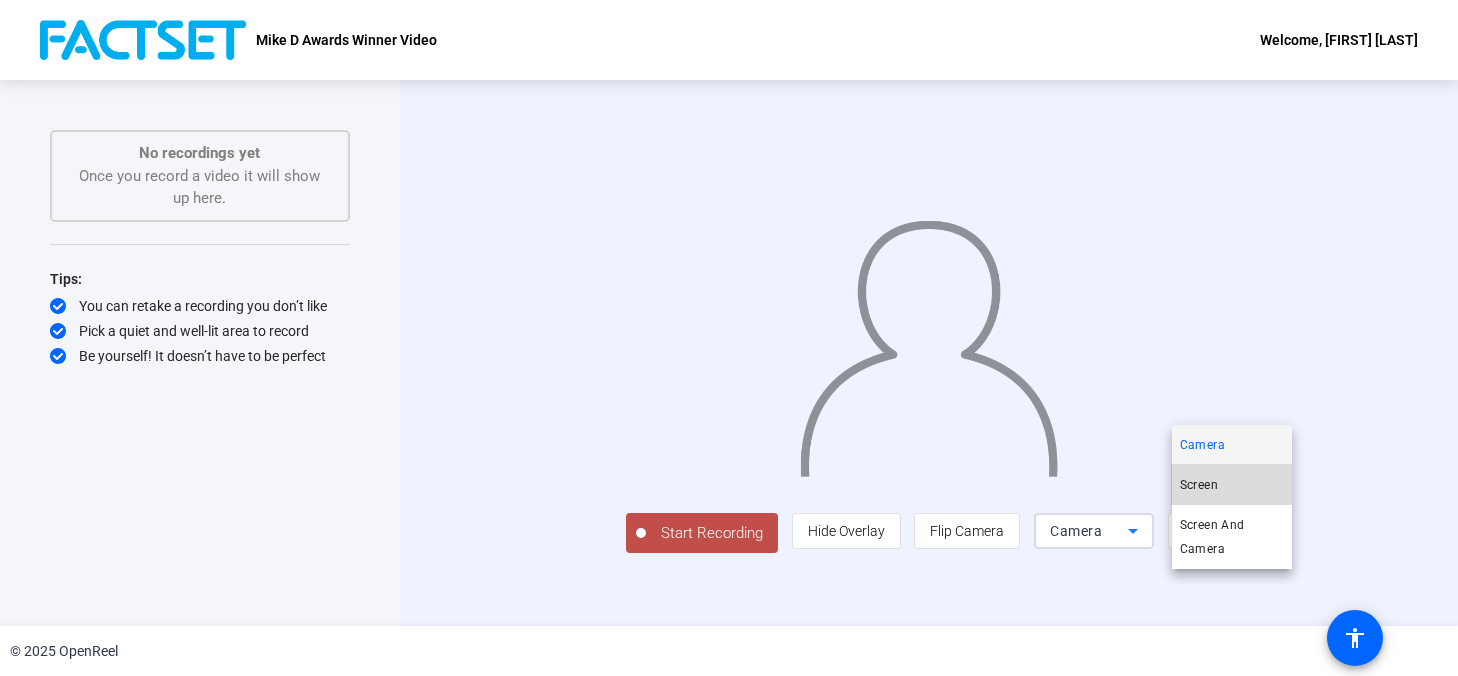 click on "Screen" at bounding box center [1199, 485] 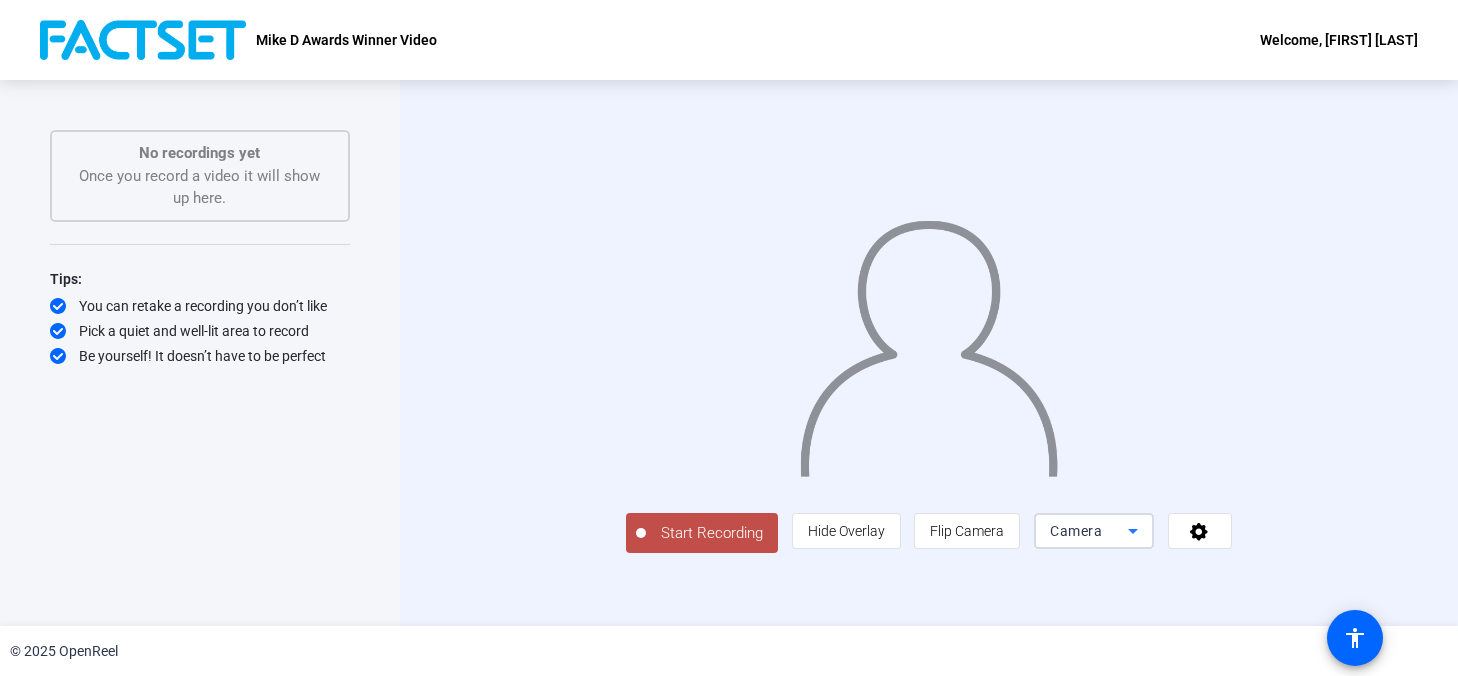scroll, scrollTop: 0, scrollLeft: 0, axis: both 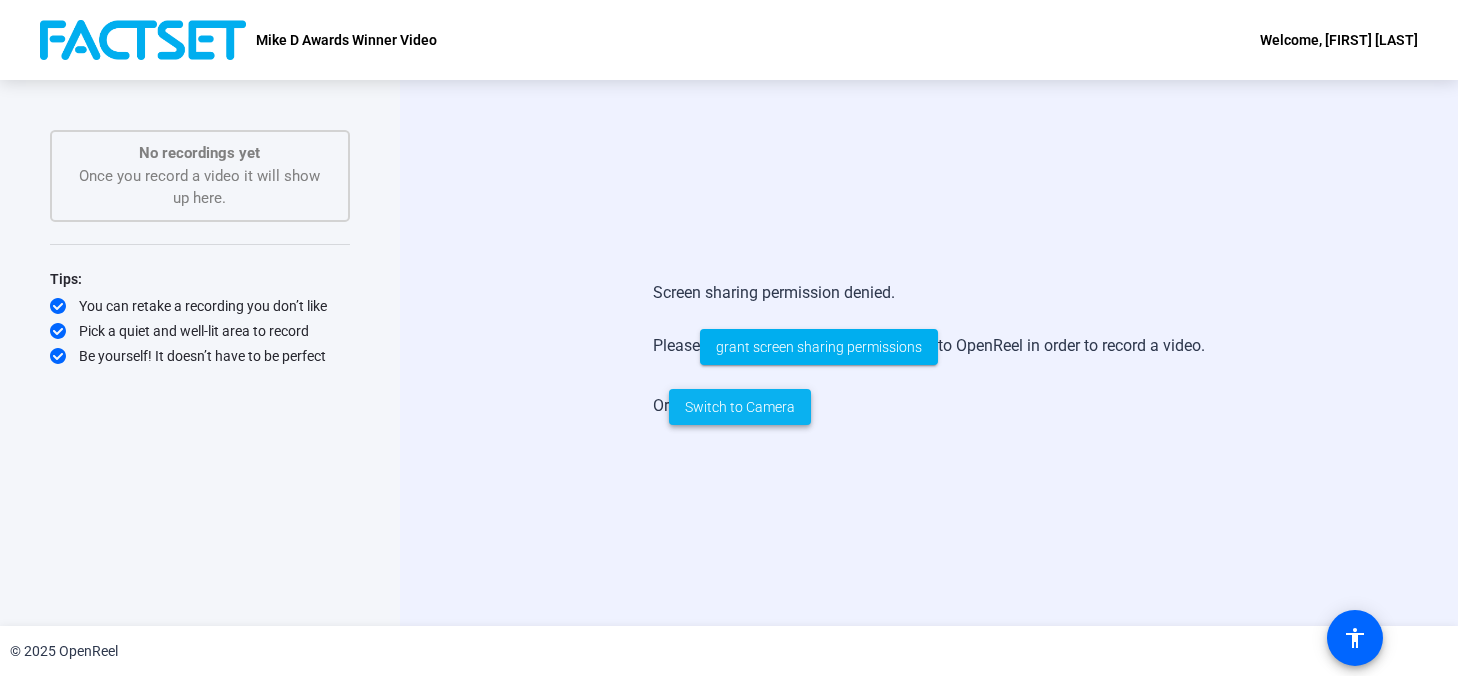 click on "Switch to Camera" at bounding box center (819, 347) 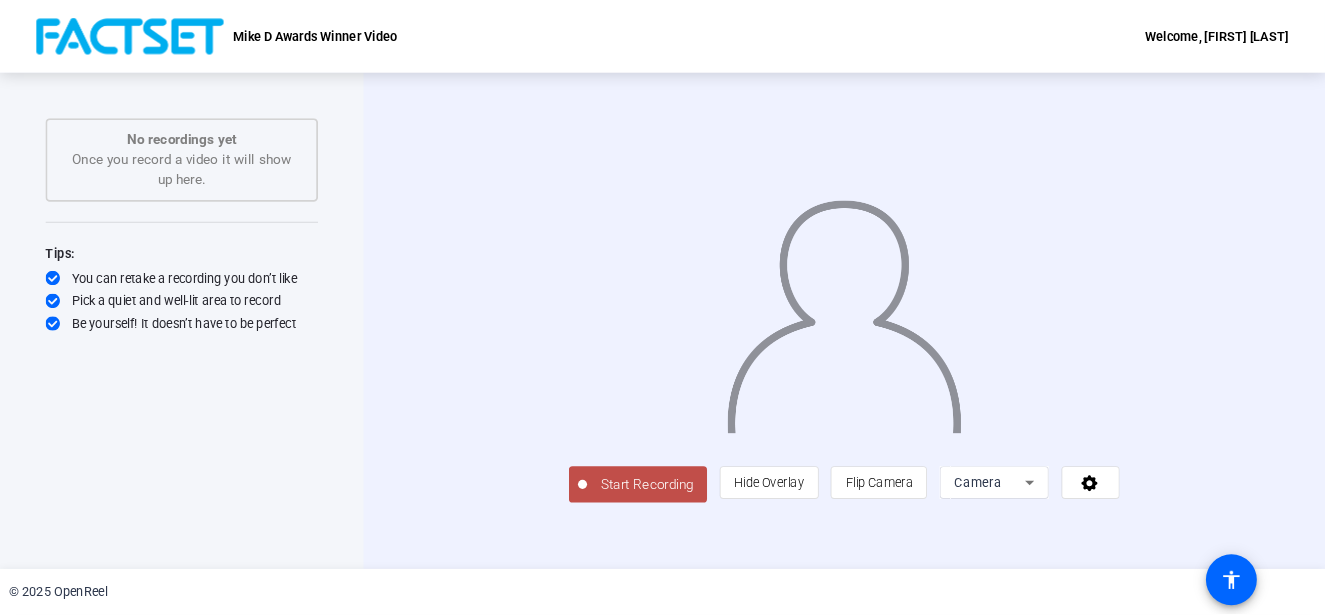 scroll, scrollTop: 24, scrollLeft: 0, axis: vertical 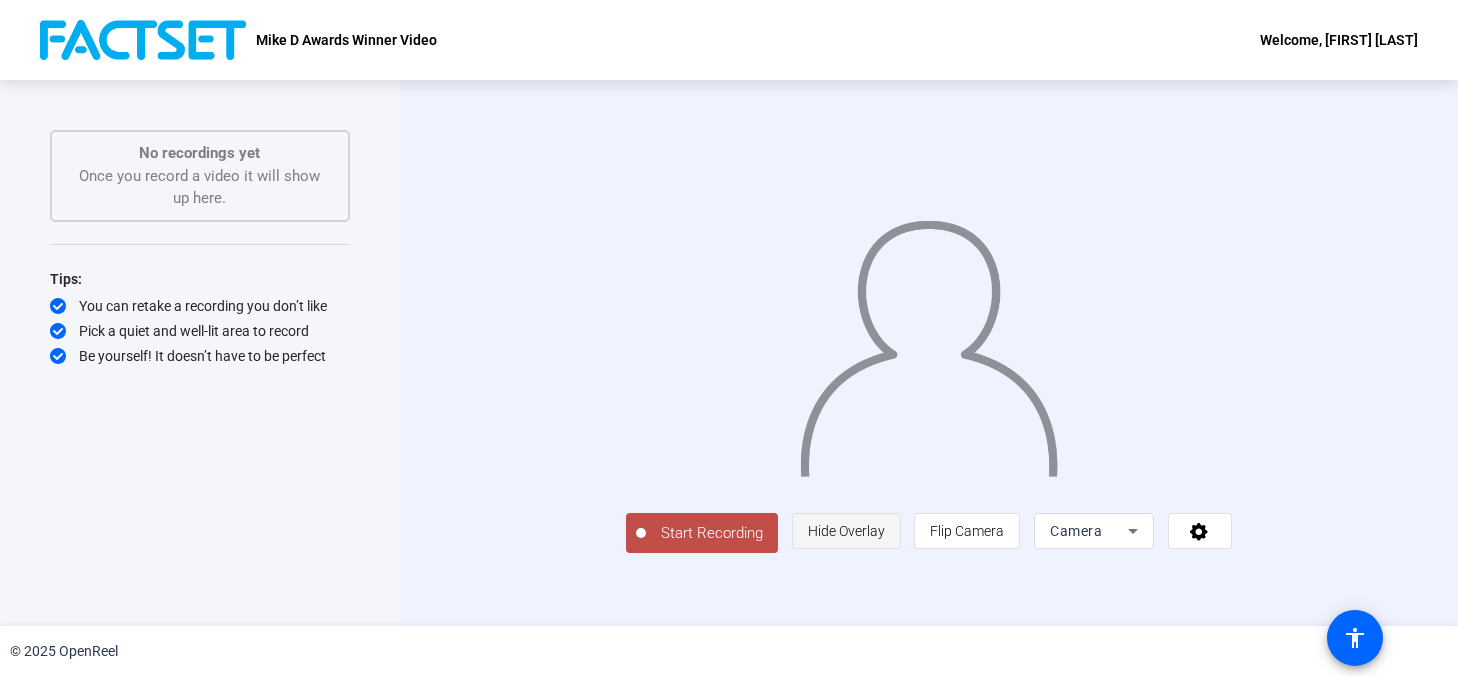 click on "Hide Overlay" at bounding box center [846, 531] 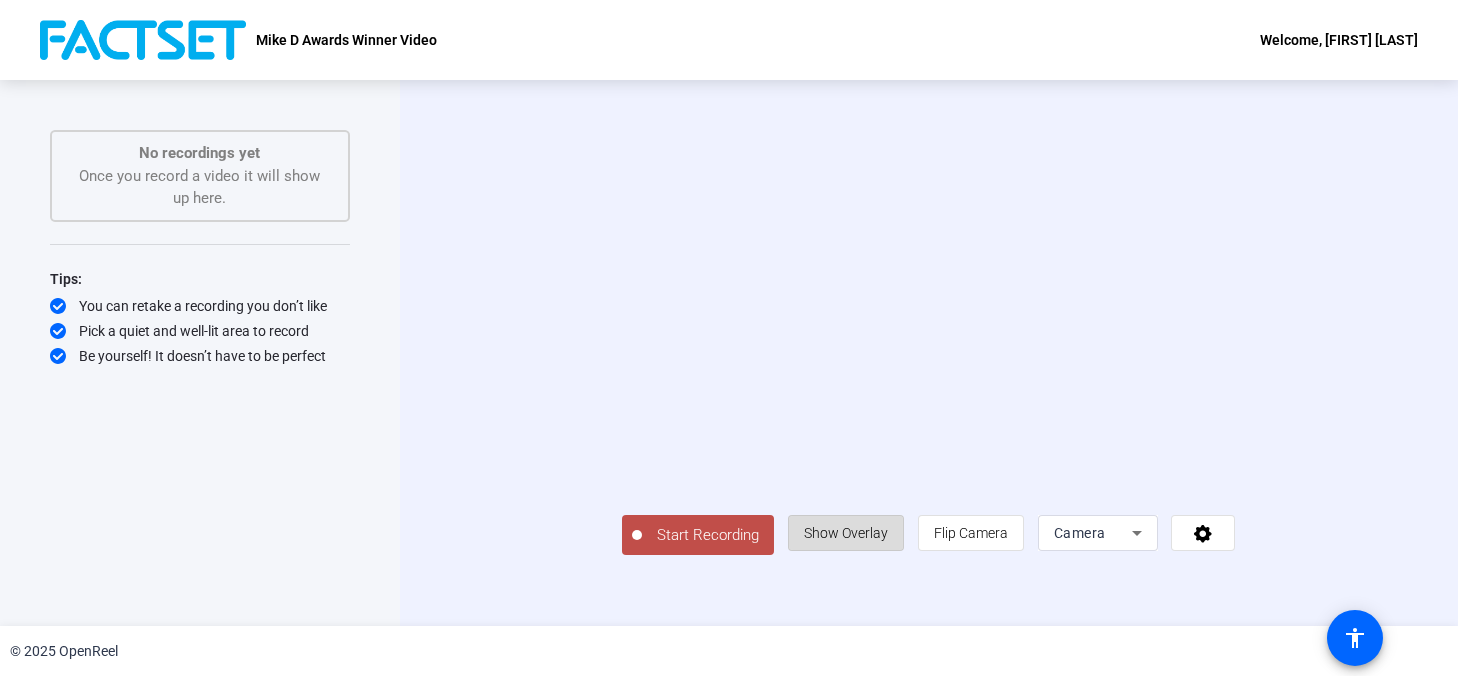click on "Show Overlay" at bounding box center (846, 533) 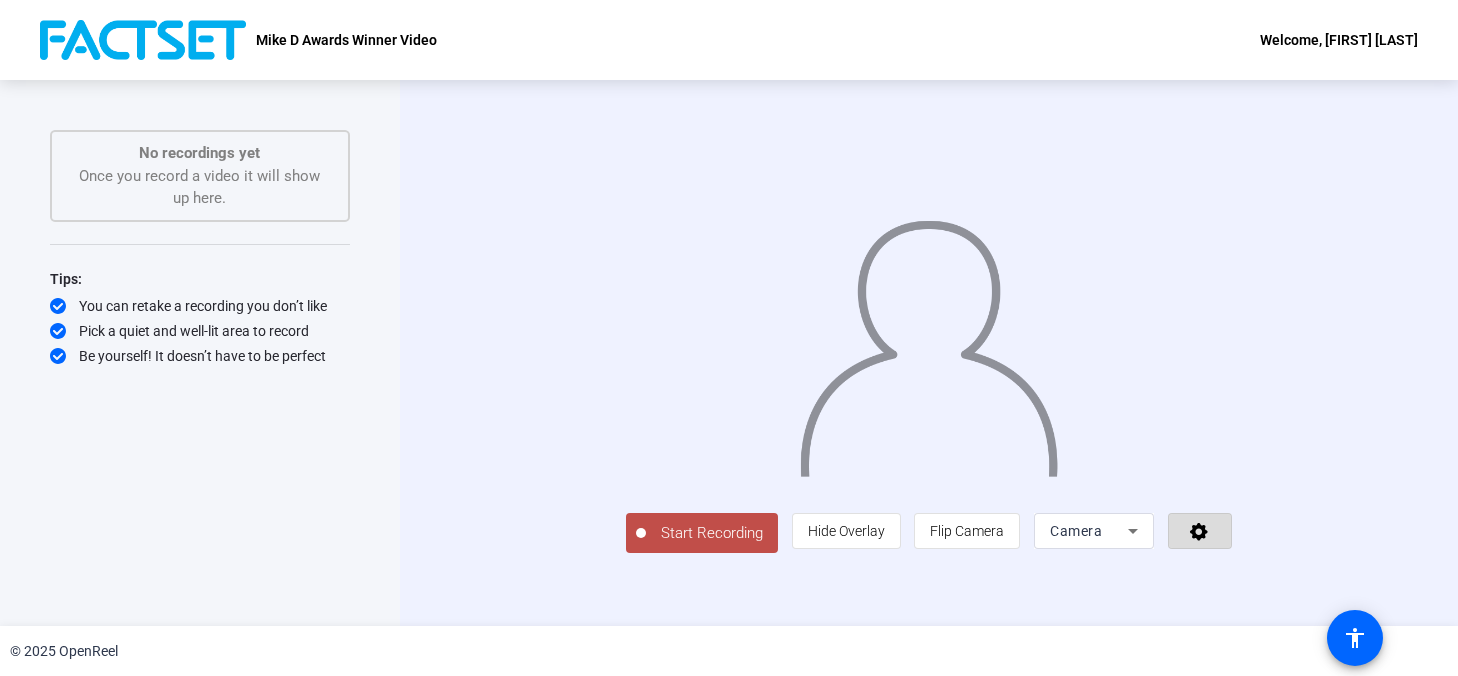 click at bounding box center (1200, 531) 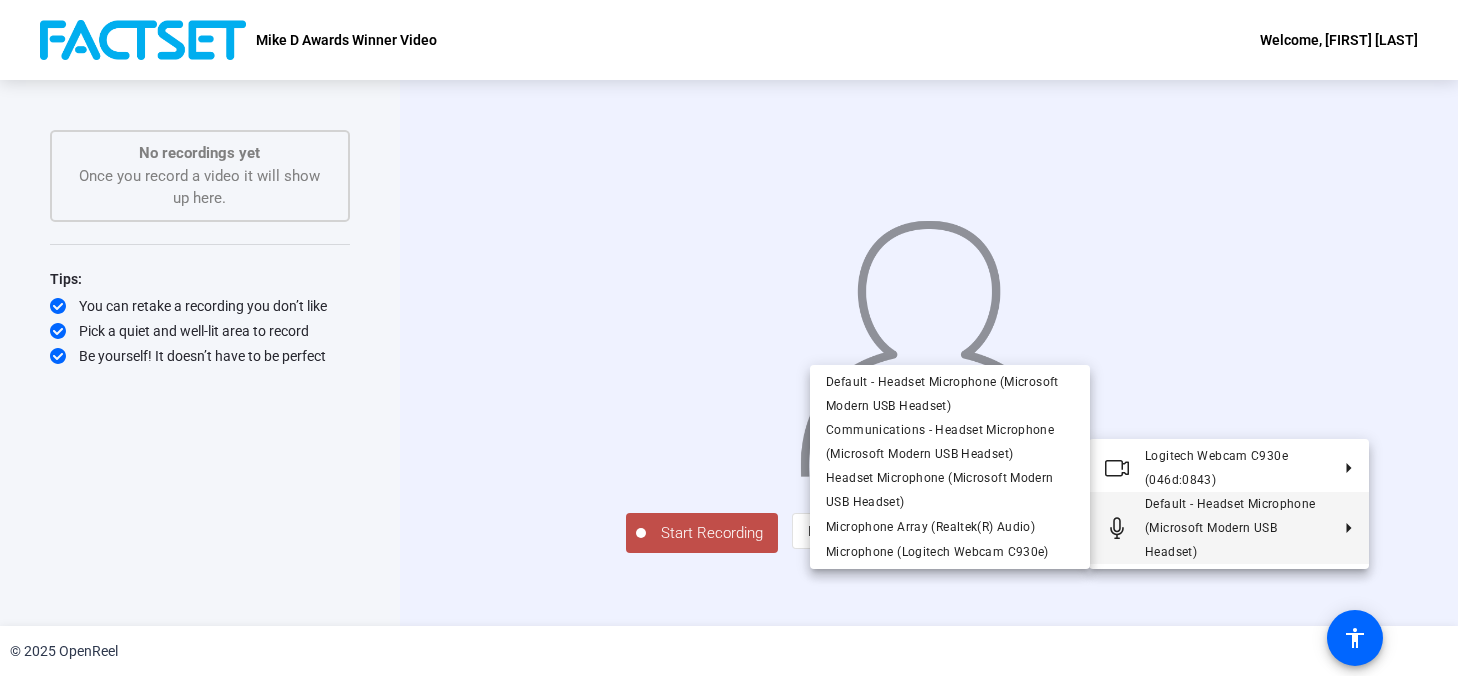 click at bounding box center (729, 338) 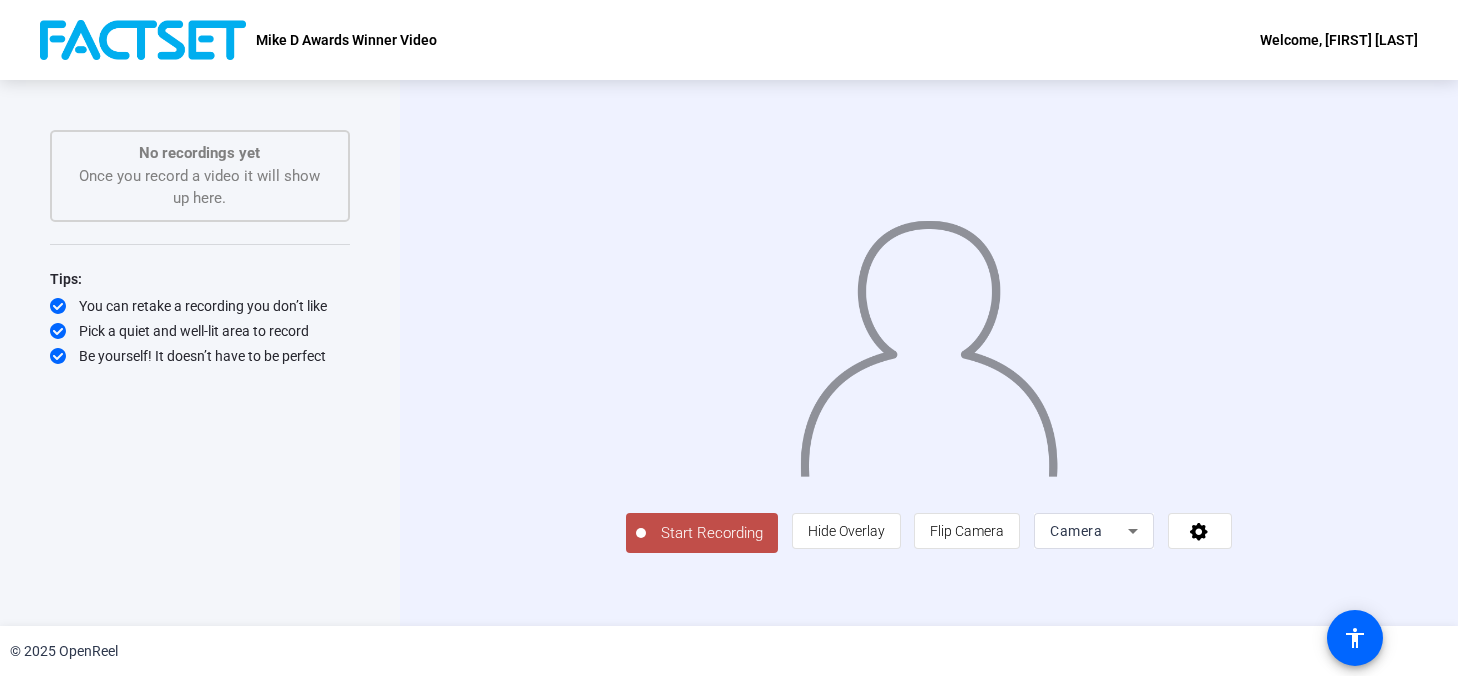 click at bounding box center [929, 323] 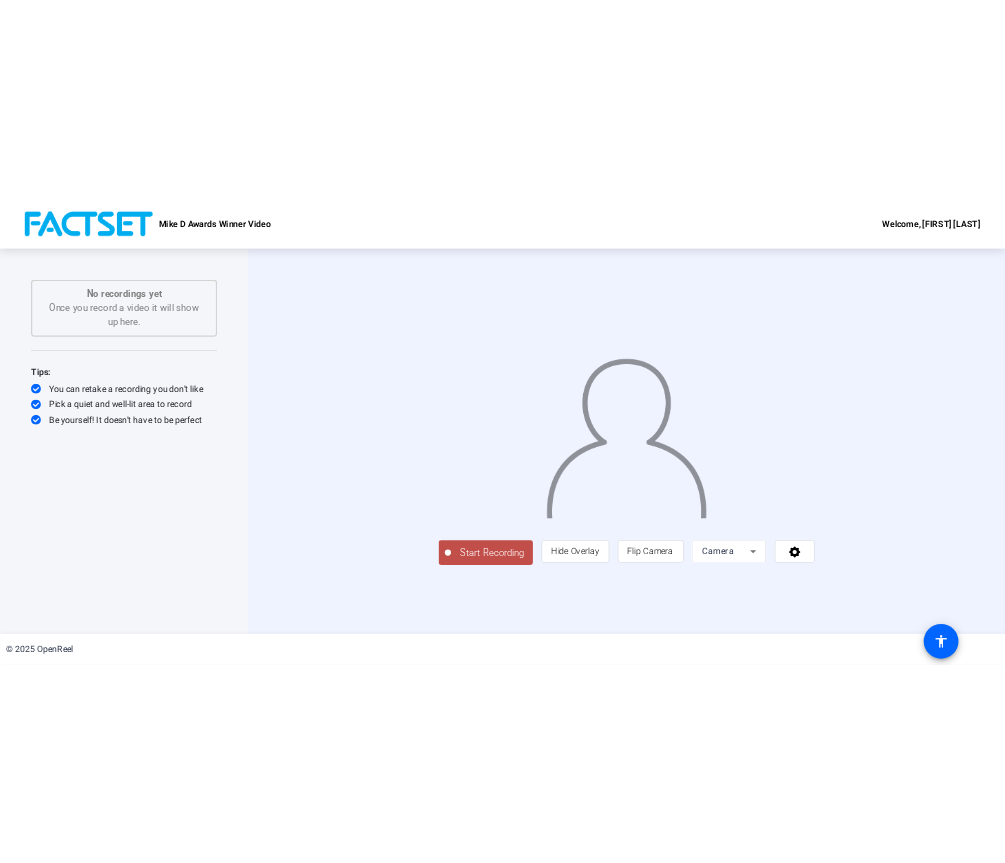 scroll, scrollTop: 0, scrollLeft: 0, axis: both 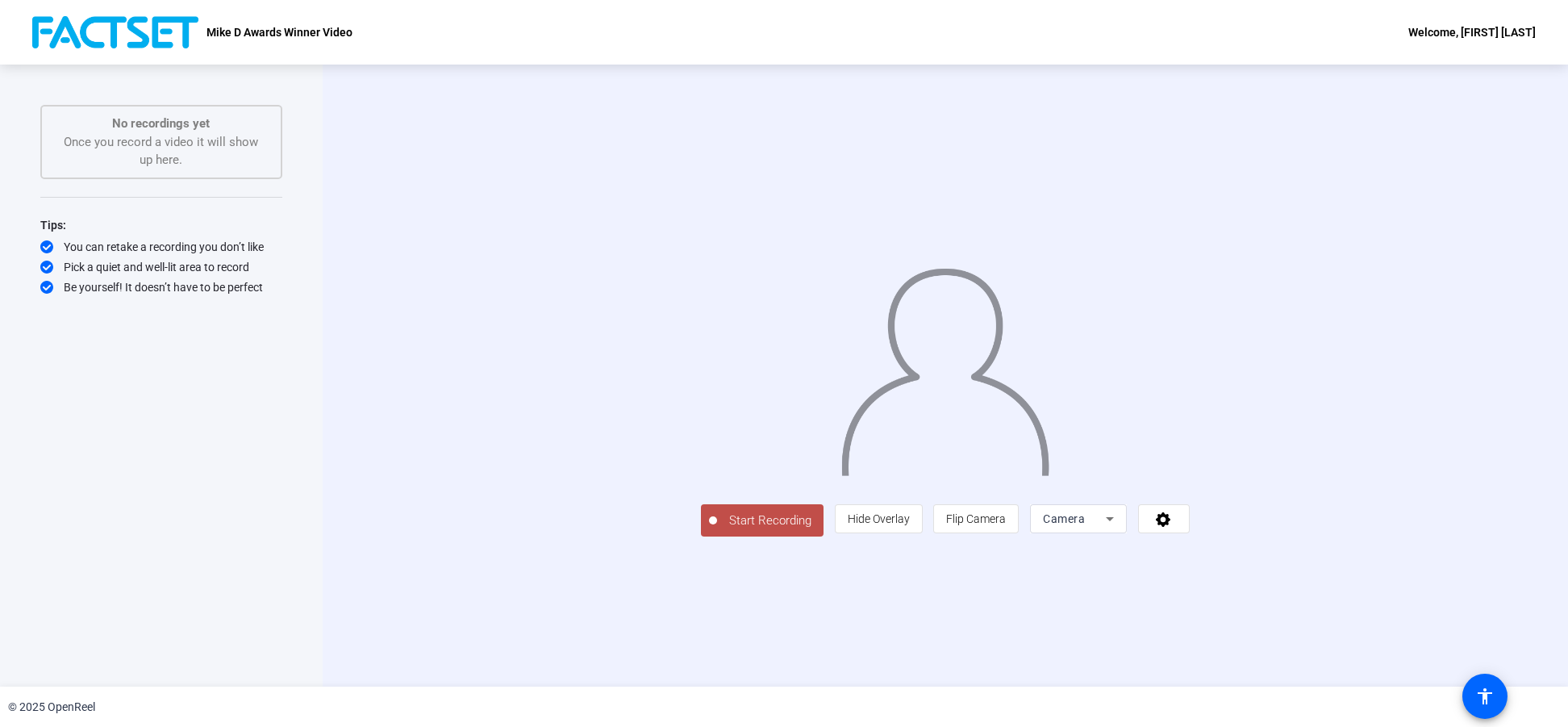 click at bounding box center [945, 352] 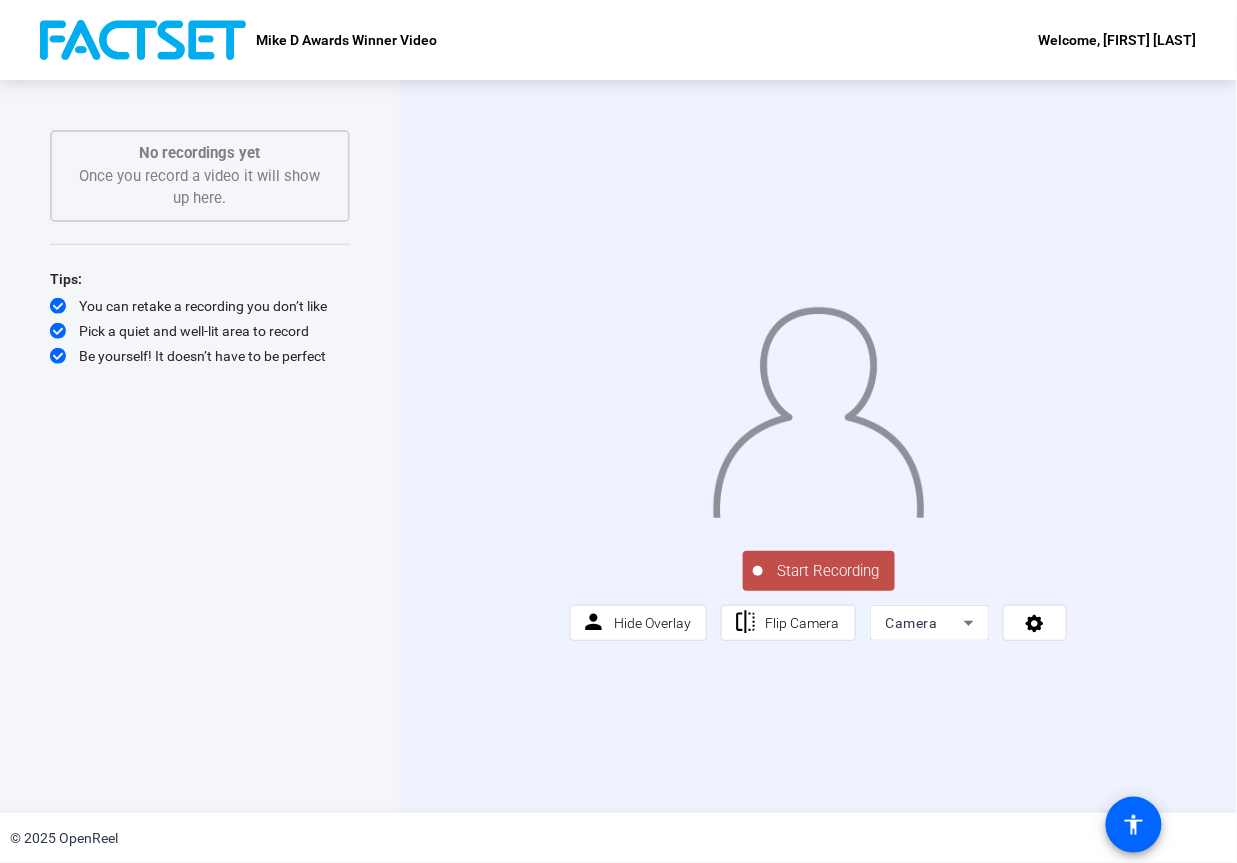 click on "Start Recording  person  Hide Overlay flip Flip Camera Camera" at bounding box center (819, 594) 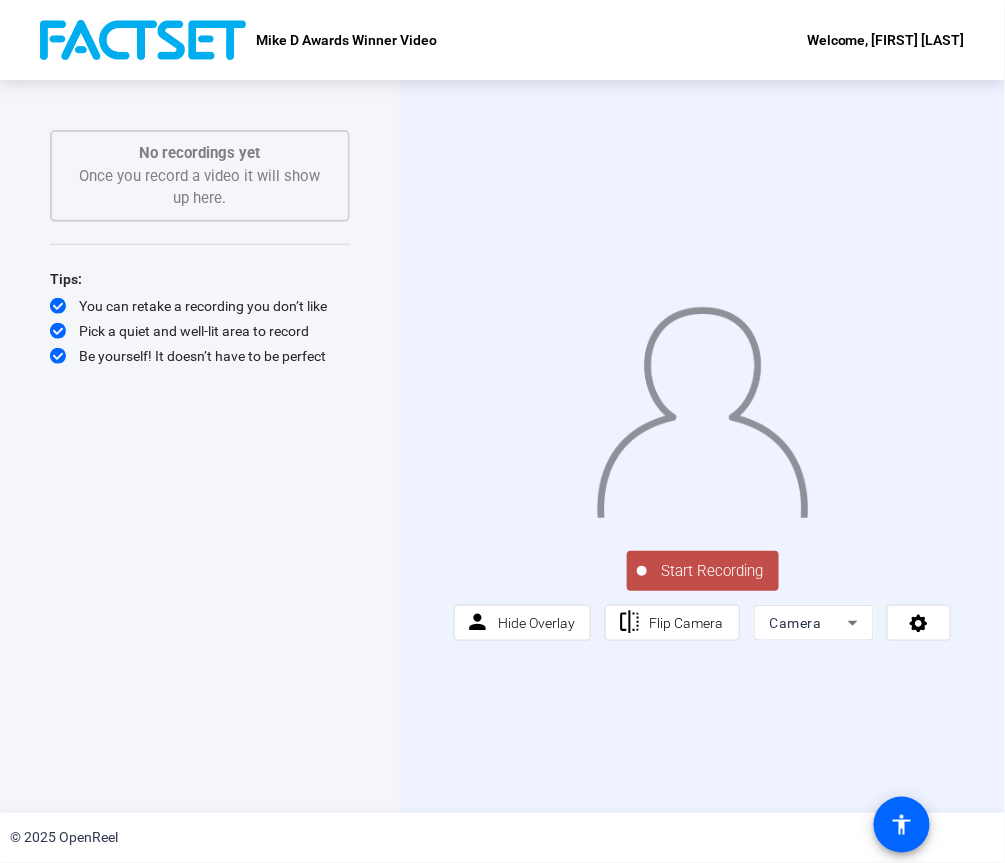 click on "Start Recording" at bounding box center (713, 571) 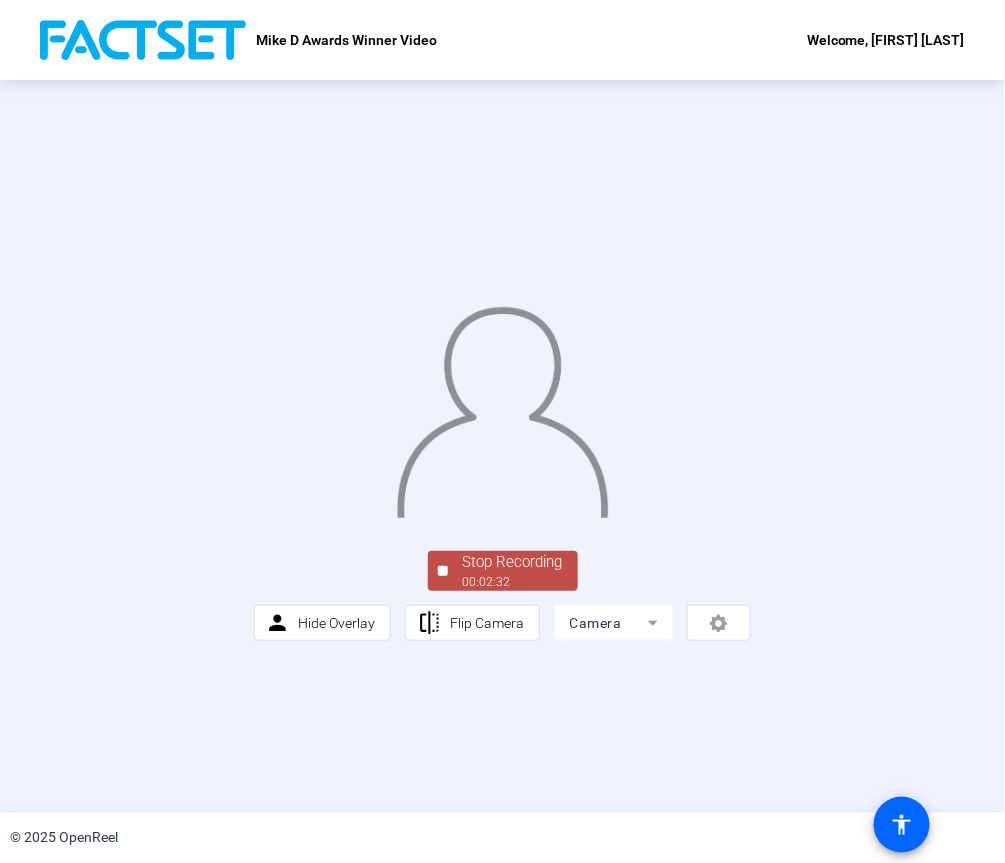 click on "Stop Recording" at bounding box center [513, 562] 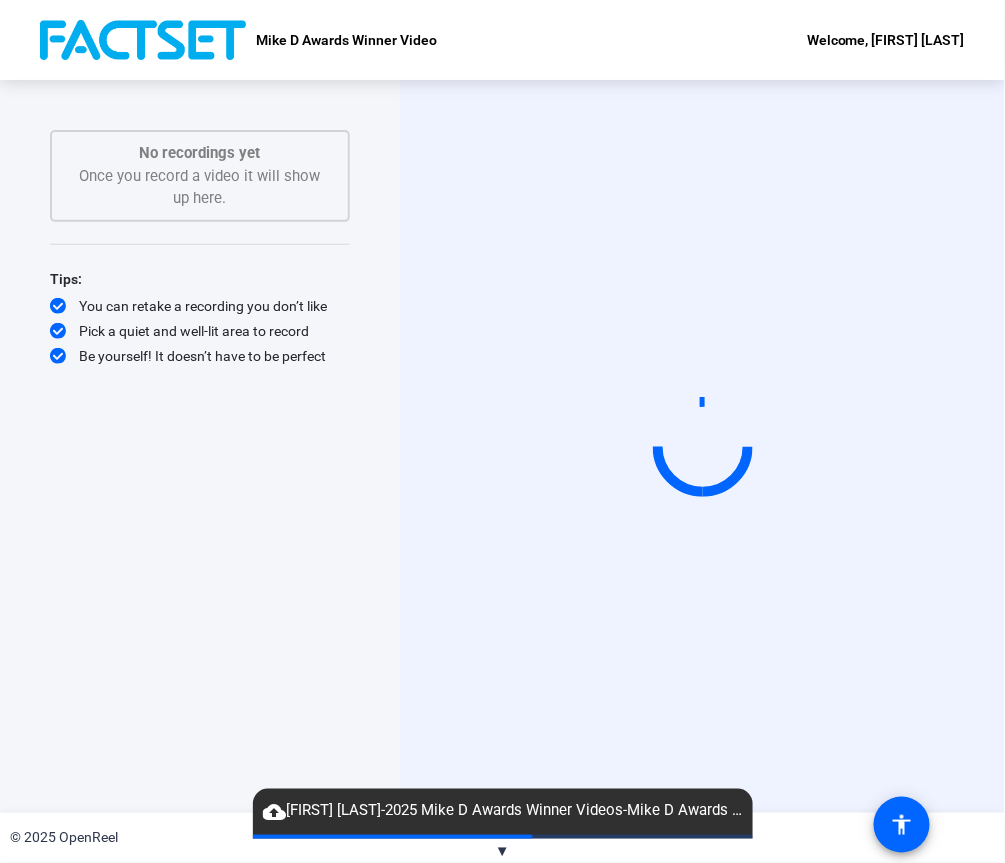 click at bounding box center [703, 446] 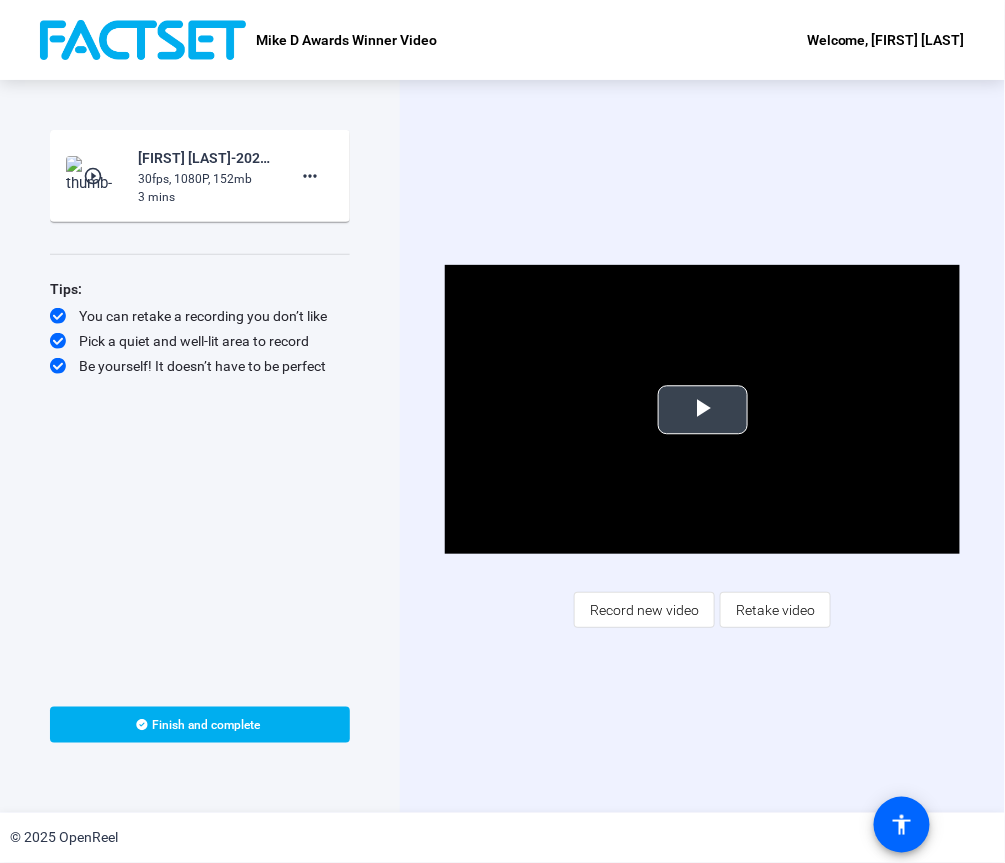 click at bounding box center (703, 410) 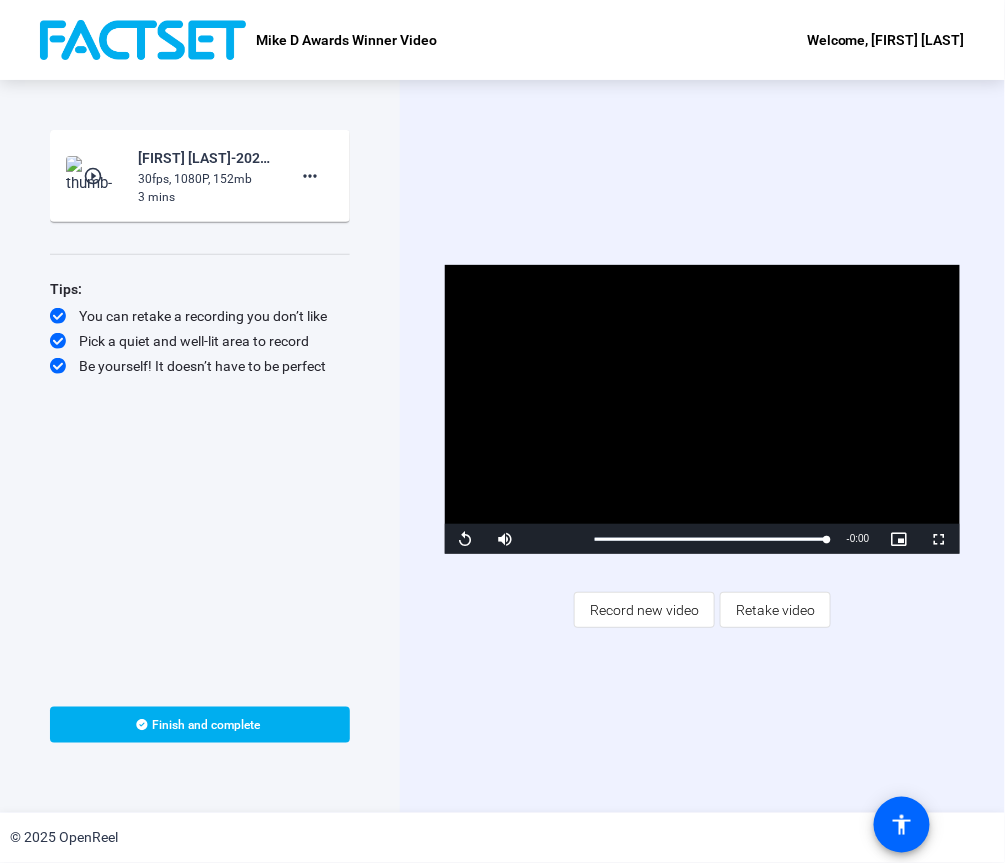 click at bounding box center [702, 409] 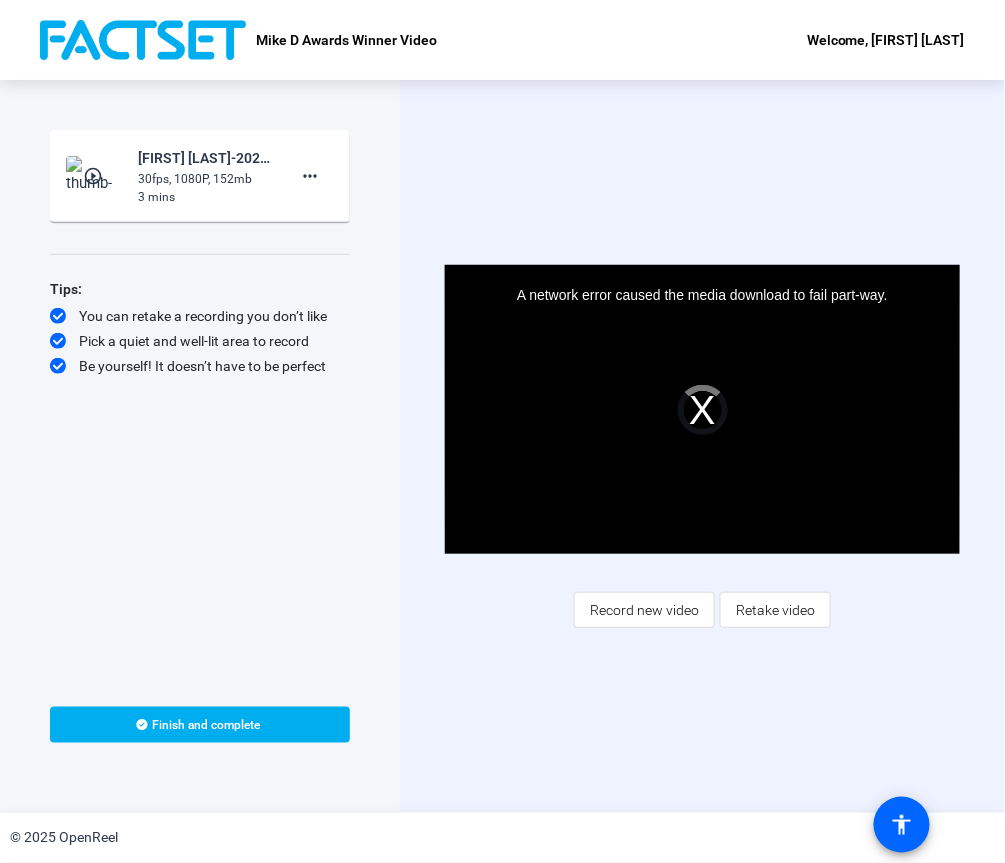 click on "A network error caused the media download to fail part-way." at bounding box center (702, 409) 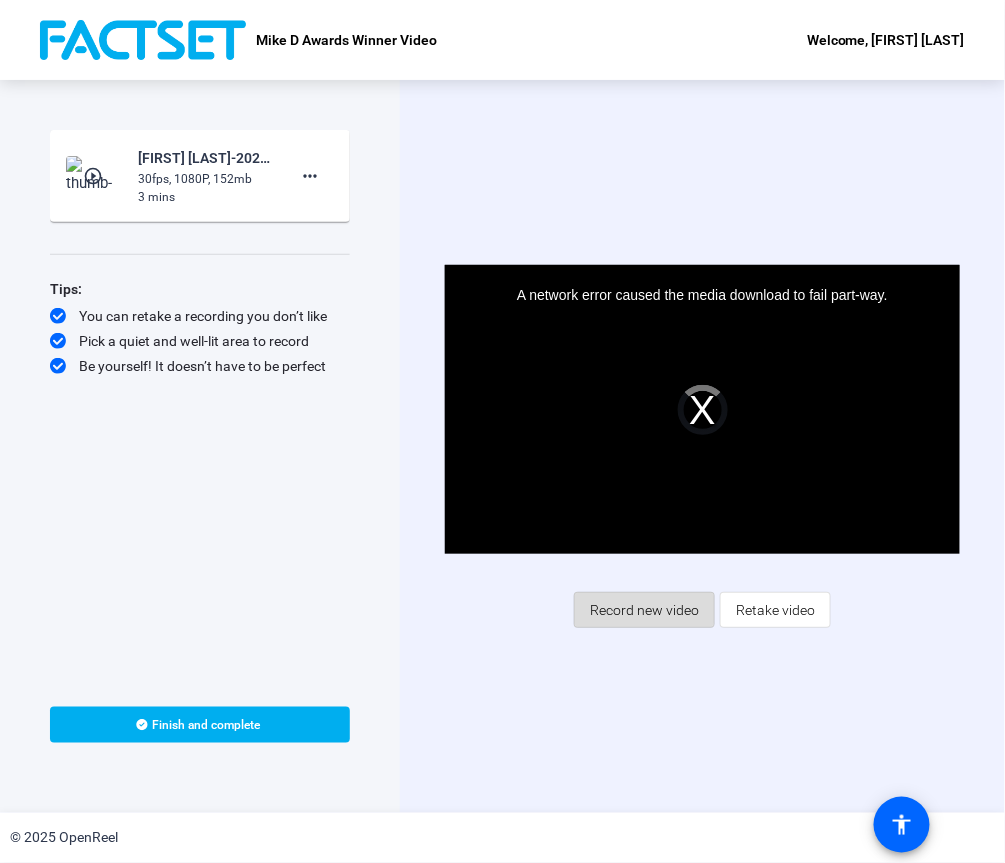 click on "Record new video" at bounding box center [644, 610] 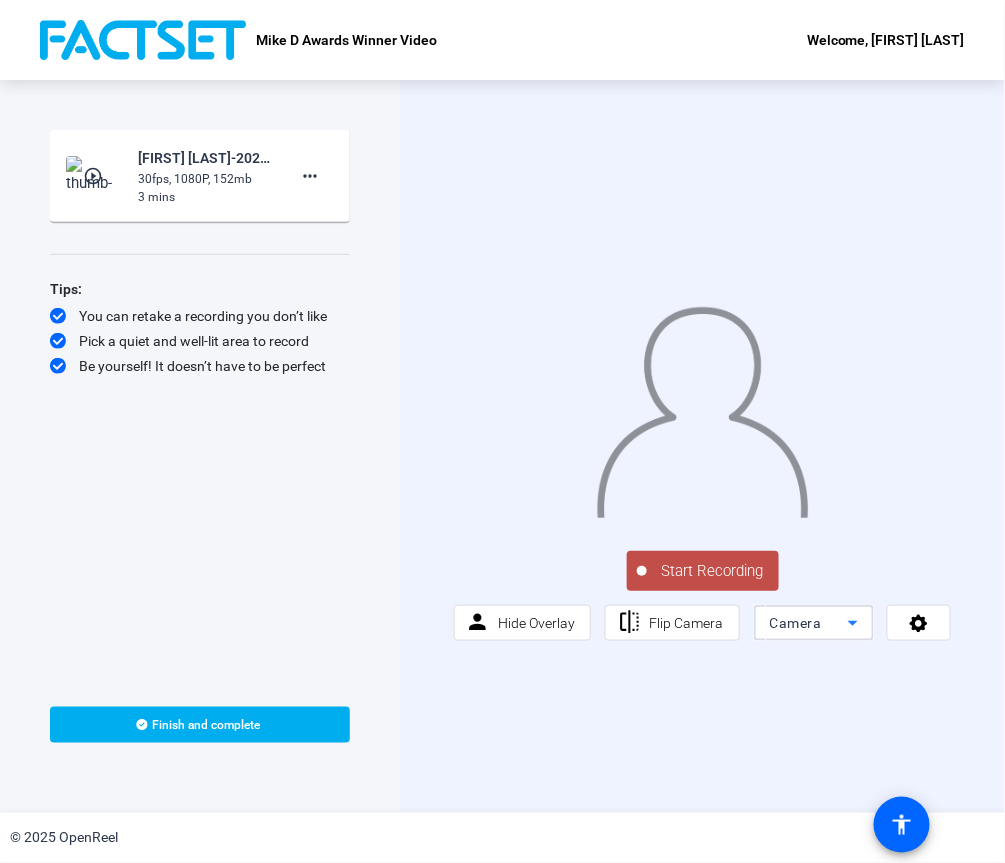 click on "Camera" at bounding box center (809, 623) 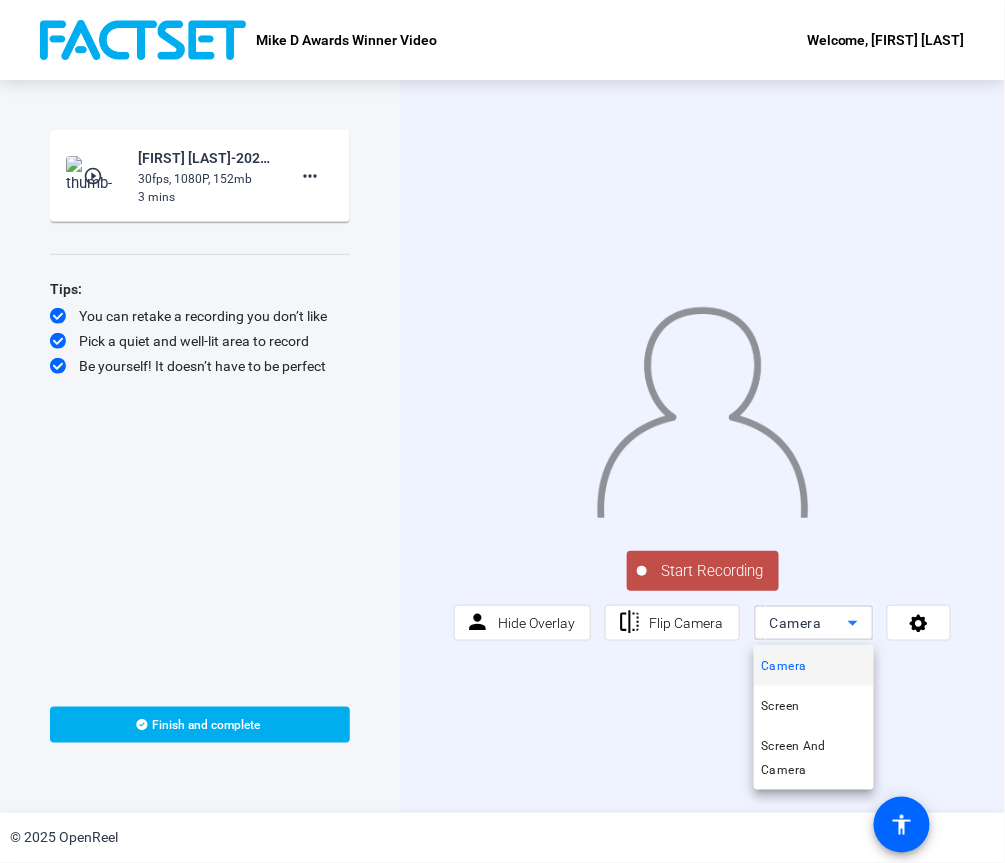 click at bounding box center [502, 431] 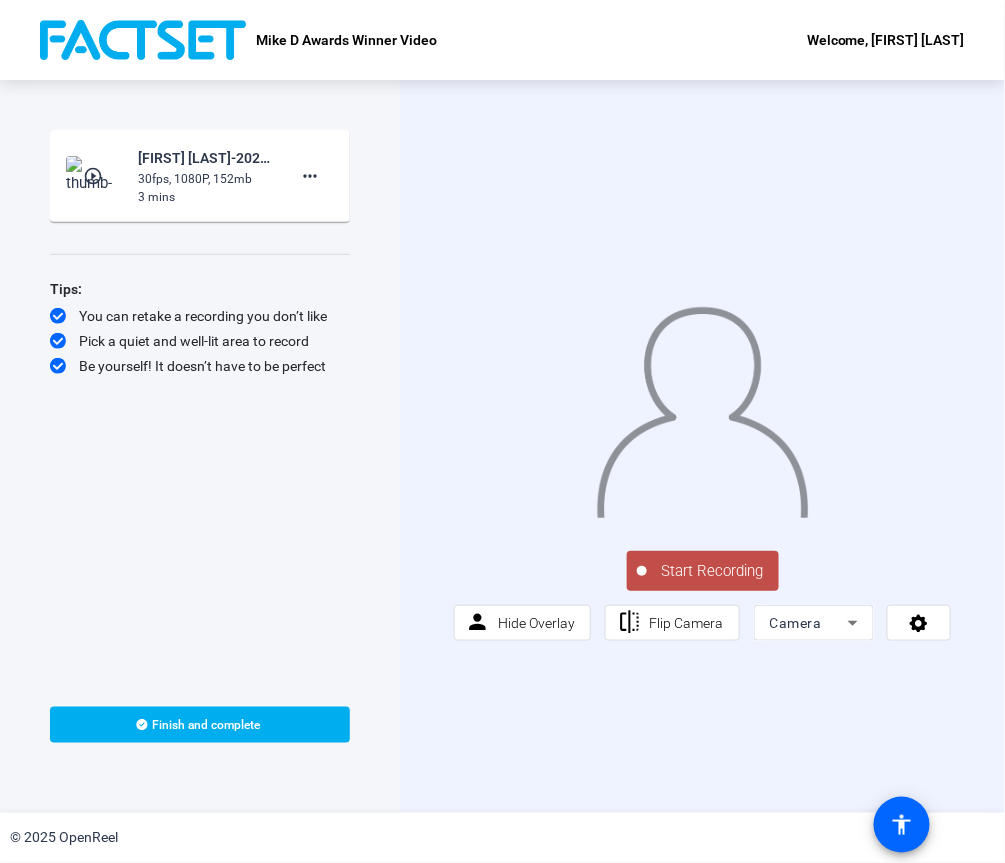 click on "Start Recording" at bounding box center (713, 571) 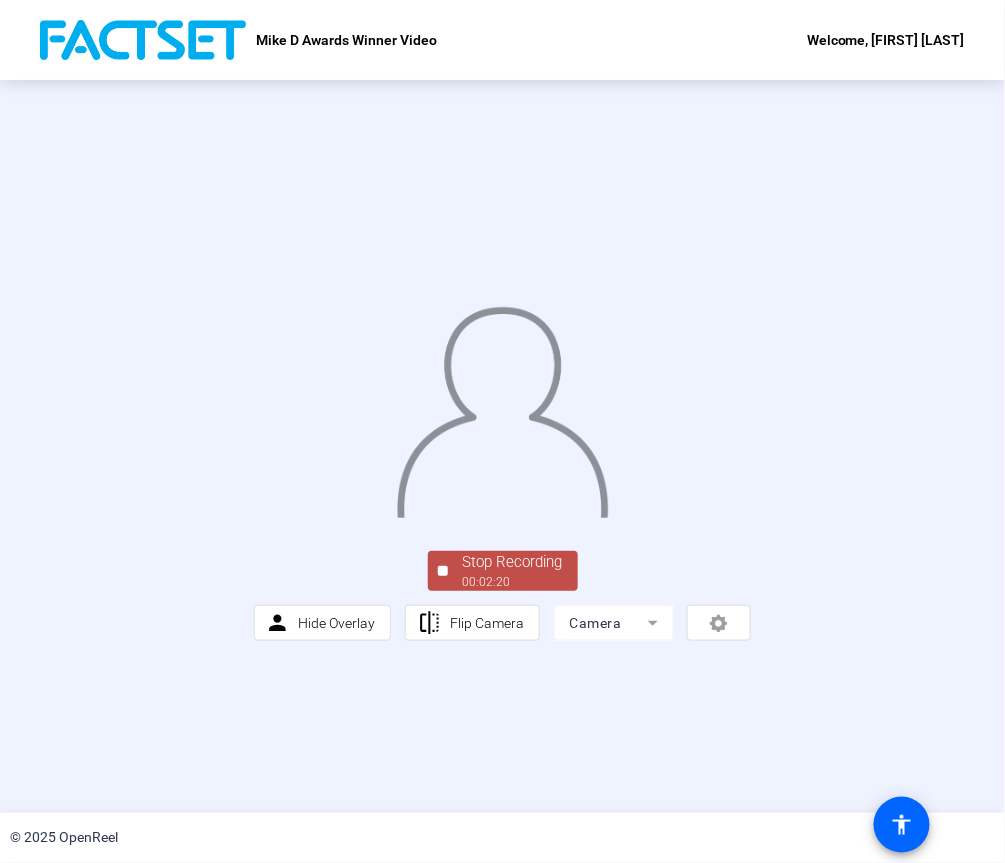 click on "Stop Recording" at bounding box center (513, 562) 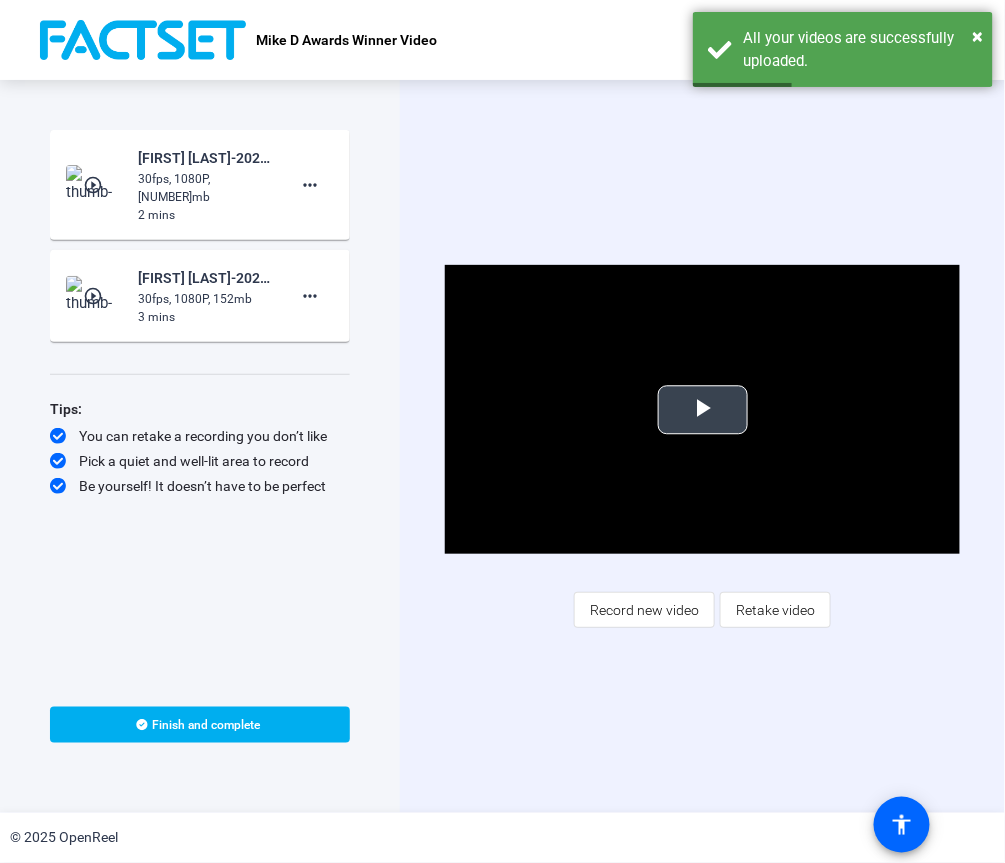 click at bounding box center (702, 409) 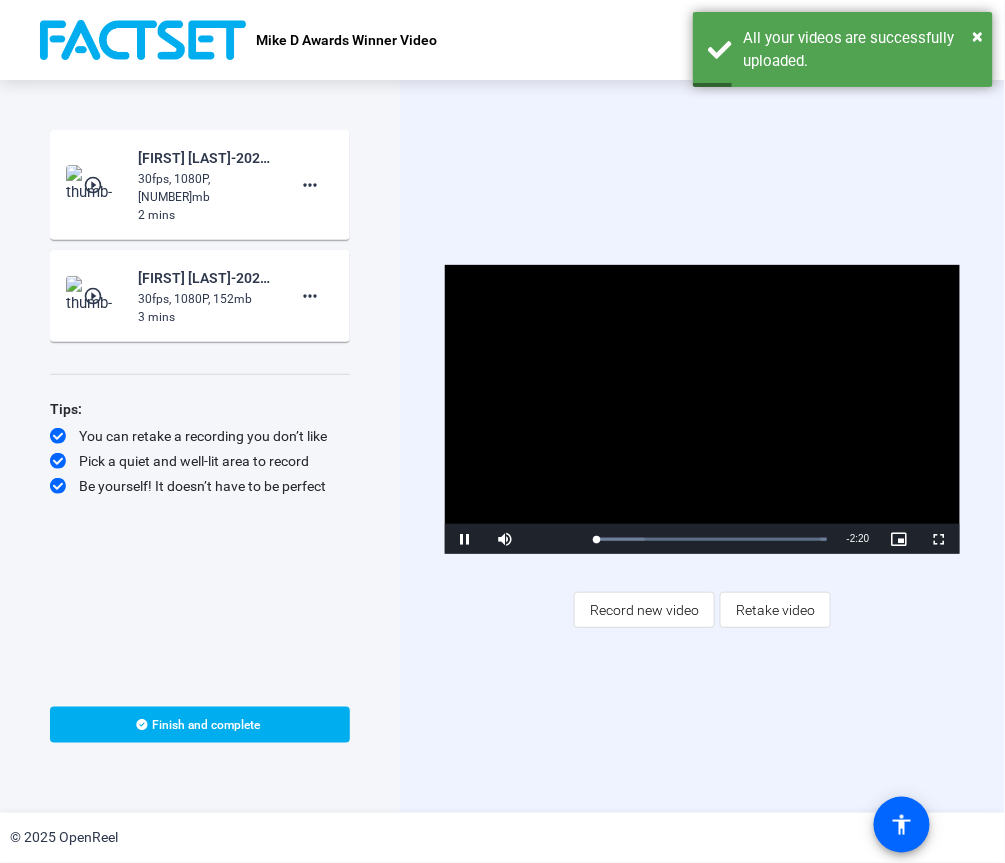 click at bounding box center [702, 409] 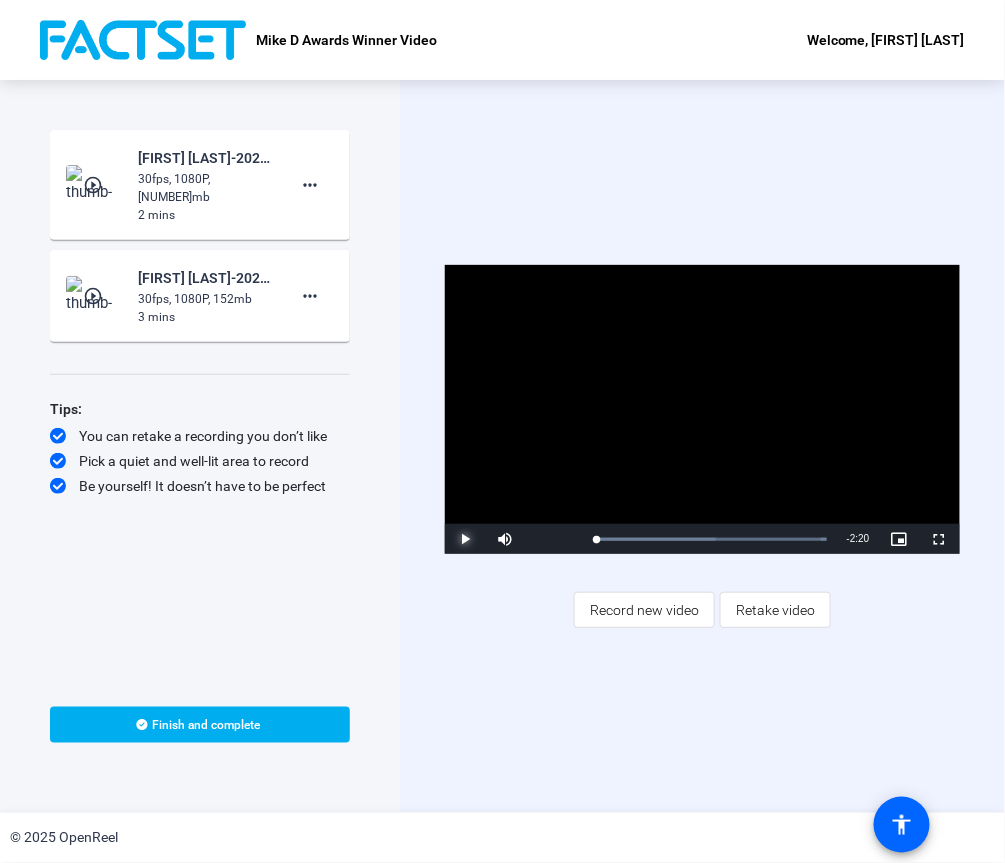 click at bounding box center (465, 539) 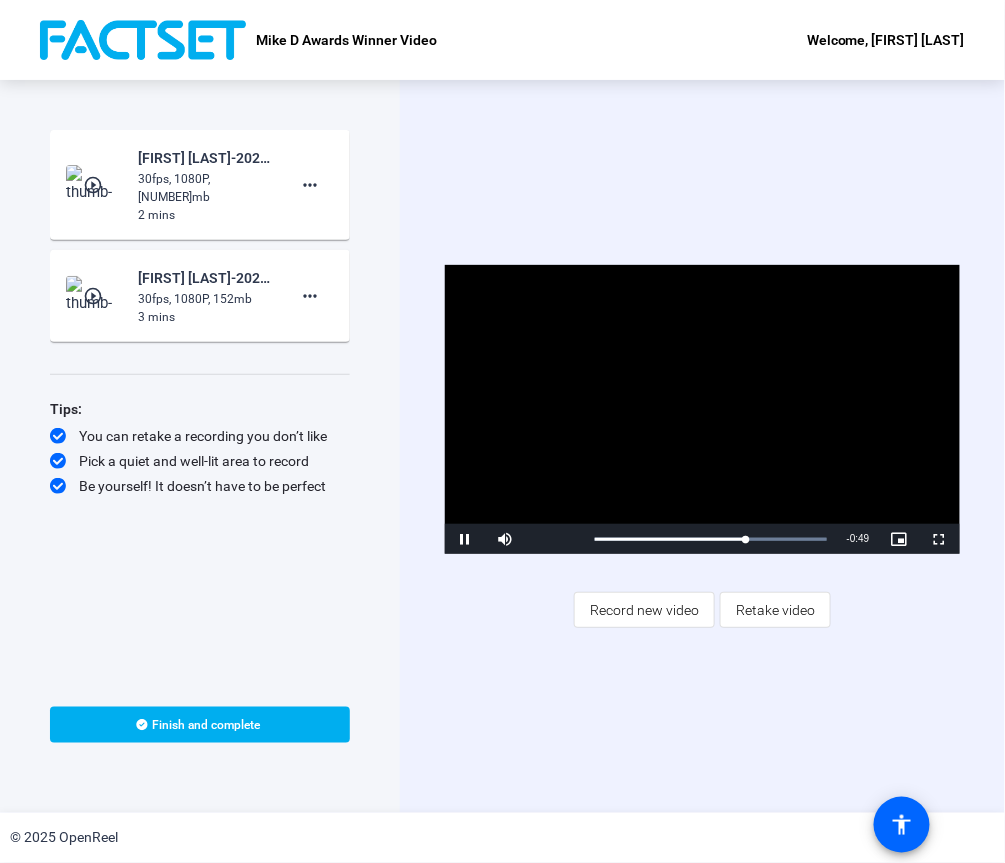 click at bounding box center (702, 409) 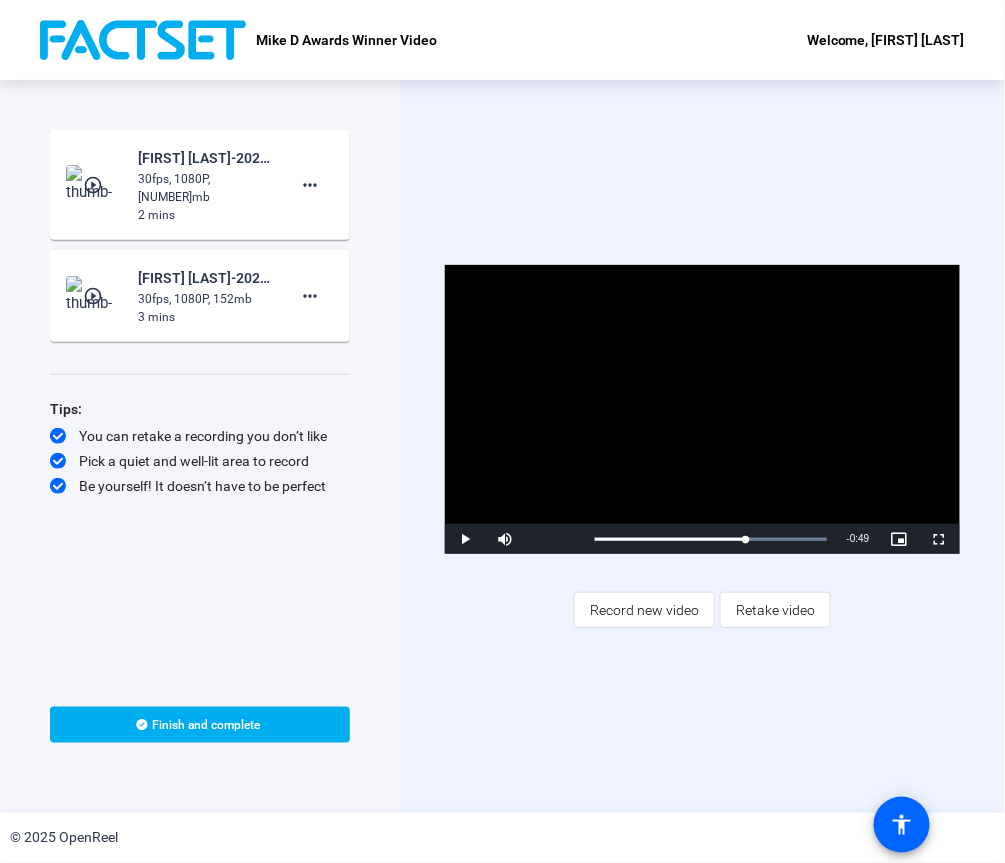 click at bounding box center [702, 409] 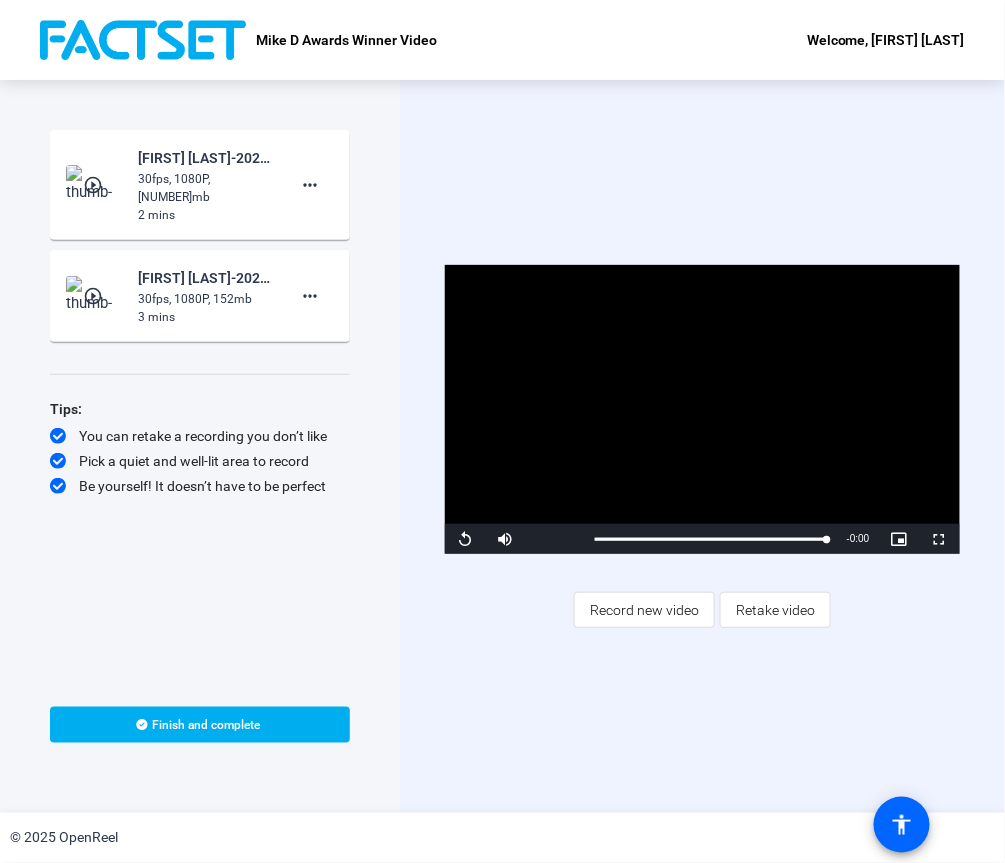 click on "Video Player is loading. Play Video Replay Mute 29% Current Time  2:20 / Duration  2:20 Loaded :  100.00% 0:14 2:20 Stream Type  LIVE Seek to live, currently behind live LIVE Remaining Time  - 0:00   1x Playback Rate Chapters Chapters Descriptions descriptions off , selected Captions captions settings , opens captions settings dialog captions off , selected Audio Track Picture-in-Picture Fullscreen This is a modal window. Beginning of dialog window. Escape will cancel and close the window. Text Color White Black Red Green Blue Yellow Magenta Cyan Transparency Opaque Semi-Transparent Background Color Black White Red Green Blue Yellow Magenta Cyan Transparency Opaque Semi-Transparent Transparent Window Color Black White Red Green Blue Yellow Magenta Cyan Transparency Transparent Semi-Transparent Opaque Font Size 50% 75% 100% 125% 150% 175% 200% 300% 400% Text Edge Style None Raised Depressed Uniform Dropshadow Font Family Proportional Sans-Serif Monospace Sans-Serif Proportional Serif Monospace Serif Reset" at bounding box center (702, 446) 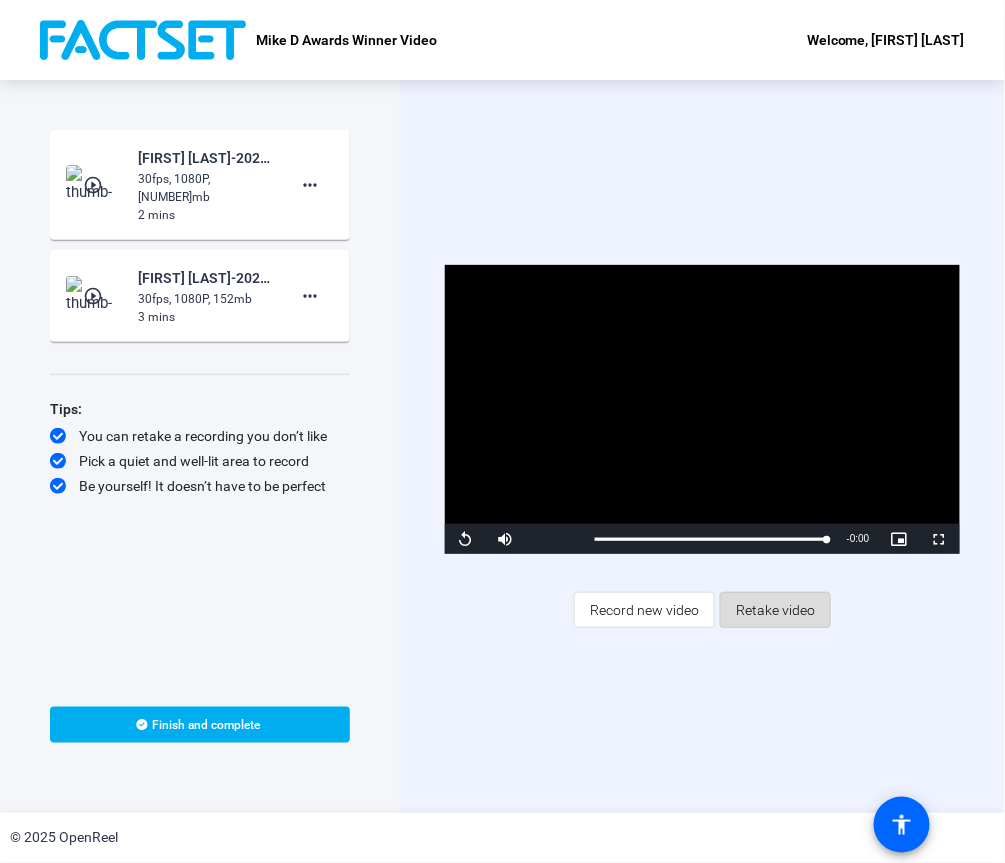 click on "Retake video" at bounding box center [775, 610] 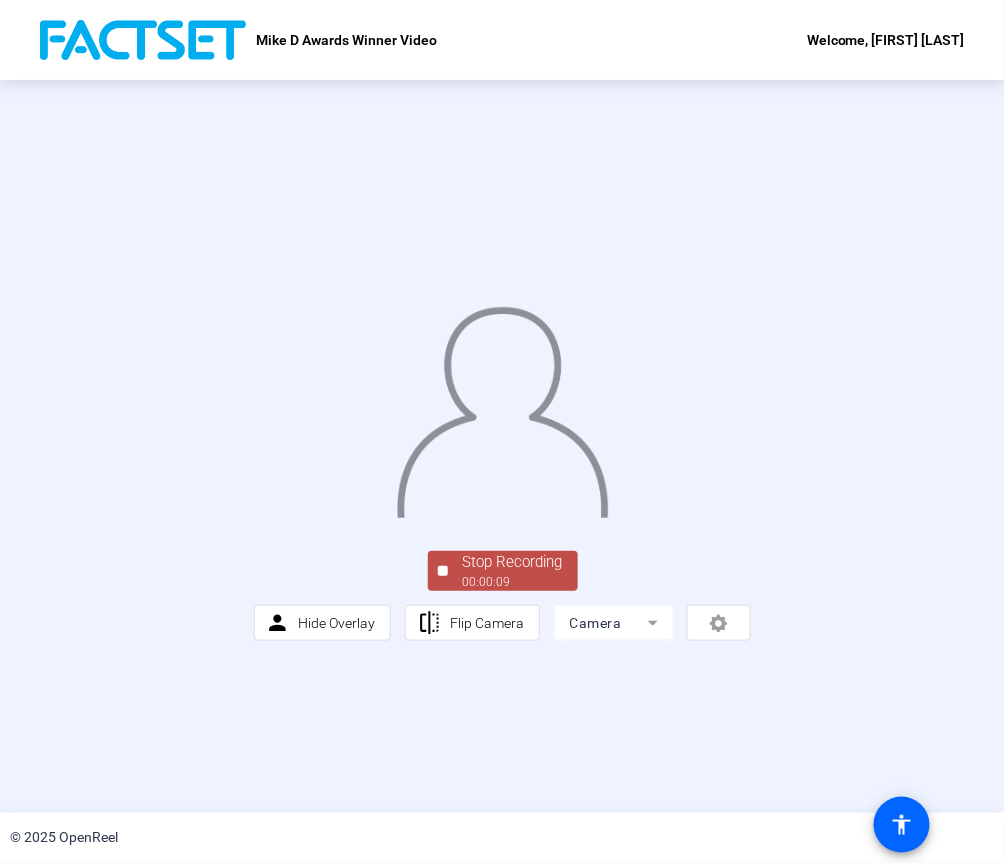 click on "00:00:09" at bounding box center (513, 582) 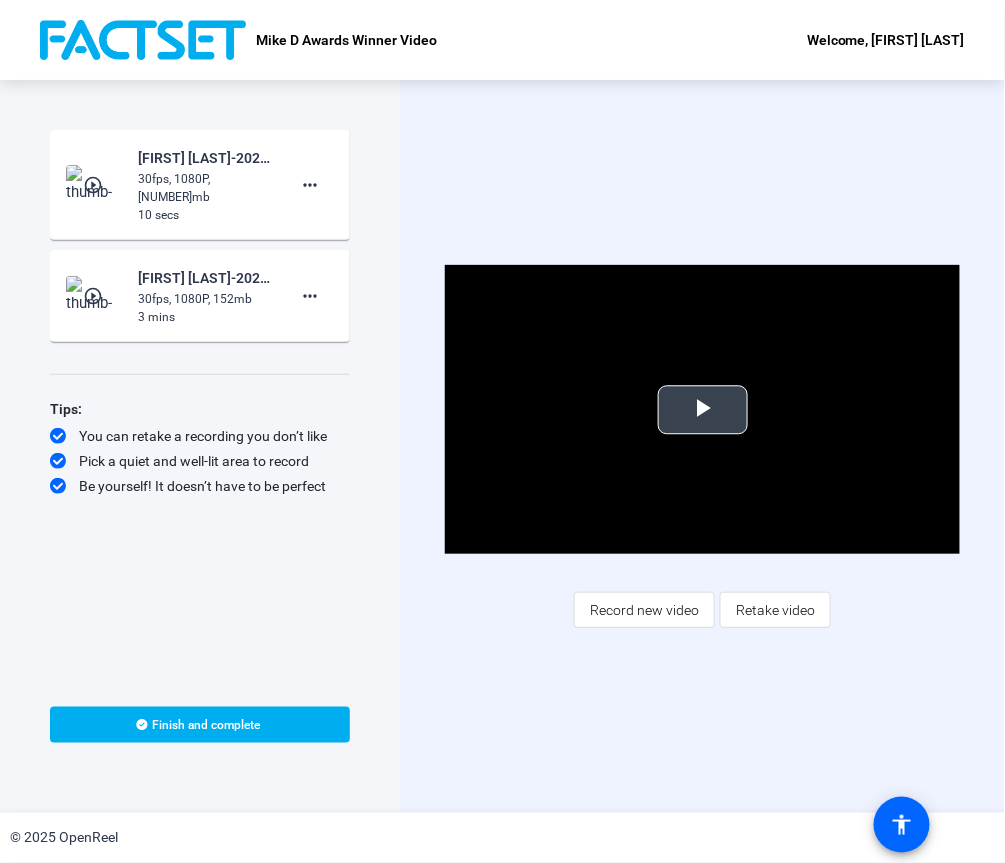 click at bounding box center (703, 410) 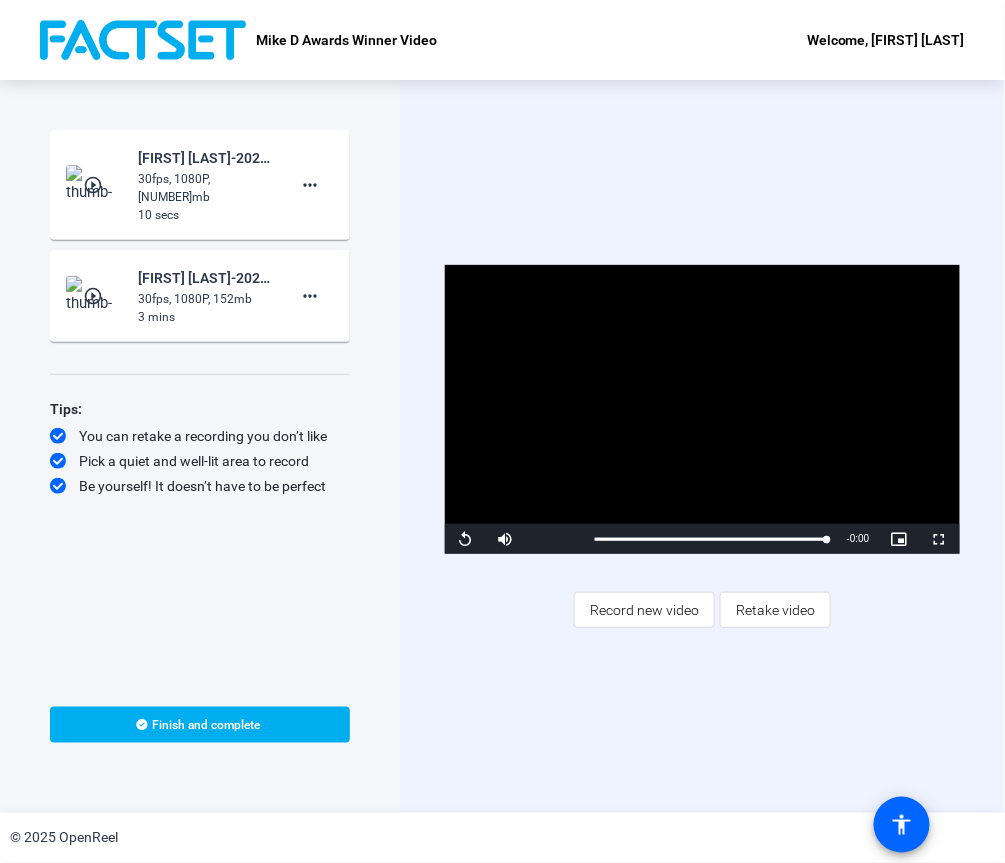 click at bounding box center (702, 409) 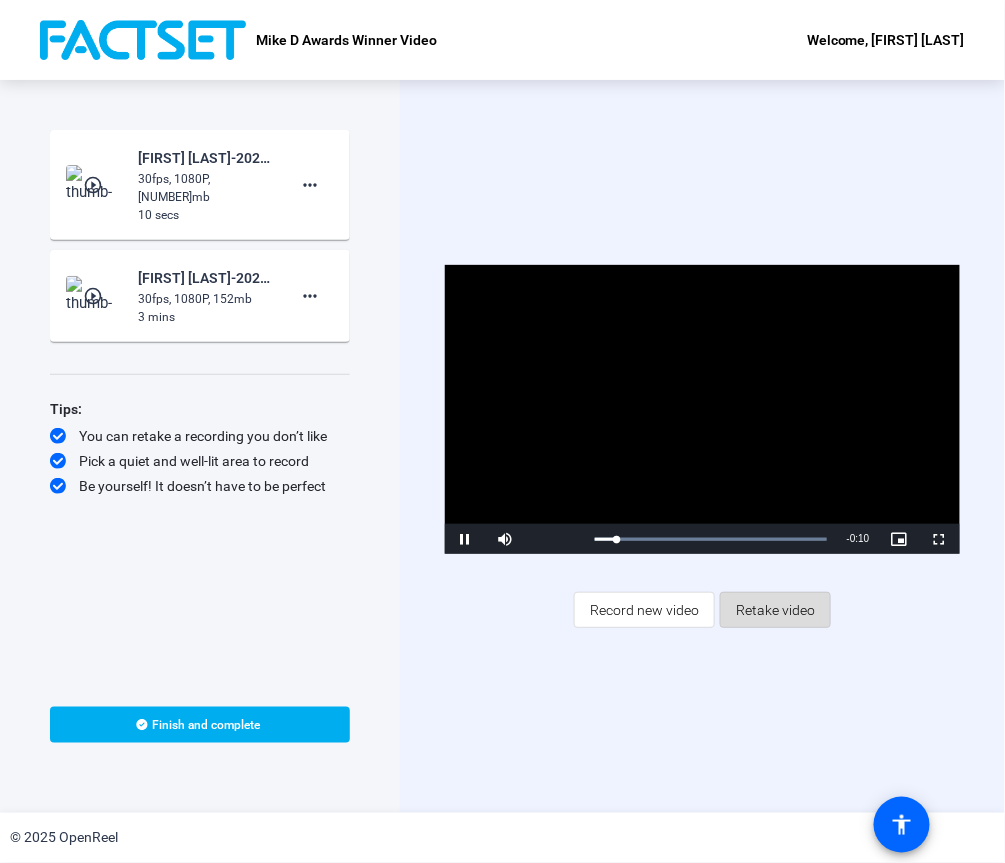 click on "Retake video" at bounding box center (775, 610) 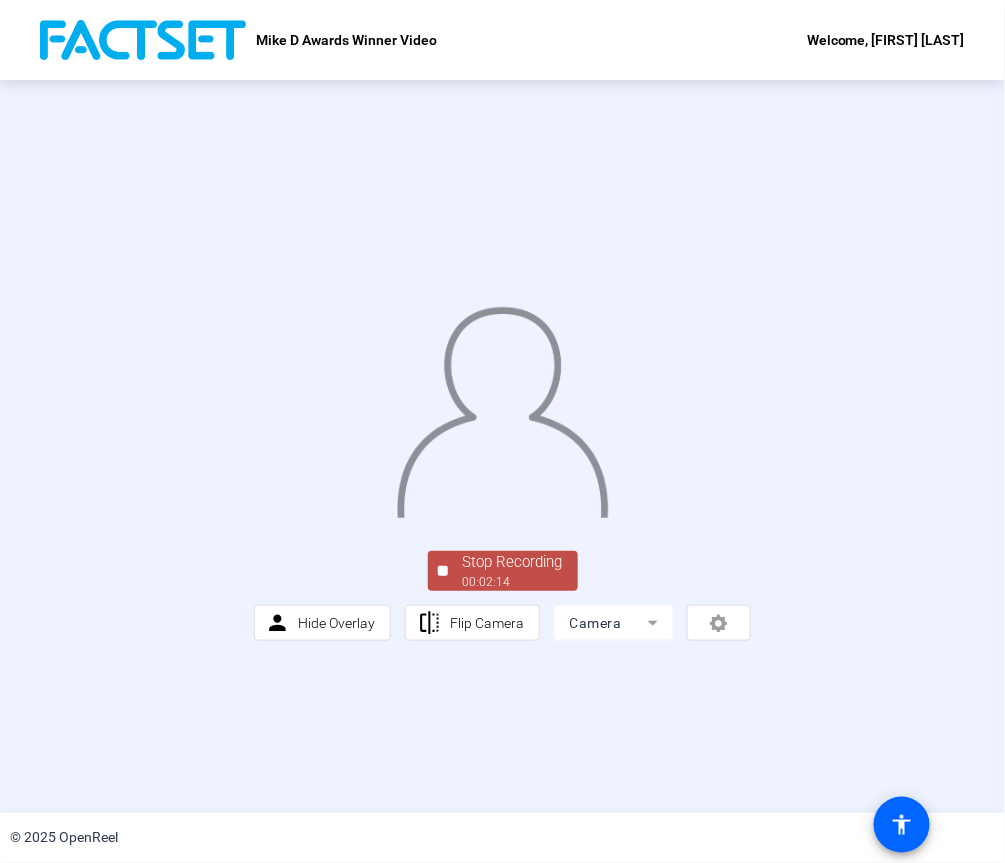 click on "Stop Recording  00:02:14" at bounding box center [513, 571] 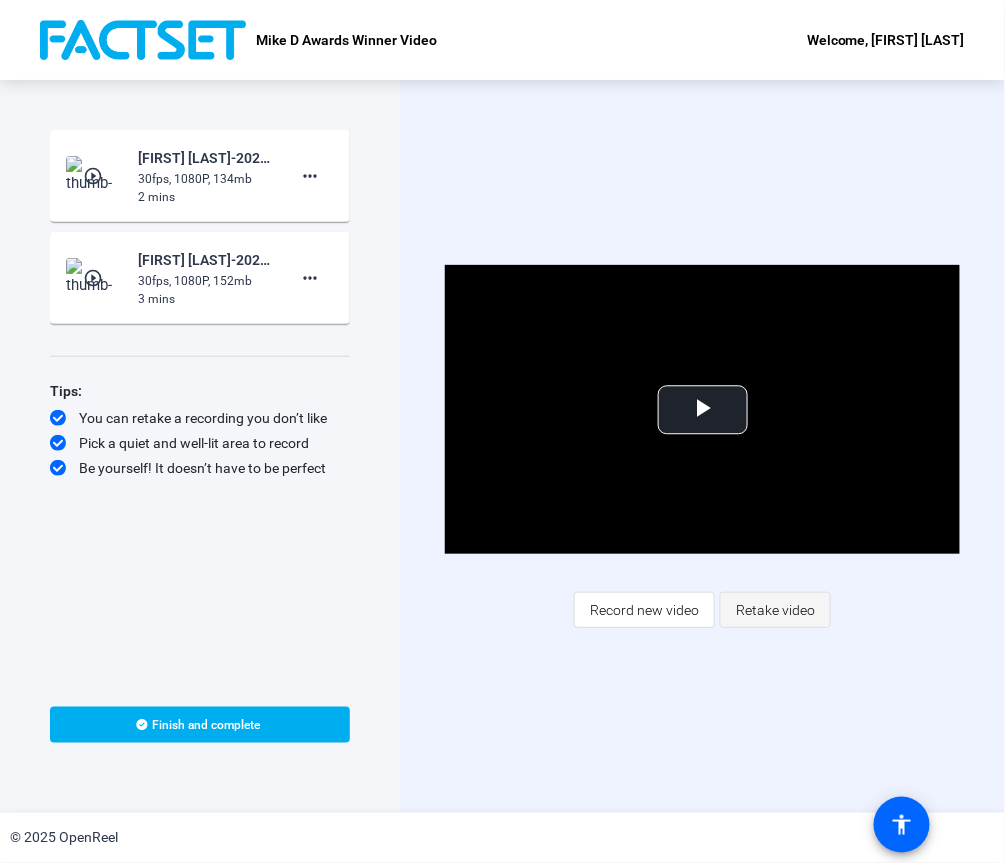 click on "Retake video" at bounding box center (644, 610) 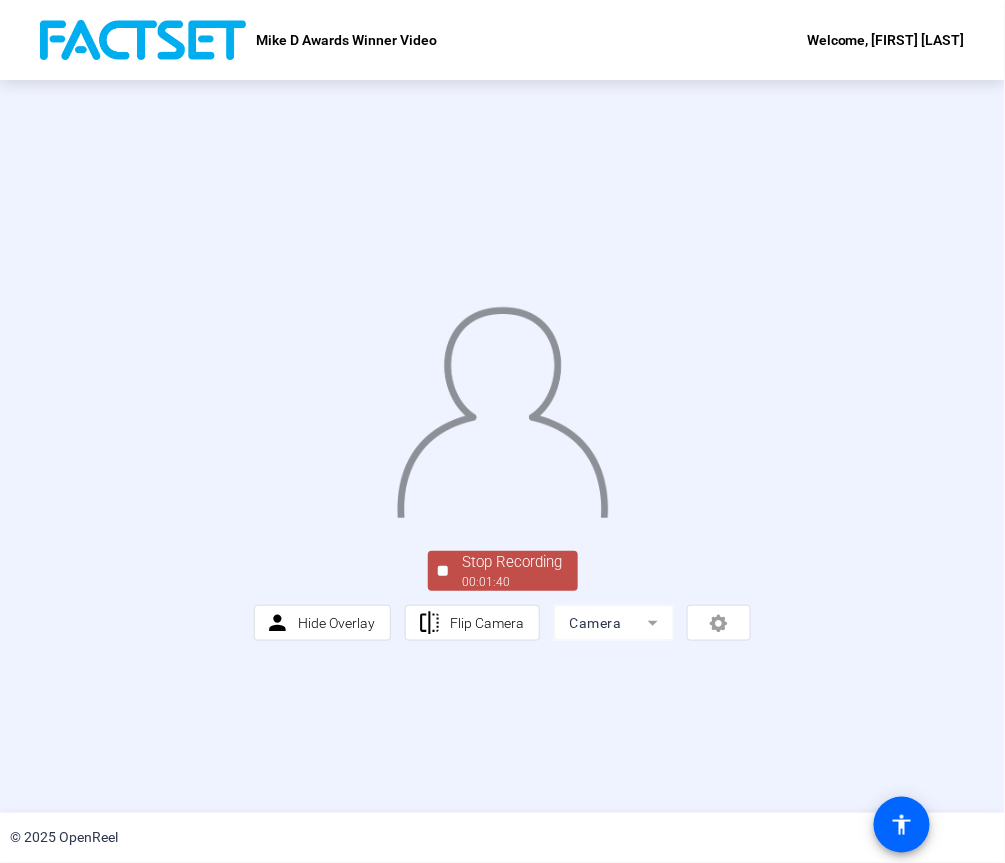 click on "Stop Recording" at bounding box center [513, 562] 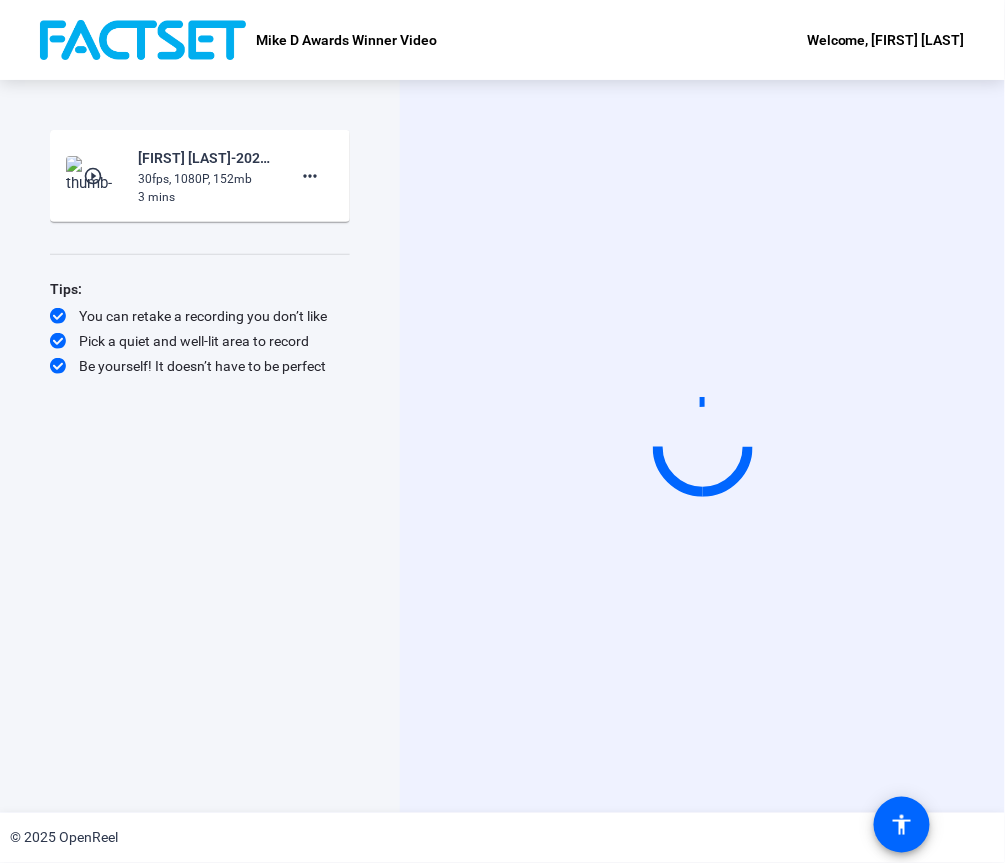 click on "Start Recording" at bounding box center (702, 446) 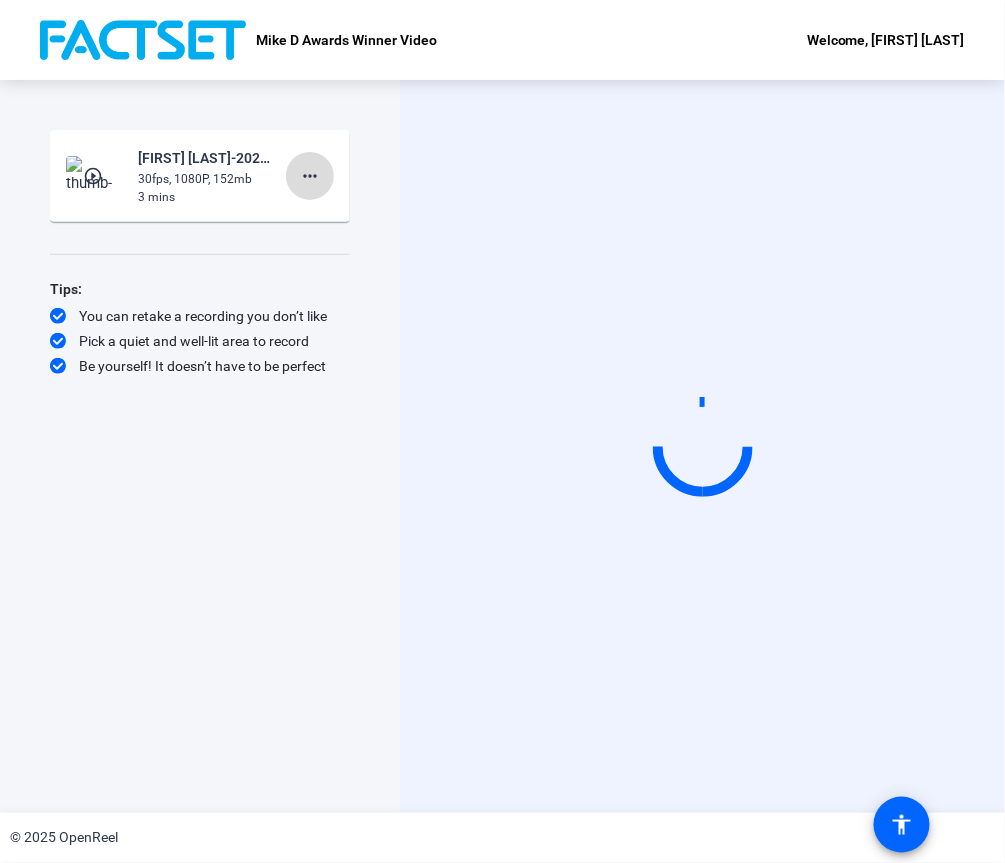 click on "more_horiz" at bounding box center (310, 176) 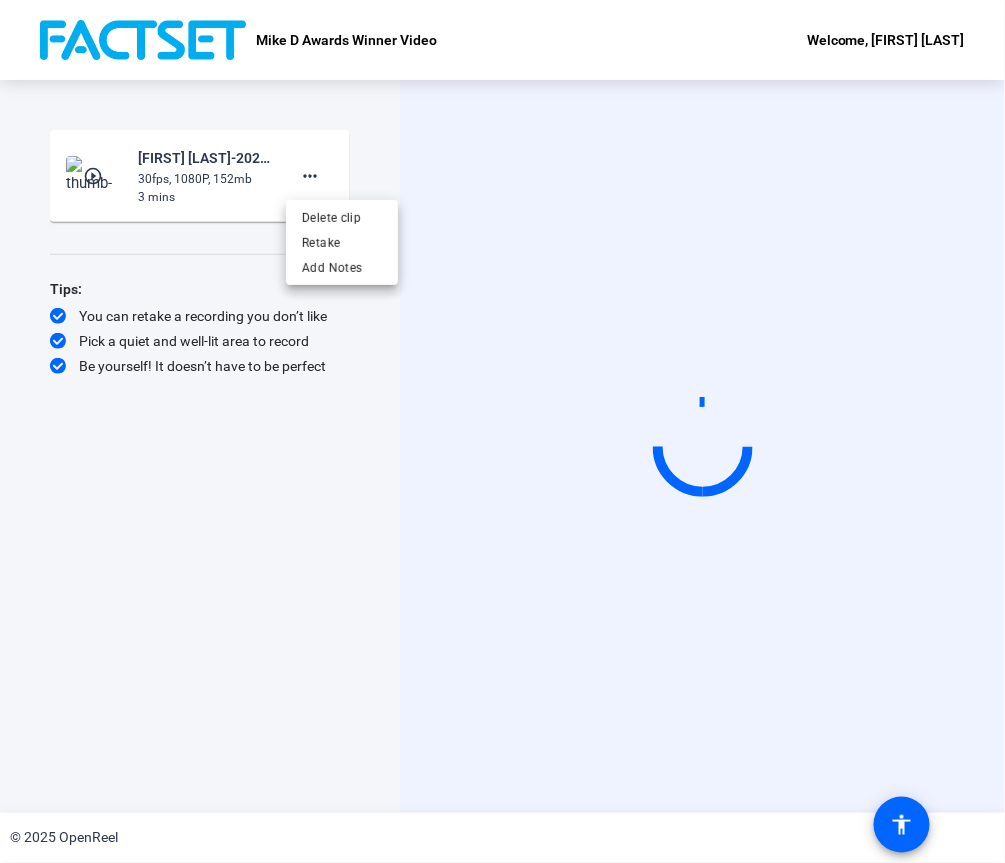 click at bounding box center [502, 431] 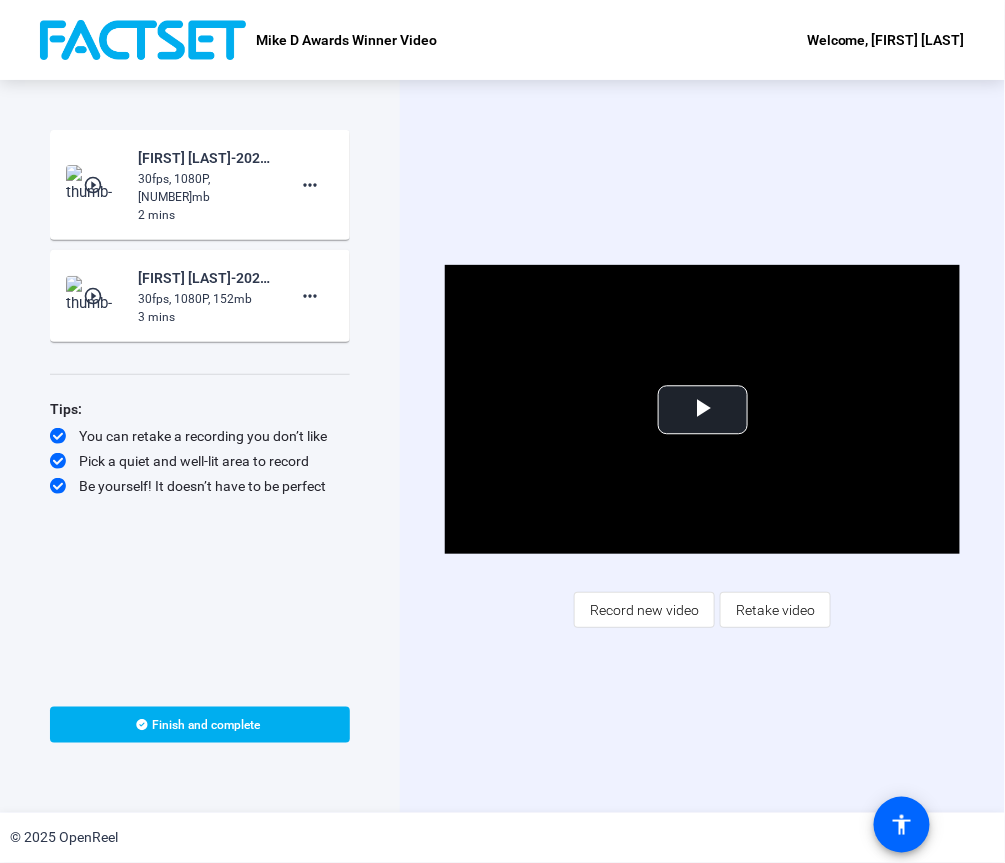 click on "Video Player is loading. Play Video Play Mute Current Time  0:00 / Duration  1:41 Loaded :  100.00% 0:00 Stream Type  LIVE Seek to live, currently behind live LIVE Remaining Time  - 1:41   1x Playback Rate Chapters Chapters Descriptions descriptions off , selected Captions captions settings , opens captions settings dialog captions off , selected Audio Track Picture-in-Picture Fullscreen This is a modal window. Beginning of dialog window. Escape will cancel and close the window. Text Color White Black Red Green Blue Yellow Magenta Cyan Transparency Opaque Semi-Transparent Background Color Black White Red Green Blue Yellow Magenta Cyan Transparency Opaque Semi-Transparent Transparent Window Color Black White Red Green Blue Yellow Magenta Cyan Transparency Transparent Semi-Transparent Opaque Font Size 50% 75% 100% 125% 150% 175% 200% 300% 400% Text Edge Style None Raised Depressed Uniform Dropshadow Font Family Proportional Sans-Serif Monospace Sans-Serif Proportional Serif Monospace Serif Casual Script" at bounding box center [702, 446] 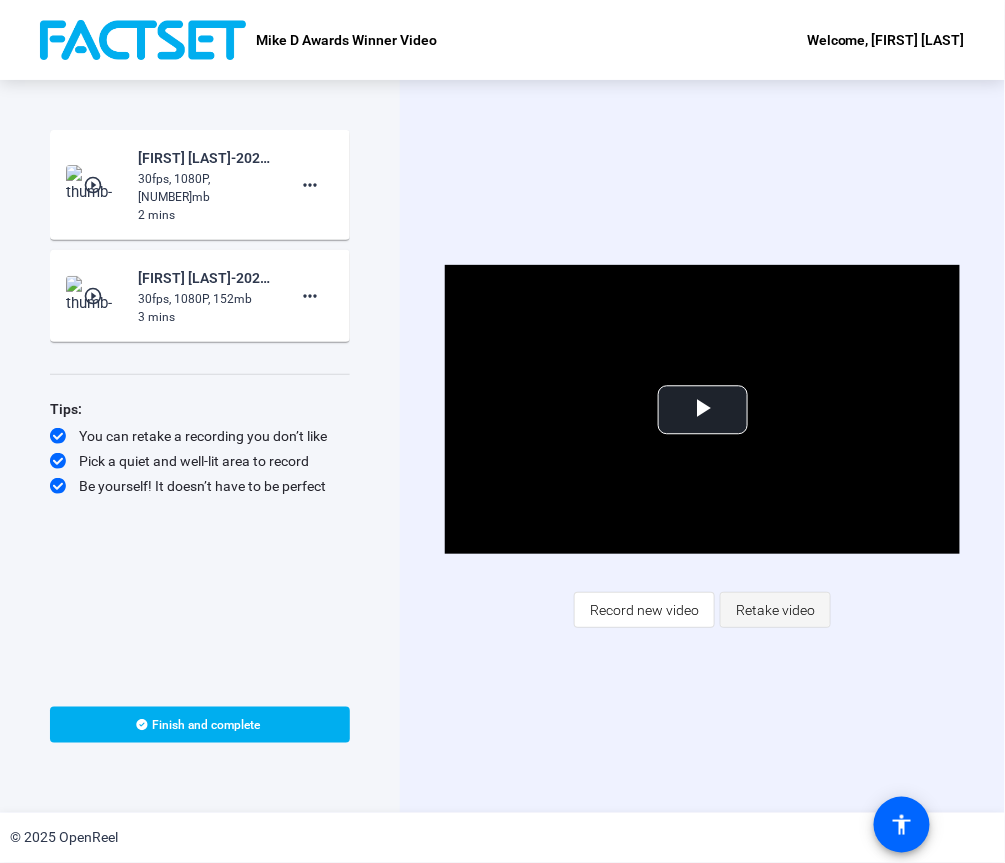 click on "Retake video" at bounding box center (644, 610) 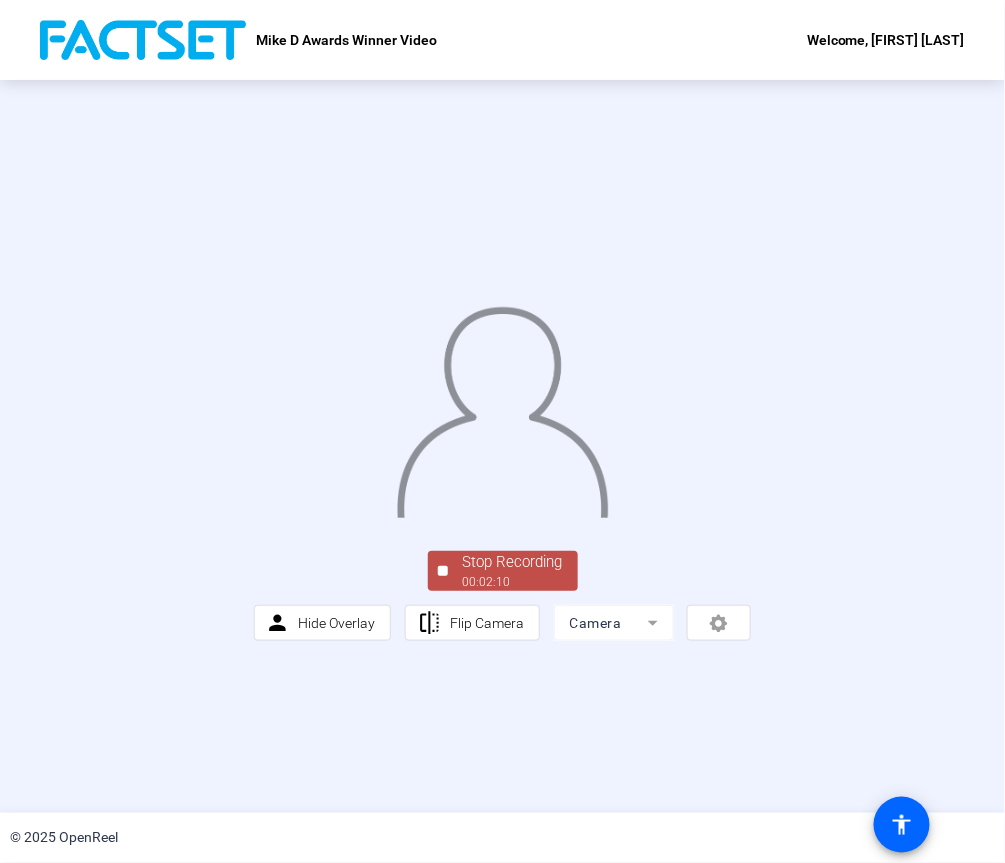click on "Stop Recording" at bounding box center (513, 562) 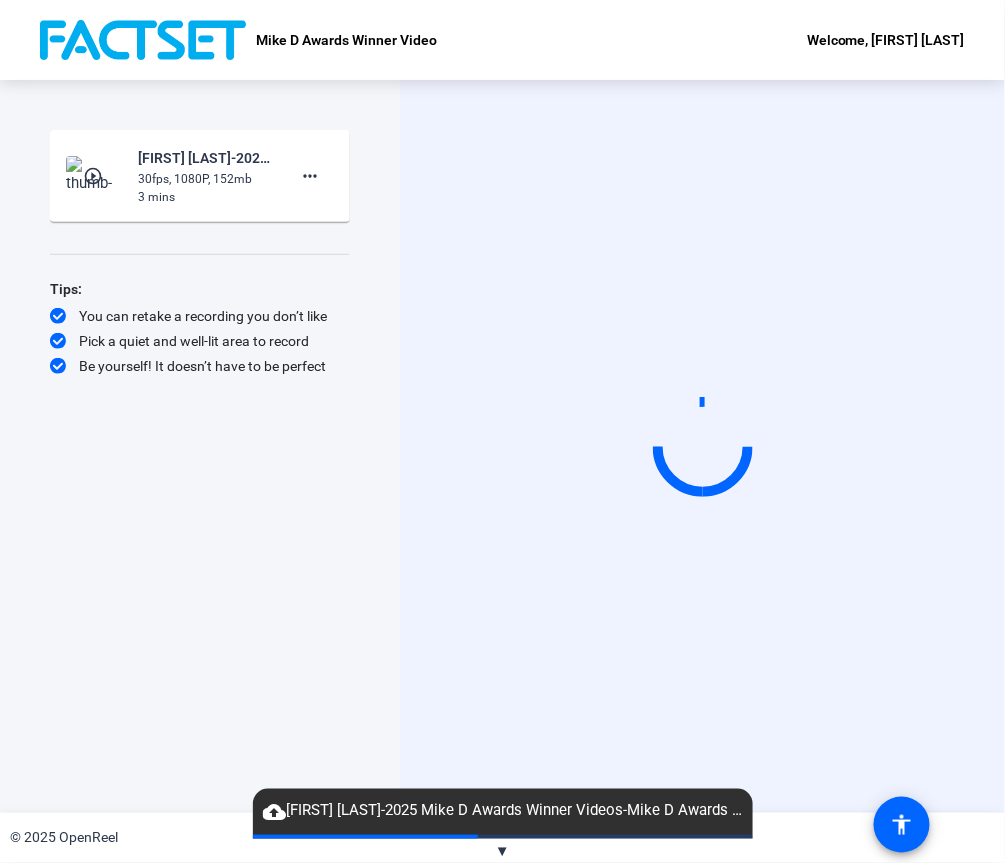 click on "Start Recording  play_circle_outline  [FIRST] [LAST]-2025 Mike D Awards Winner Videos-Mike D Awards Winner Video-[NUMBER]-webcam  30fps, 1080P, [NUMBER]mb  3 mins more_horiz Tips:
You can retake a recording you don’t like
Pick a quiet and well-lit area to record
Be yourself! It doesn’t have to be perfect" at bounding box center (200, 425) 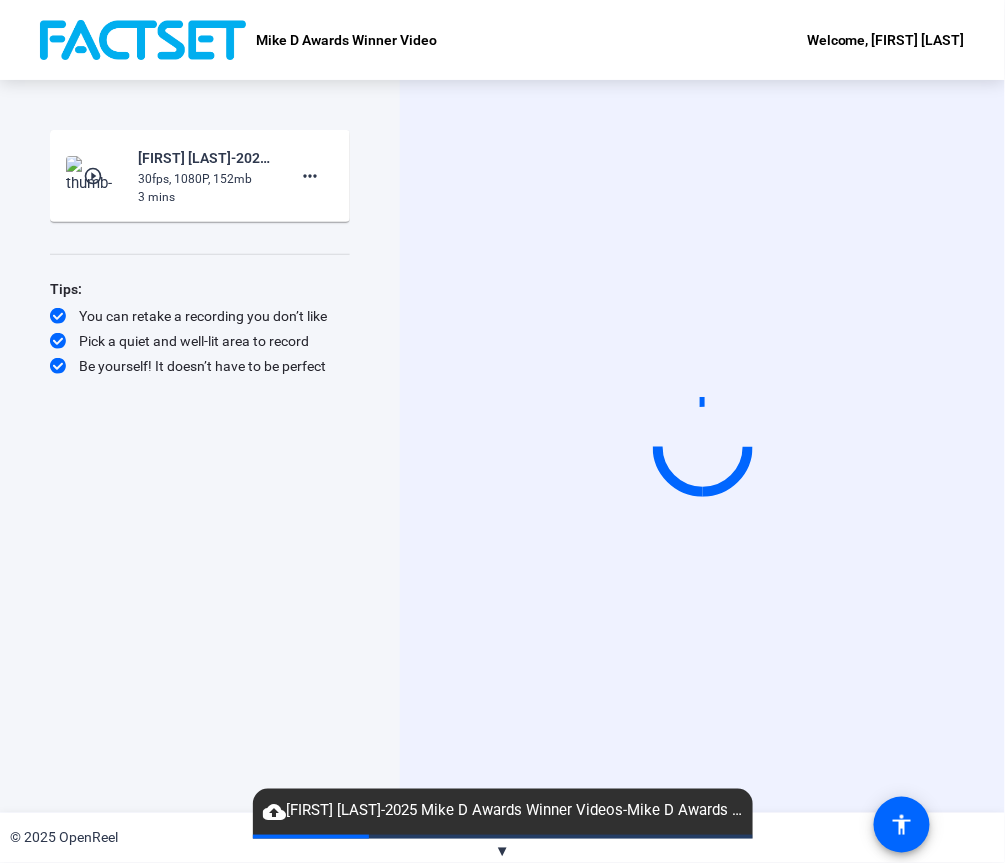 click on "Start Recording" at bounding box center [702, 446] 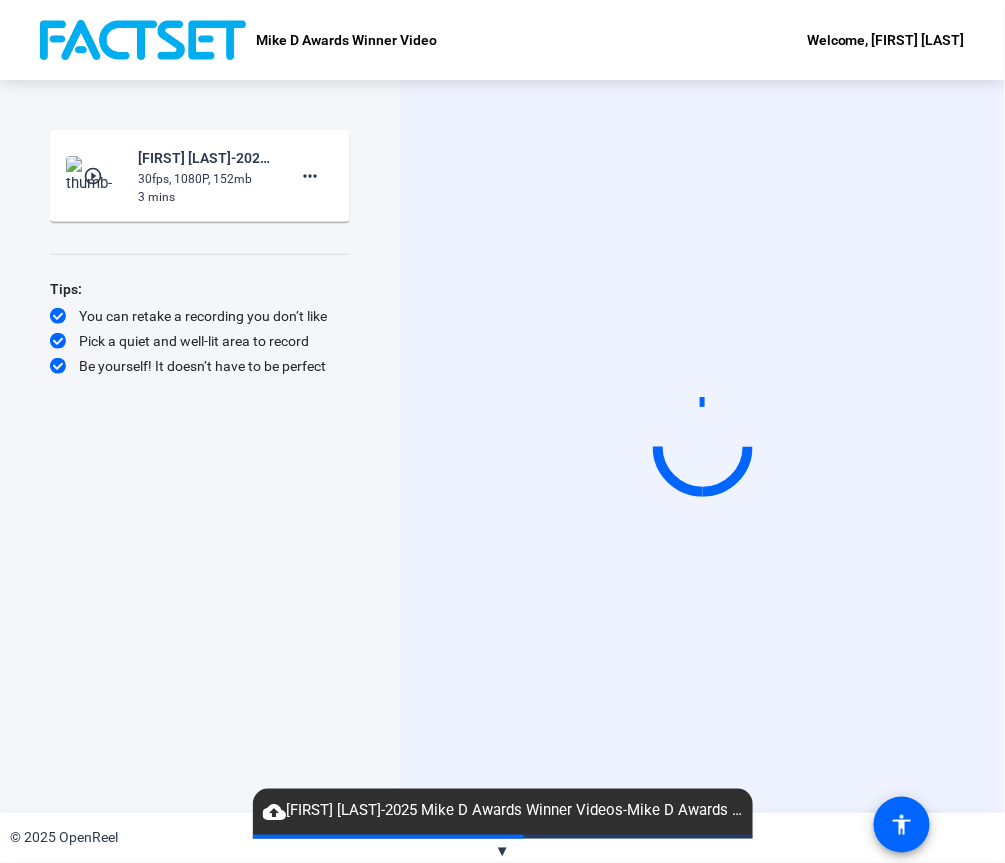 click on "Start Recording" at bounding box center (702, 446) 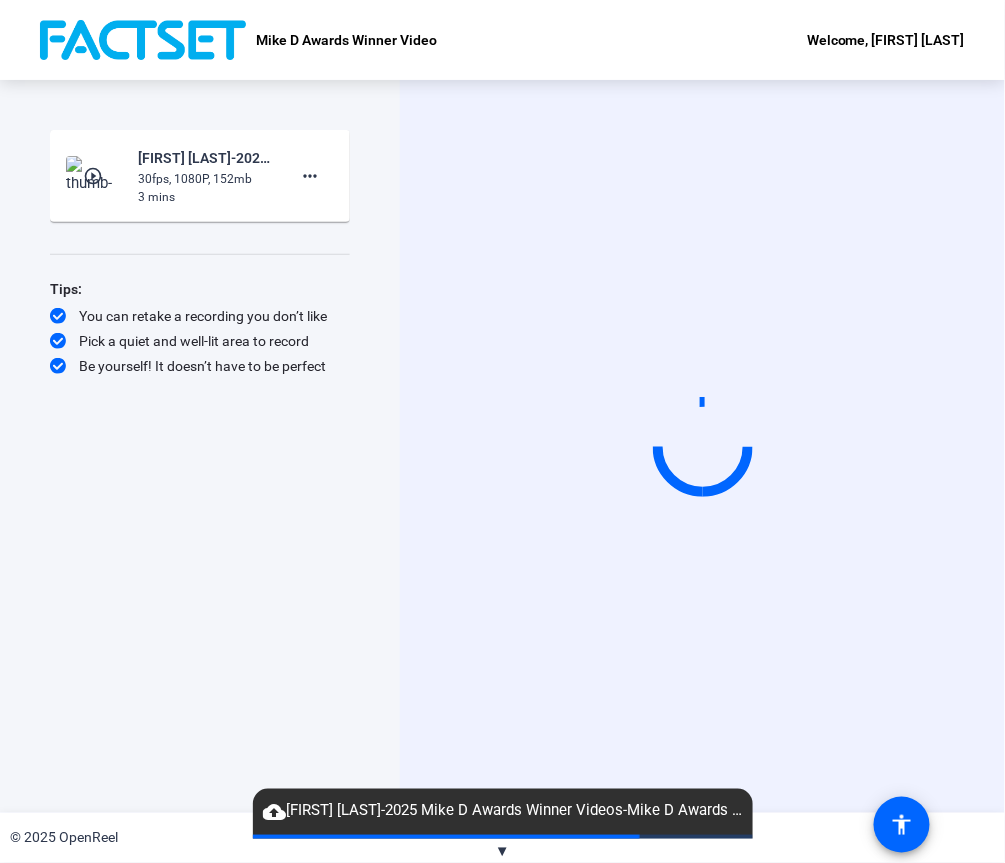 click on "Start Recording" at bounding box center [702, 446] 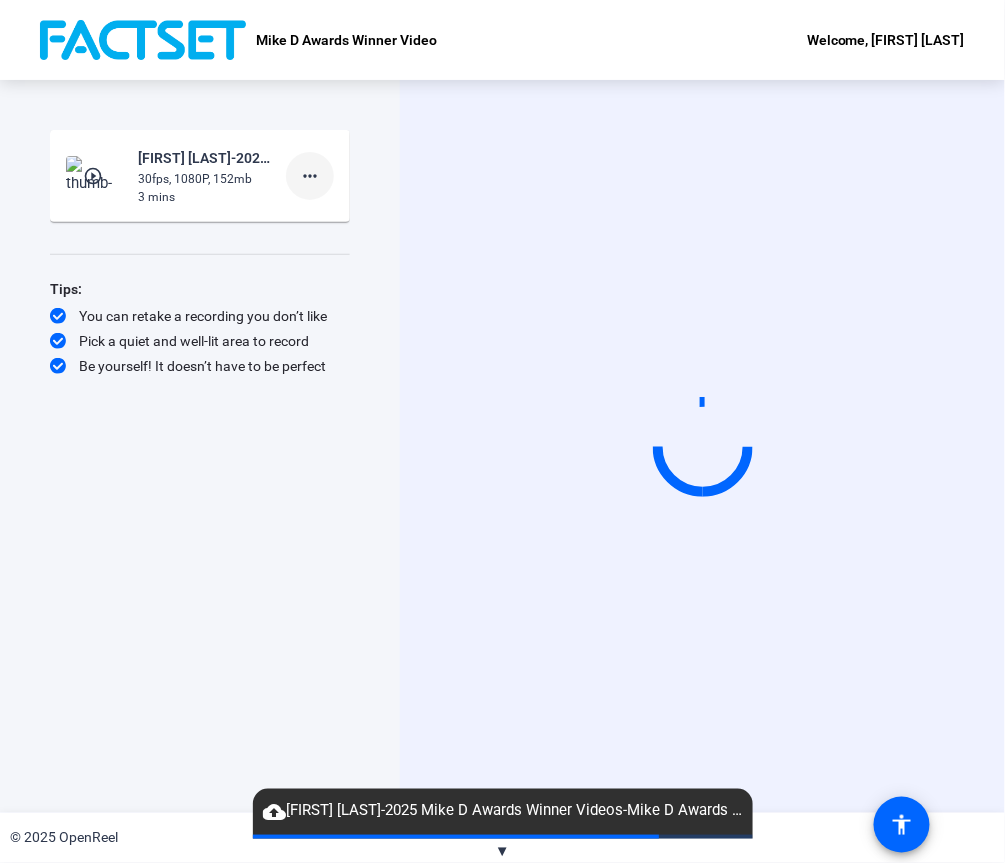 click on "more_horiz" at bounding box center [310, 176] 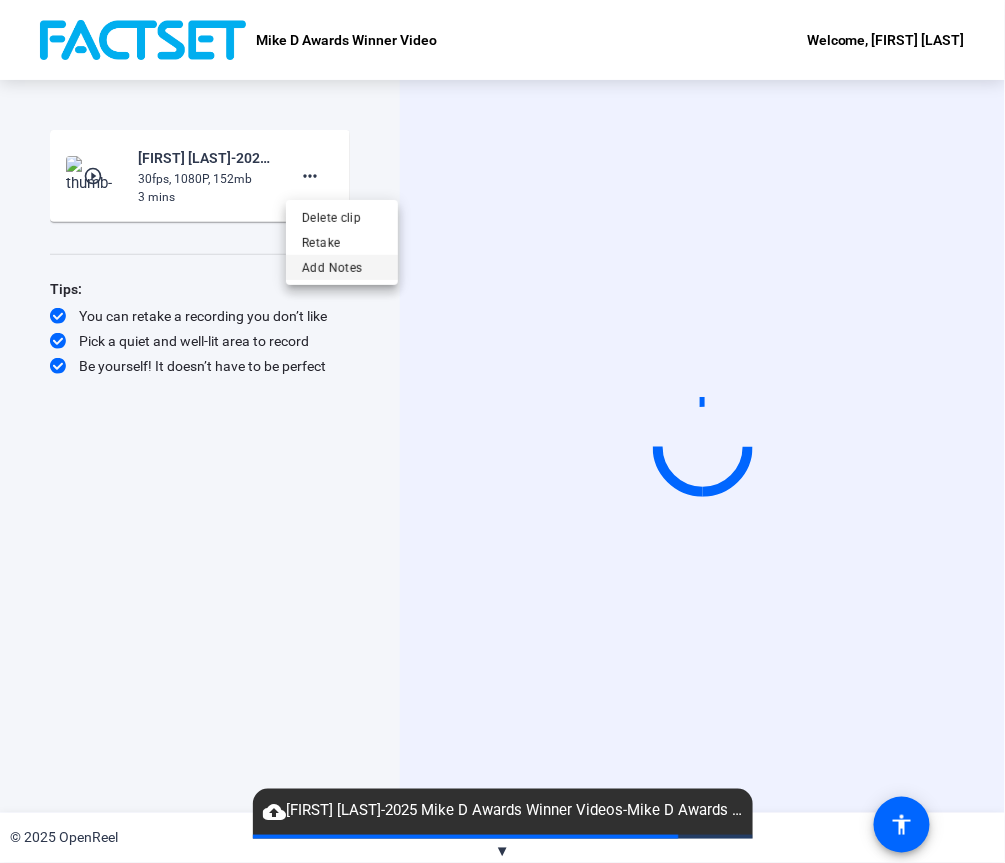 click on "Add Notes" at bounding box center [342, 217] 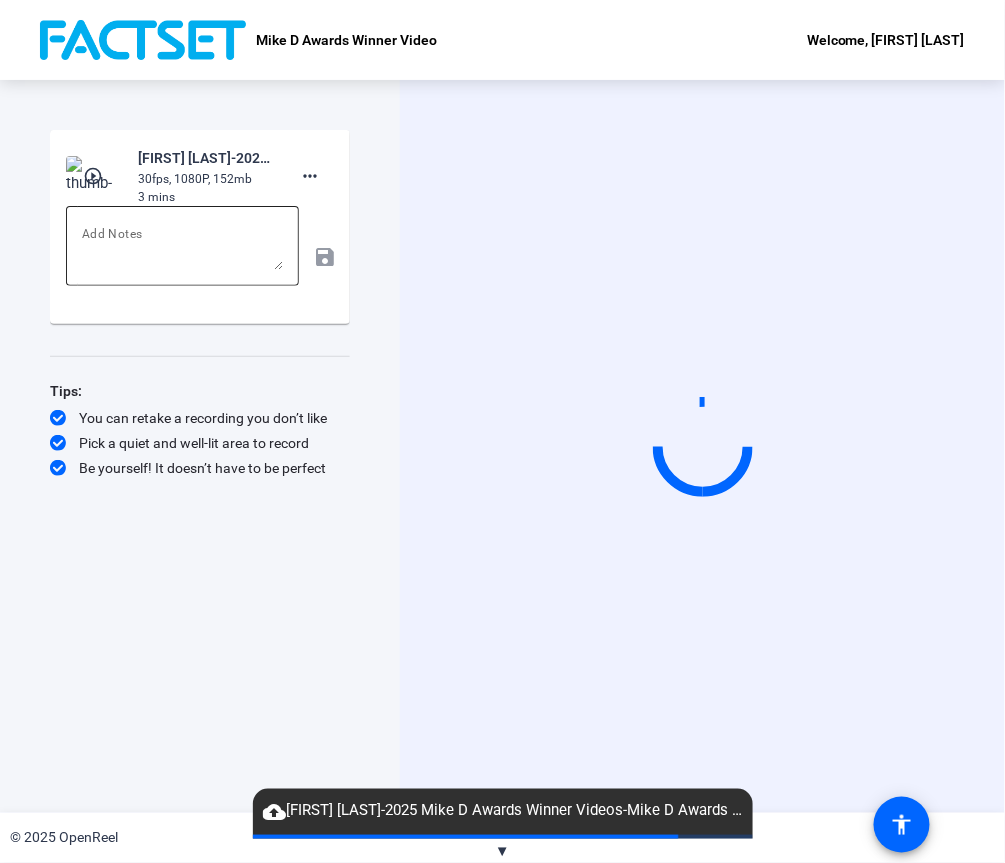 click at bounding box center [182, 246] 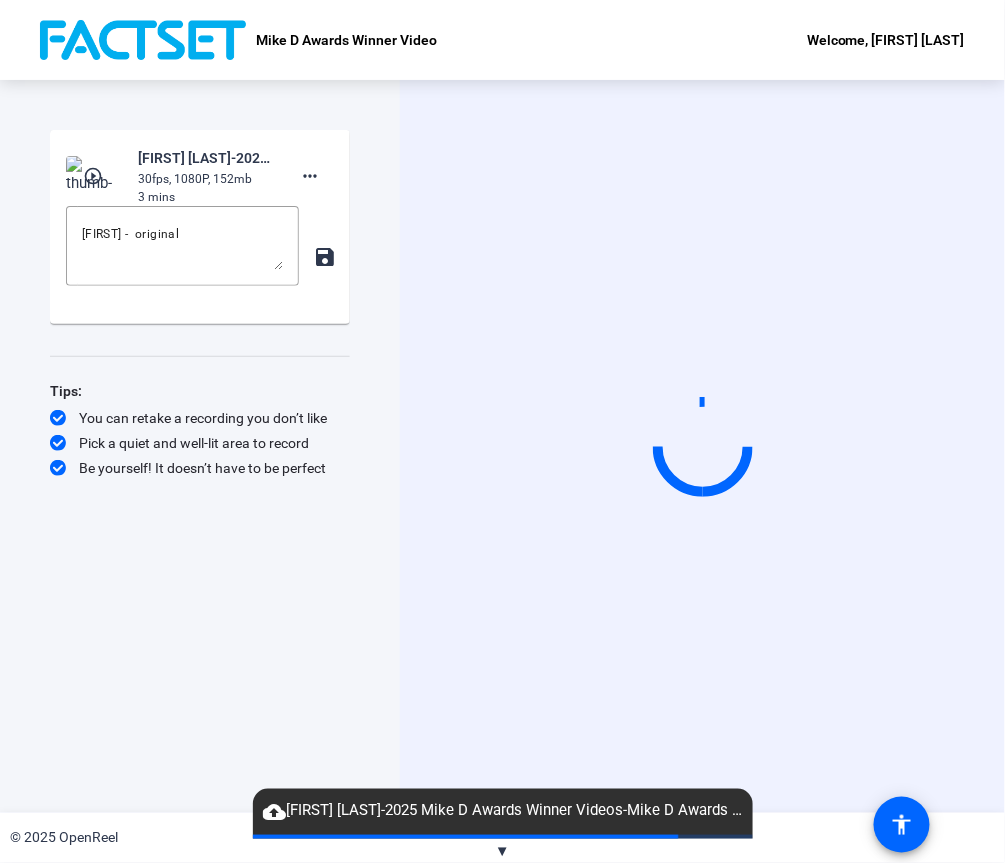 click on "play_circle_outline  [FIRST] [LAST]-2025 Mike D Awards Winner Videos-Mike D Awards Winner Video-1752102856110-webcam  30fps, 1080P, 152mb  3 mins more_horiz [FIRST] -  original save" at bounding box center (200, 227) 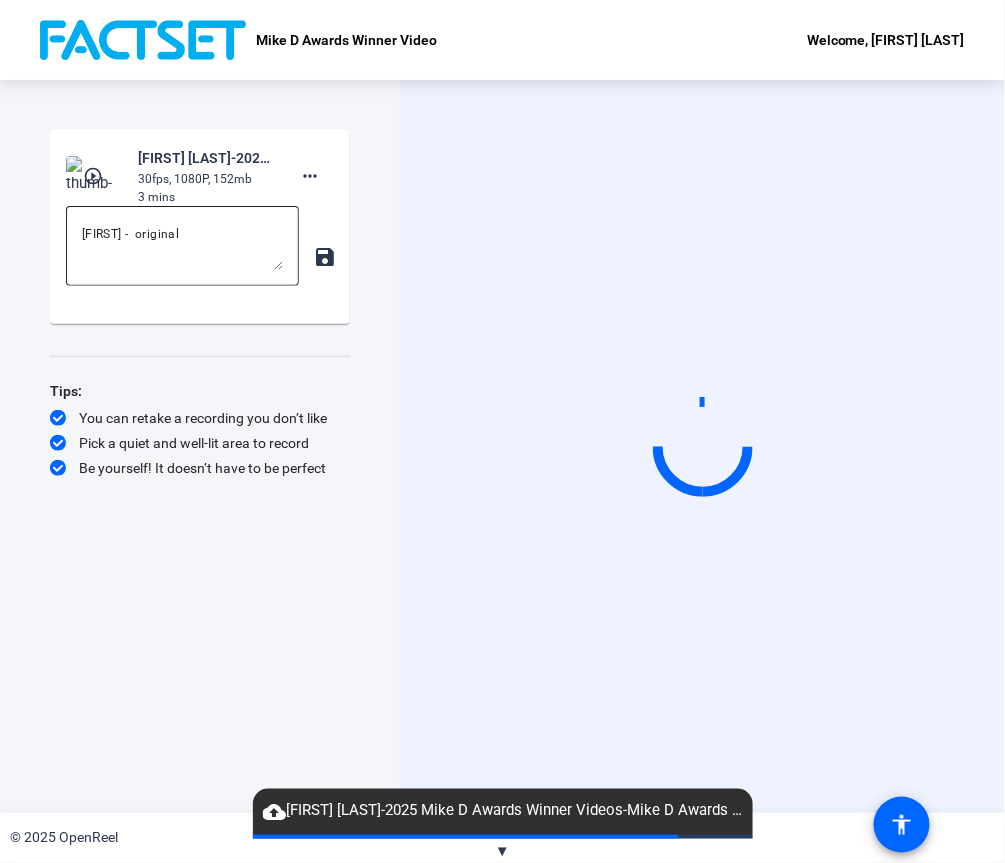 click on "[FIRST] -  original" at bounding box center [182, 246] 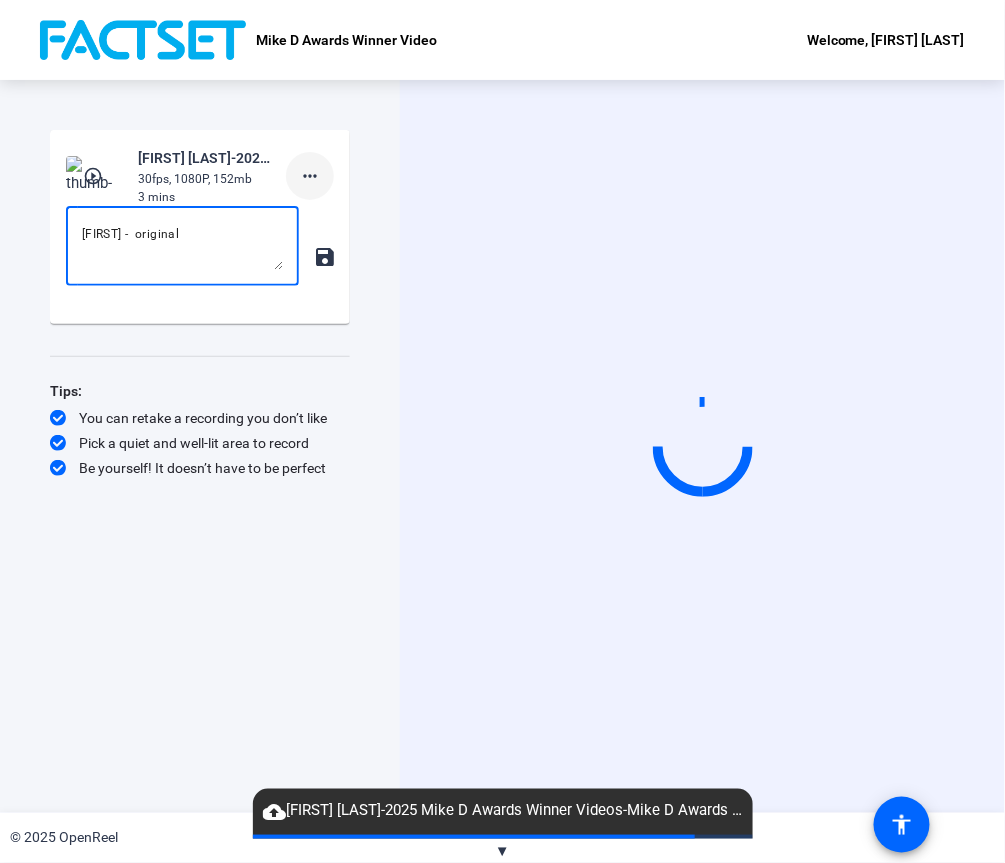 click on "more_horiz" at bounding box center (310, 176) 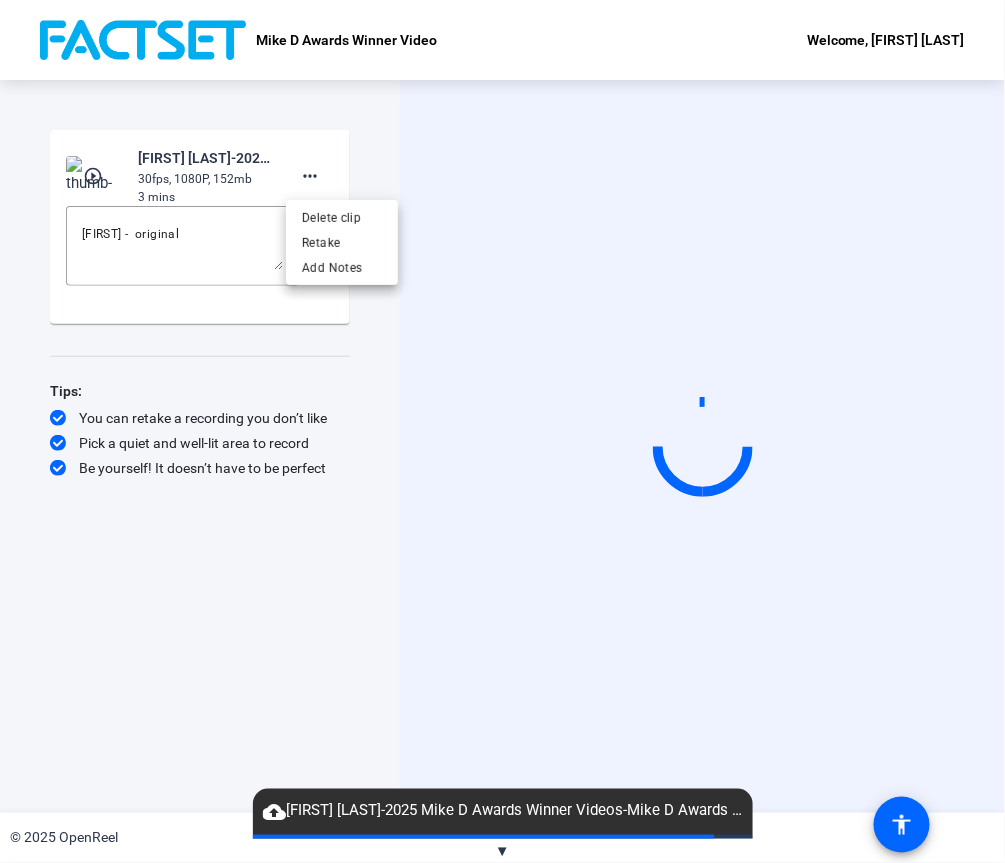 click at bounding box center [502, 431] 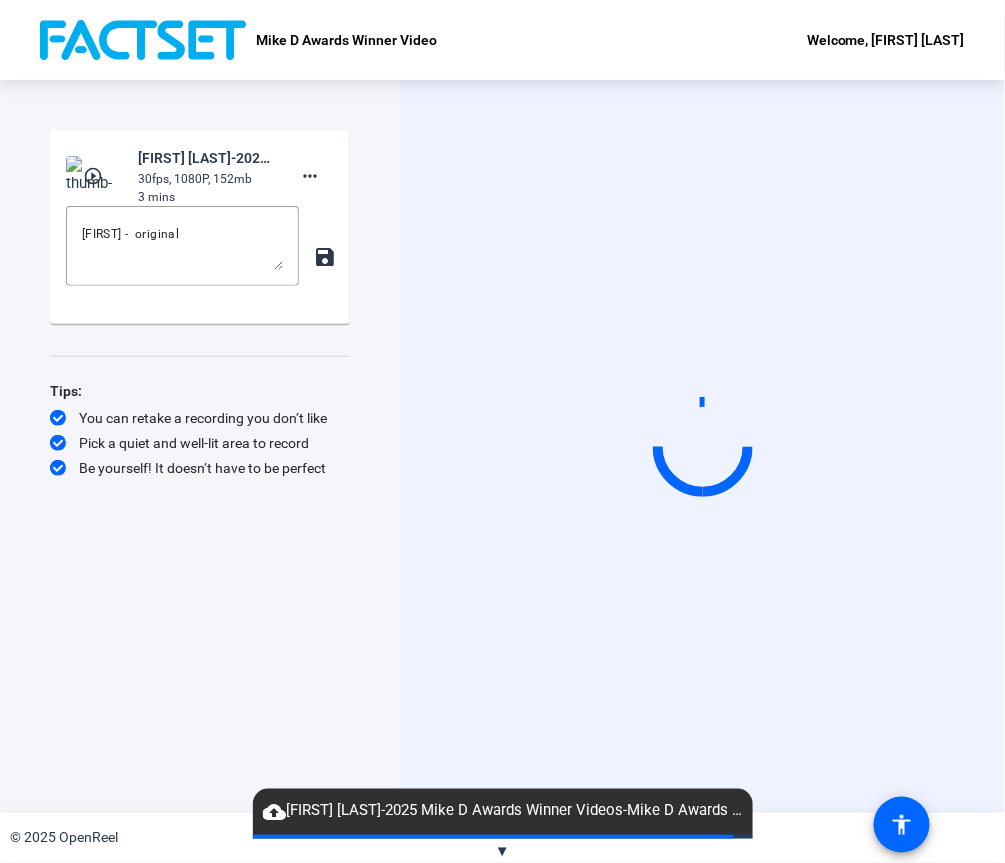 click on "save" at bounding box center (323, 257) 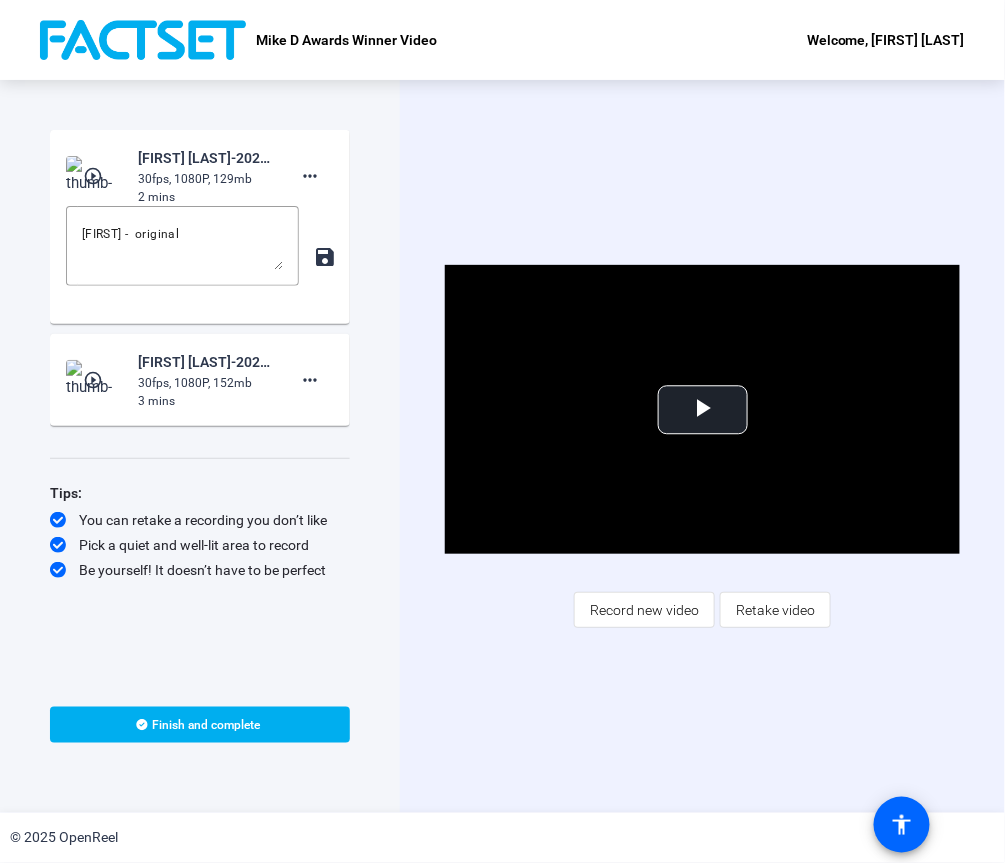 click on "Start Recording  play_circle_outline  [FIRST] [LAST]-2025 Mike D Awards Winner Videos-Mike D Awards Winner Video-[NUMBER]-webcam  30fps, 1080P, [NUMBER]mb  2 mins more_horiz [FIRST] -  original save play_circle_outline  [FIRST] [LAST]-2025 Mike D Awards Winner Videos-Mike D Awards Winner Video-[NUMBER]-webcam  30fps, 1080P, [NUMBER]mb  3 mins more_horiz Tips:
You can retake a recording you don’t like
Pick a quiet and well-lit area to record
Be yourself! It doesn’t have to be perfect" at bounding box center (200, 400) 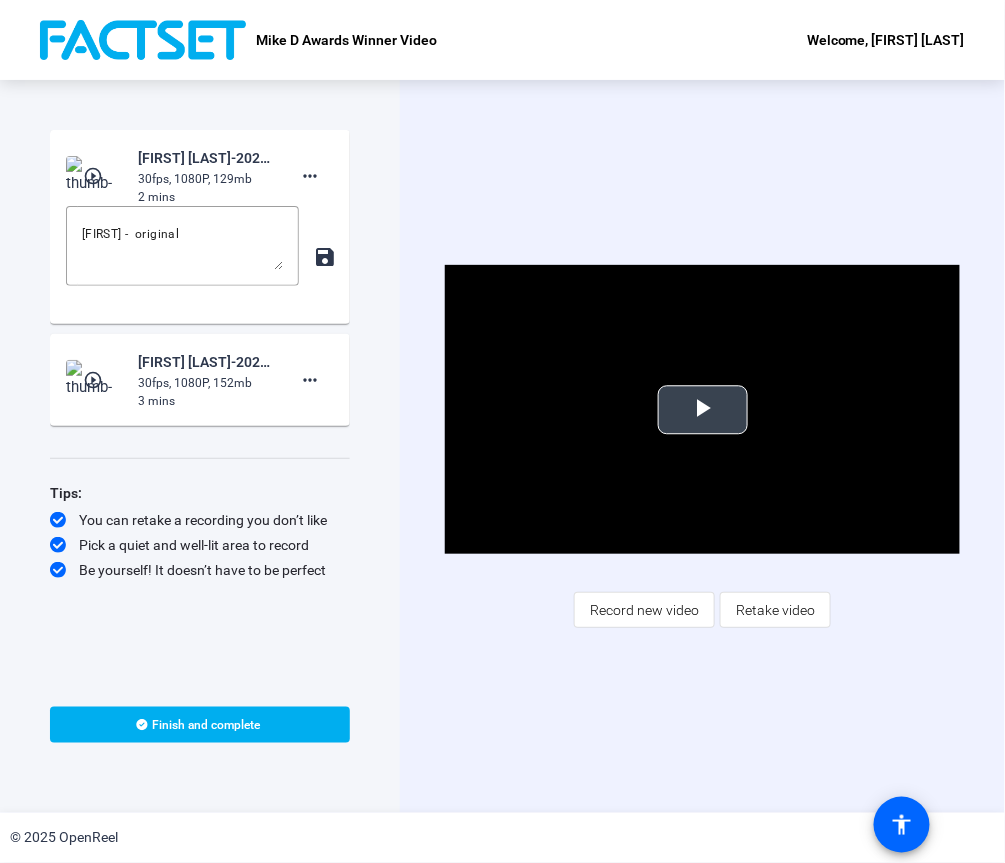 click at bounding box center [703, 410] 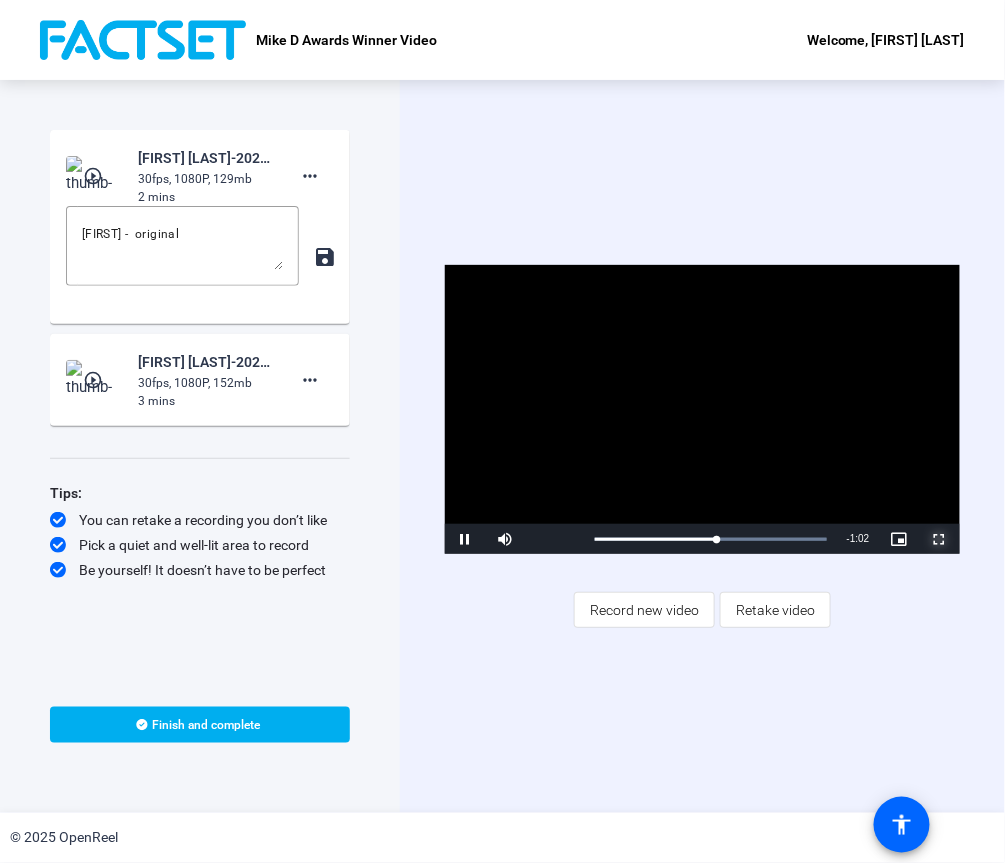 click at bounding box center [940, 539] 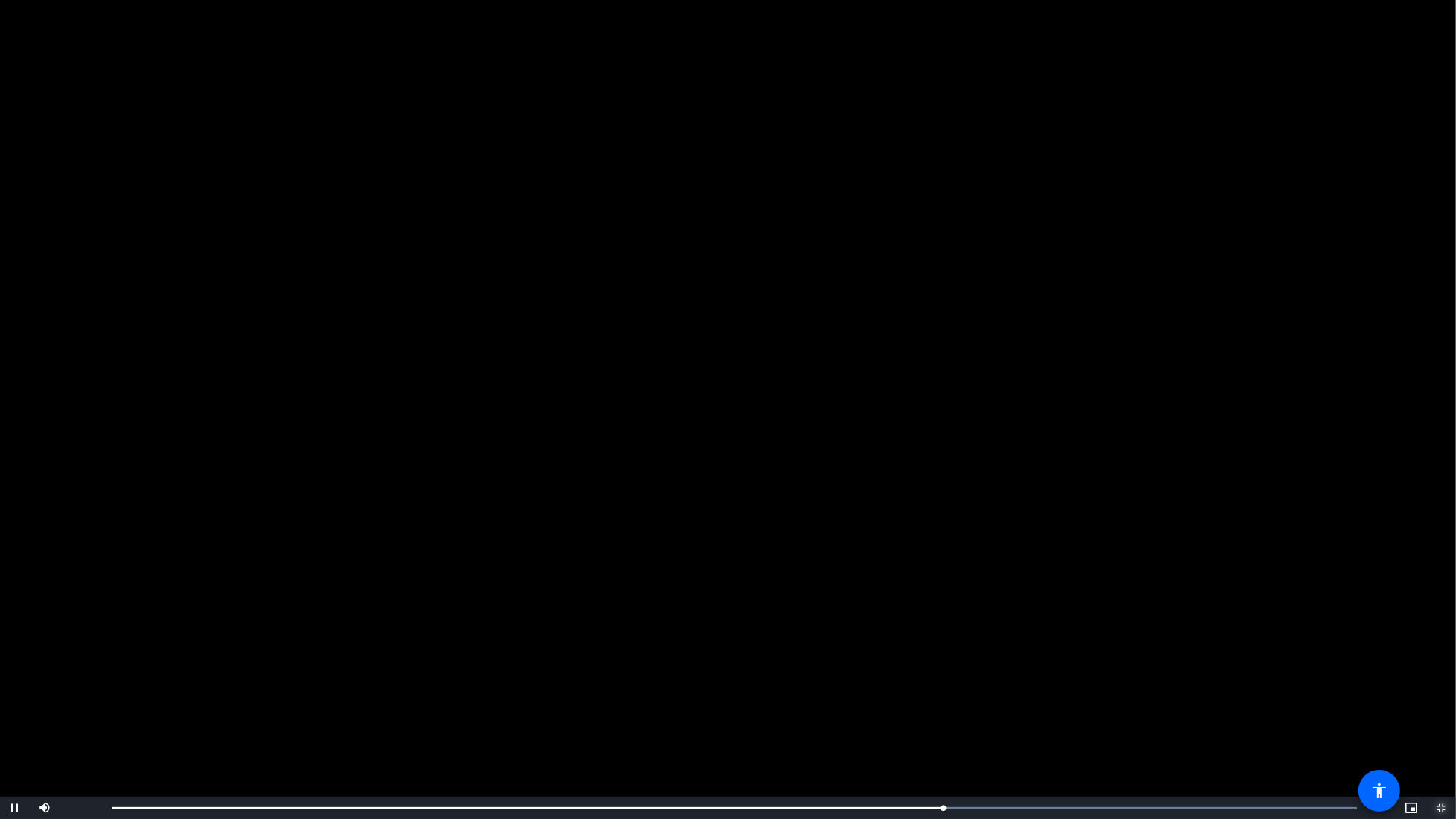 click at bounding box center (1441, 808) 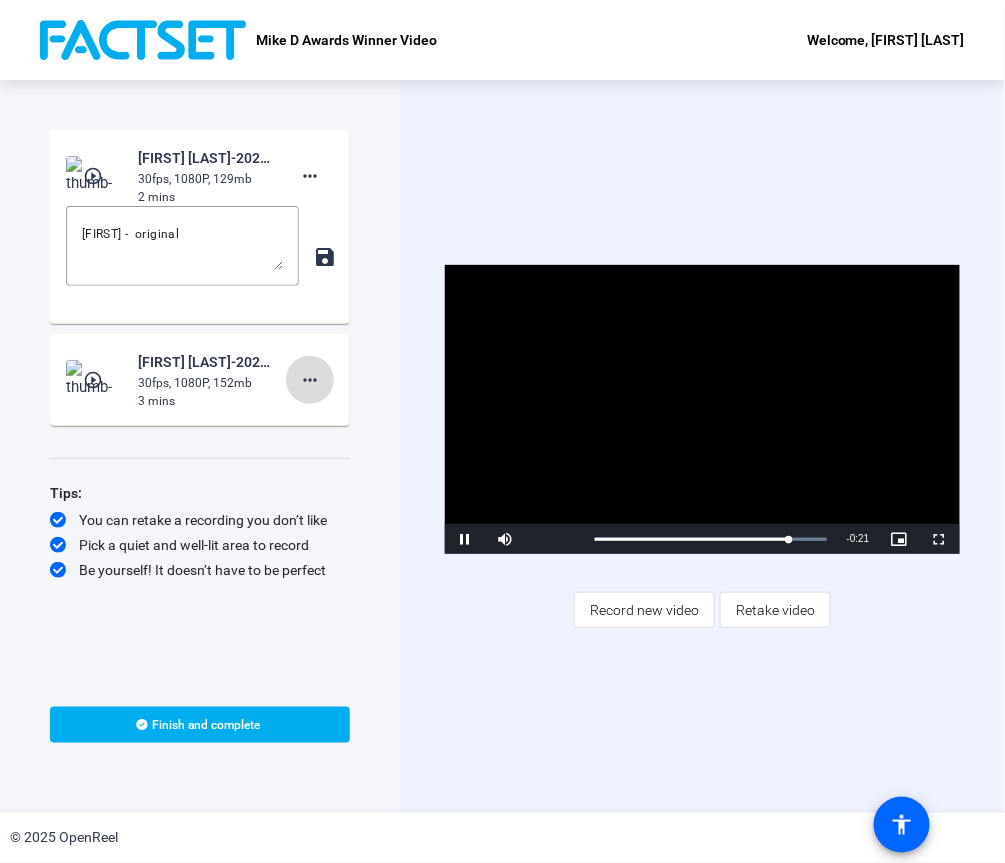 click on "more_horiz" at bounding box center (310, 380) 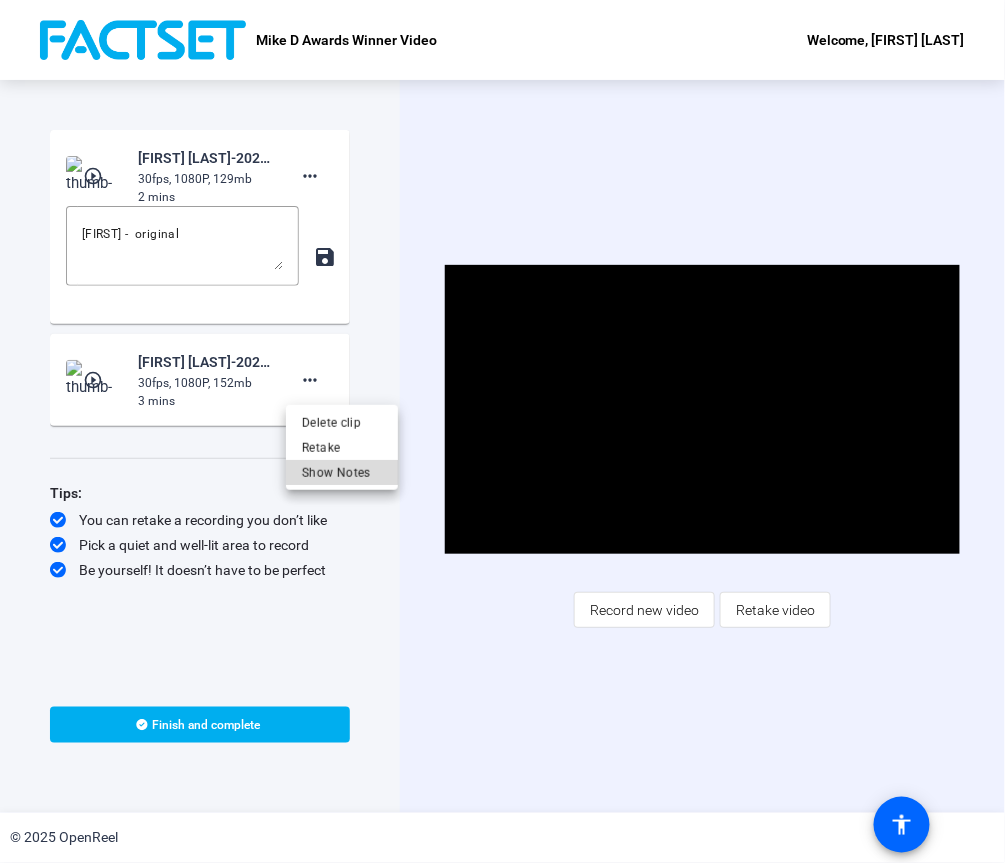 click on "Show Notes" at bounding box center (342, 472) 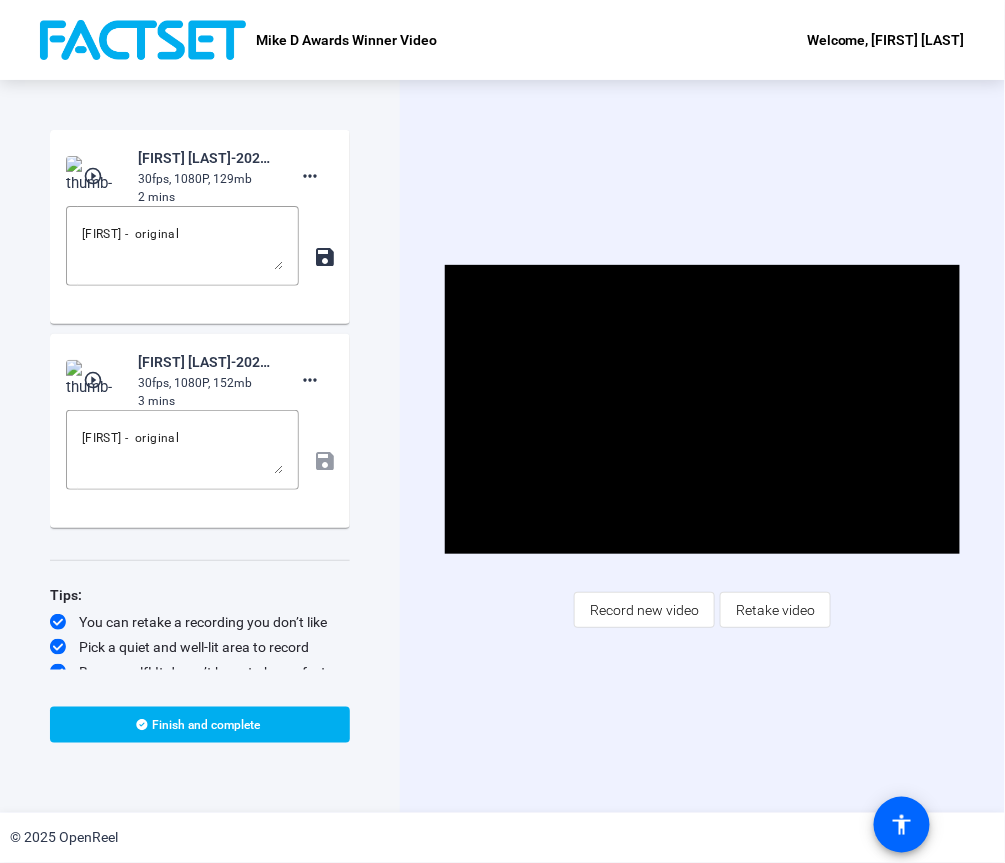 click on "Video Player is loading. Play Video Pause Mute Current Time  1:53 / Duration  2:10 Loaded :  100.00% 1:49 1:54 Stream Type  LIVE Seek to live, currently behind live LIVE Remaining Time  - 0:17   1x Playback Rate Chapters Chapters Descriptions descriptions off , selected Captions captions settings , opens captions settings dialog captions off , selected Audio Track Picture-in-Picture Fullscreen This is a modal window. Beginning of dialog window. Escape will cancel and close the window. Text Color White Black Red Green Blue Yellow Magenta Cyan Transparency Opaque Semi-Transparent Background Color Black White Red Green Blue Yellow Magenta Cyan Transparency Opaque Semi-Transparent Transparent Window Color Black White Red Green Blue Yellow Magenta Cyan Transparency Transparent Semi-Transparent Opaque Font Size 50% 75% 100% 125% 150% 175% 200% 300% 400% Text Edge Style None Raised Depressed Uniform Dropshadow Font Family Proportional Sans-Serif Monospace Sans-Serif Proportional Serif Monospace Serif Casual" at bounding box center (702, 446) 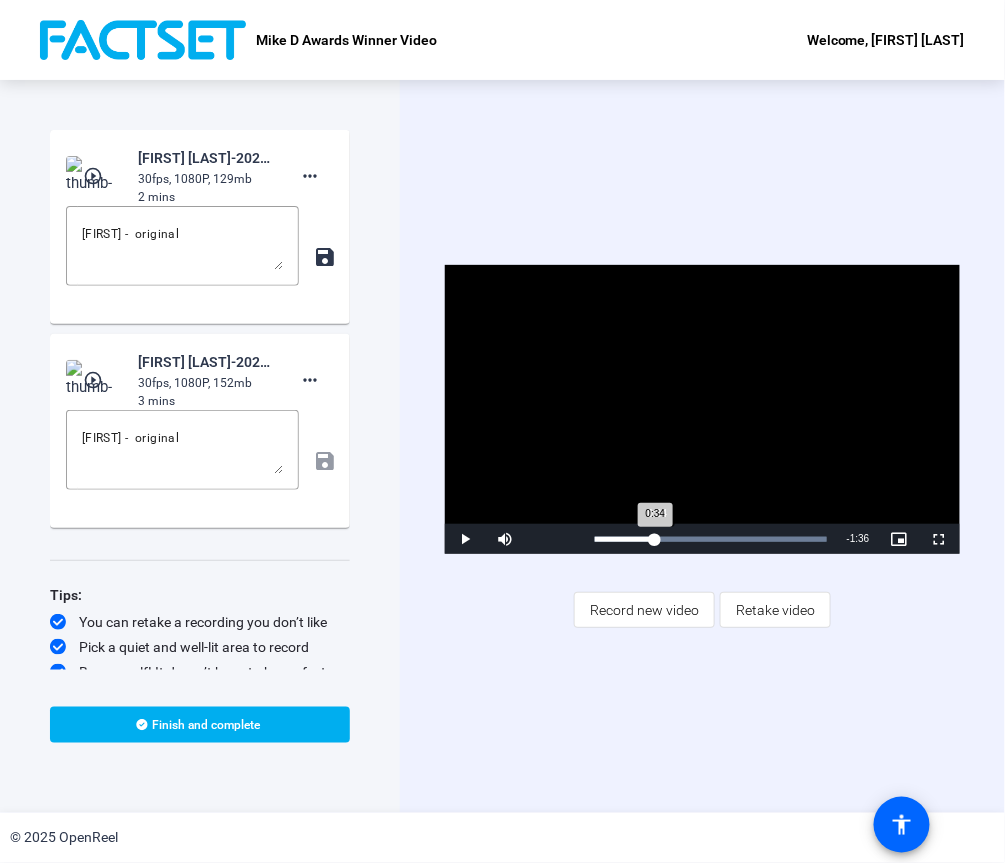 drag, startPoint x: 819, startPoint y: 539, endPoint x: 656, endPoint y: 553, distance: 163.60013 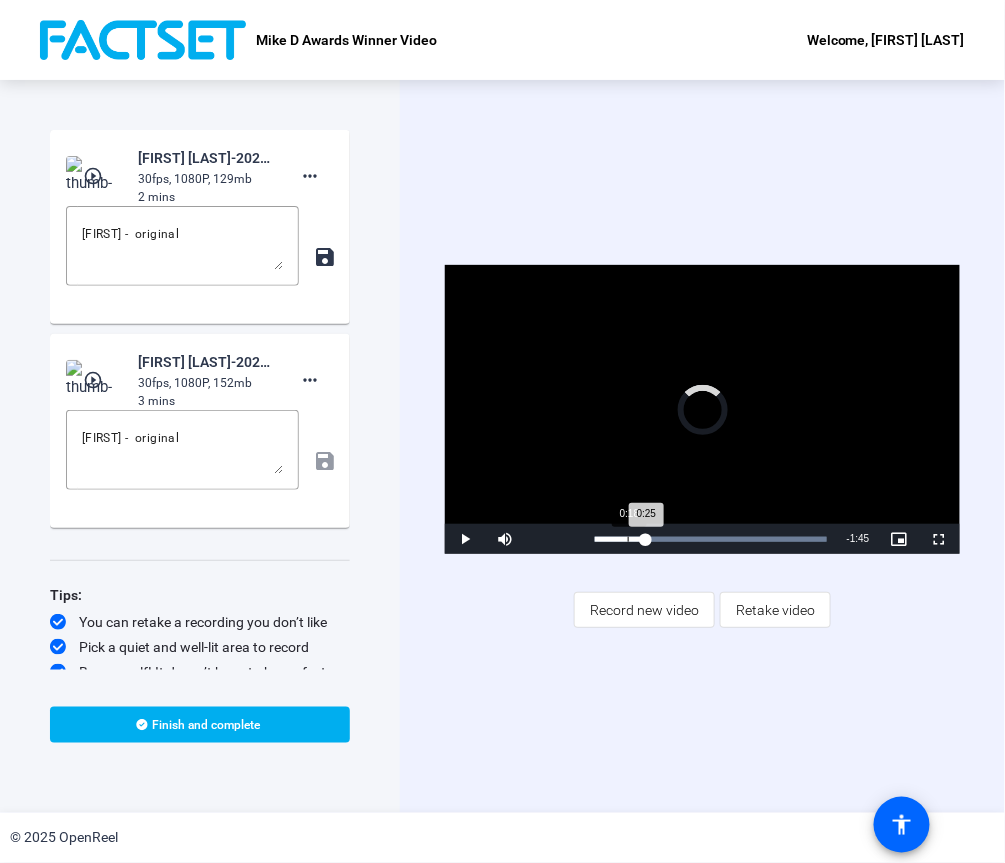 drag, startPoint x: 654, startPoint y: 540, endPoint x: 627, endPoint y: 541, distance: 27.018513 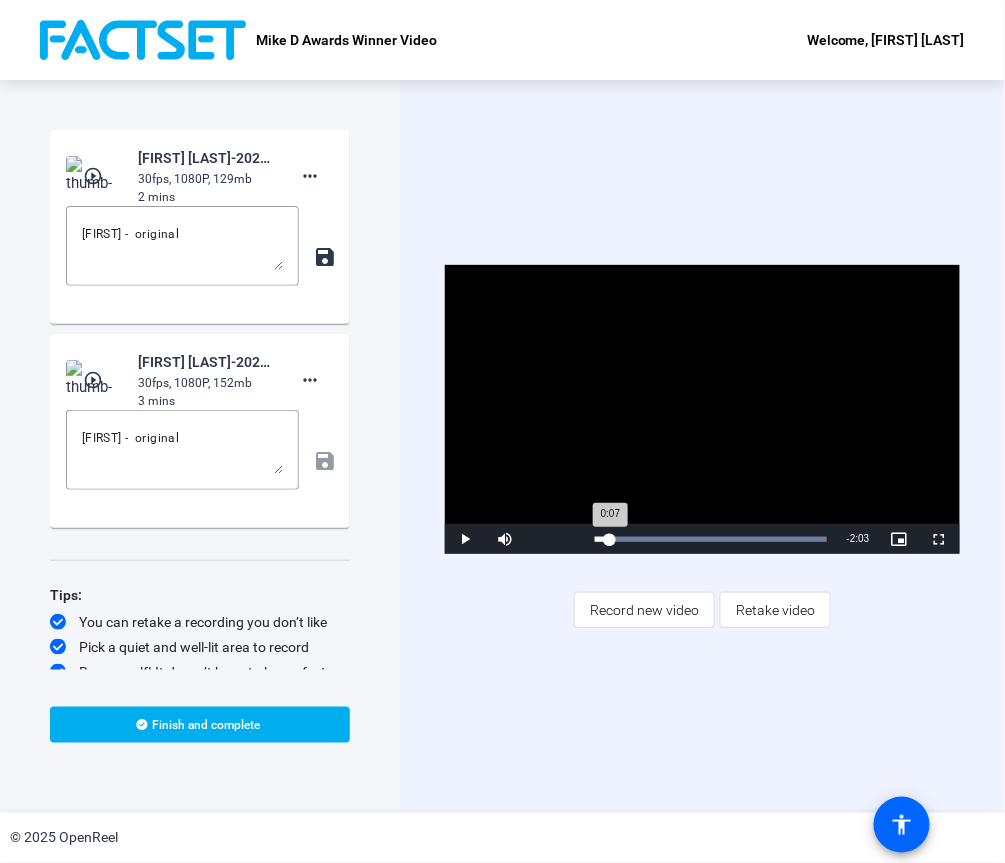 drag, startPoint x: 627, startPoint y: 542, endPoint x: 609, endPoint y: 540, distance: 18.110771 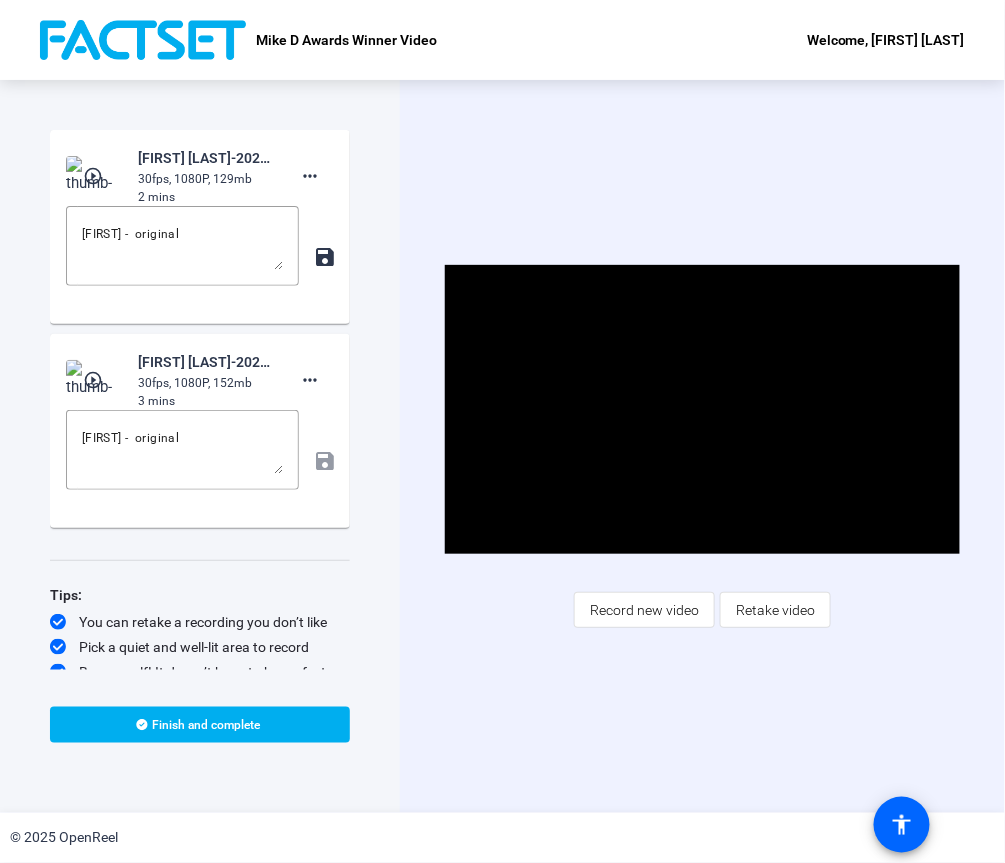 click on "Video Player is loading. Play Video Pause Mute Current Time  0:13 / Duration  2:10 Loaded :  100.00% 0:16 0:13 Stream Type  LIVE Seek to live, currently behind live LIVE Remaining Time  - 1:57   1x Playback Rate Chapters Chapters Descriptions descriptions off , selected Captions captions settings , opens captions settings dialog captions off , selected Audio Track Picture-in-Picture Fullscreen This is a modal window. Beginning of dialog window. Escape will cancel and close the window. Text Color White Black Red Green Blue Yellow Magenta Cyan Transparency Opaque Semi-Transparent Background Color Black White Red Green Blue Yellow Magenta Cyan Transparency Opaque Semi-Transparent Transparent Window Color Black White Red Green Blue Yellow Magenta Cyan Transparency Transparent Semi-Transparent Opaque Font Size 50% 75% 100% 125% 150% 175% 200% 300% 400% Text Edge Style None Raised Depressed Uniform Dropshadow Font Family Proportional Sans-Serif Monospace Sans-Serif Proportional Serif Monospace Serif Casual" at bounding box center (702, 446) 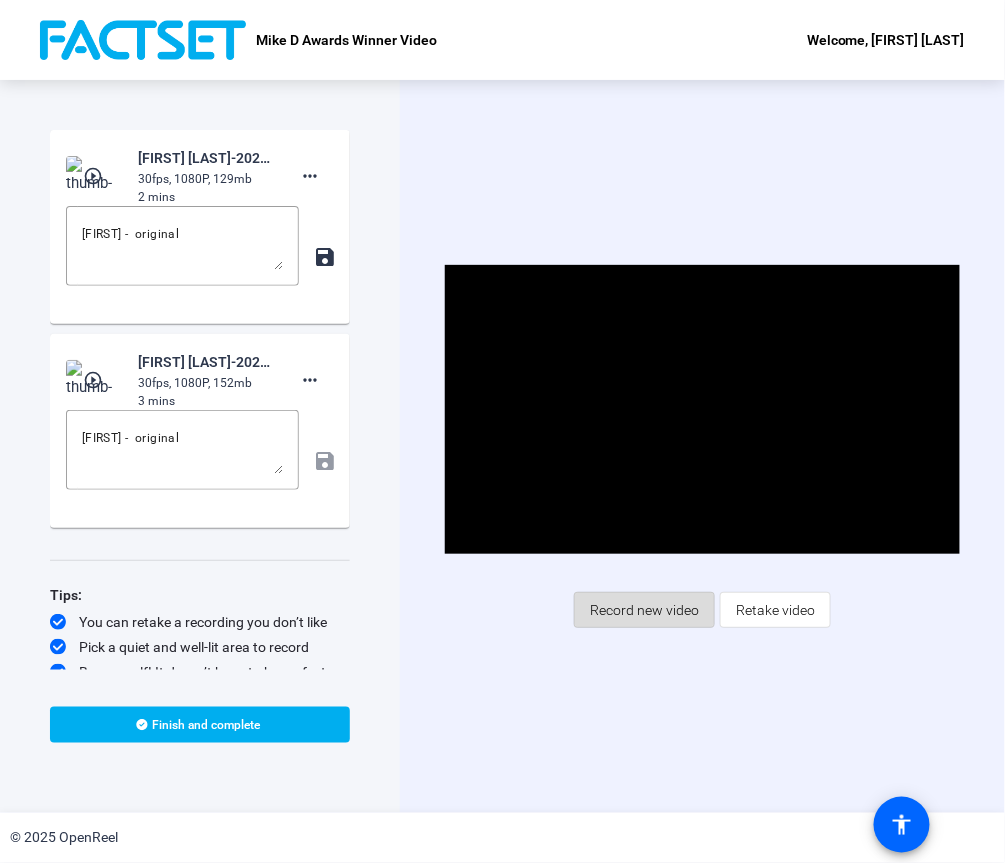click on "Record new video" at bounding box center (644, 610) 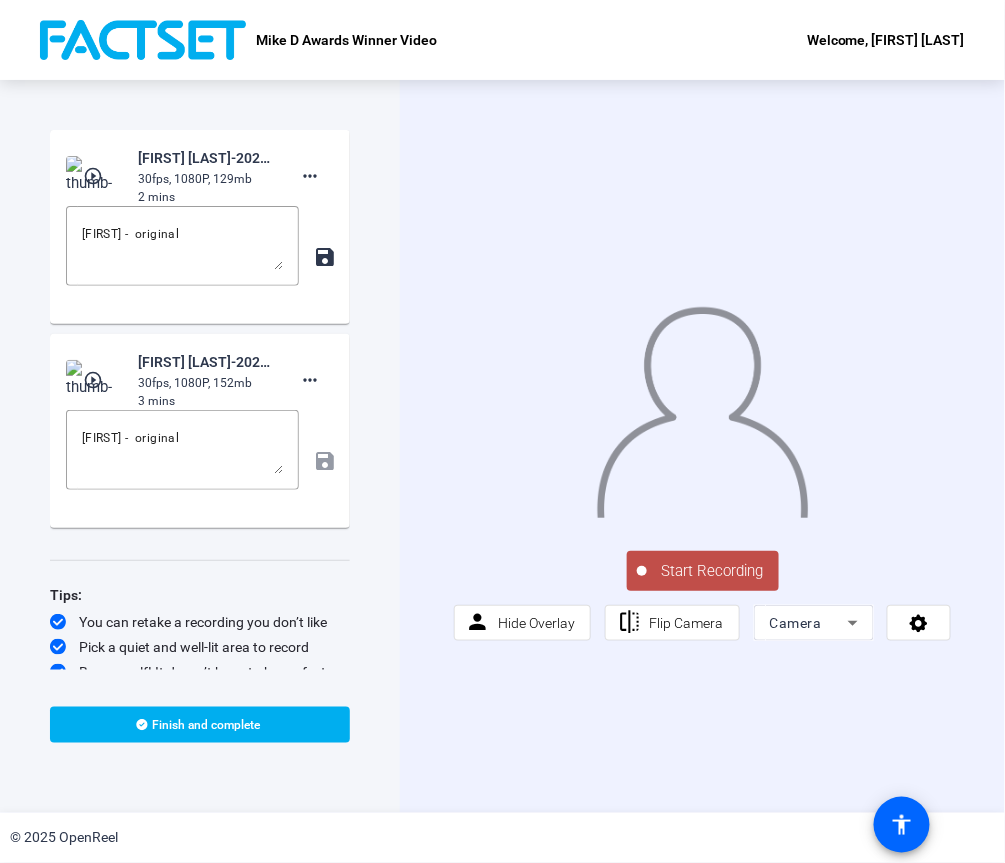 click on "Start Recording  play_circle_outline  [FIRST] [LAST]-2025 Mike D Awards Winner Videos-Mike D Awards Winner Video-1752106444736-webcam  30fps, 1080P, 129mb  2 mins more_horiz [FIRST] -  original save play_circle_outline  [FIRST] [LAST]-2025 Mike D Awards Winner Videos-Mike D Awards Winner Video-1752102856110-webcam  30fps, 1080P, 152mb  3 mins more_horiz [FIRST] -  original save Tips:
You can retake a recording you don’t like
Pick a quiet and well-lit area to record
Be yourself! It doesn’t have to be perfect
Finish and complete" at bounding box center (200, 446) 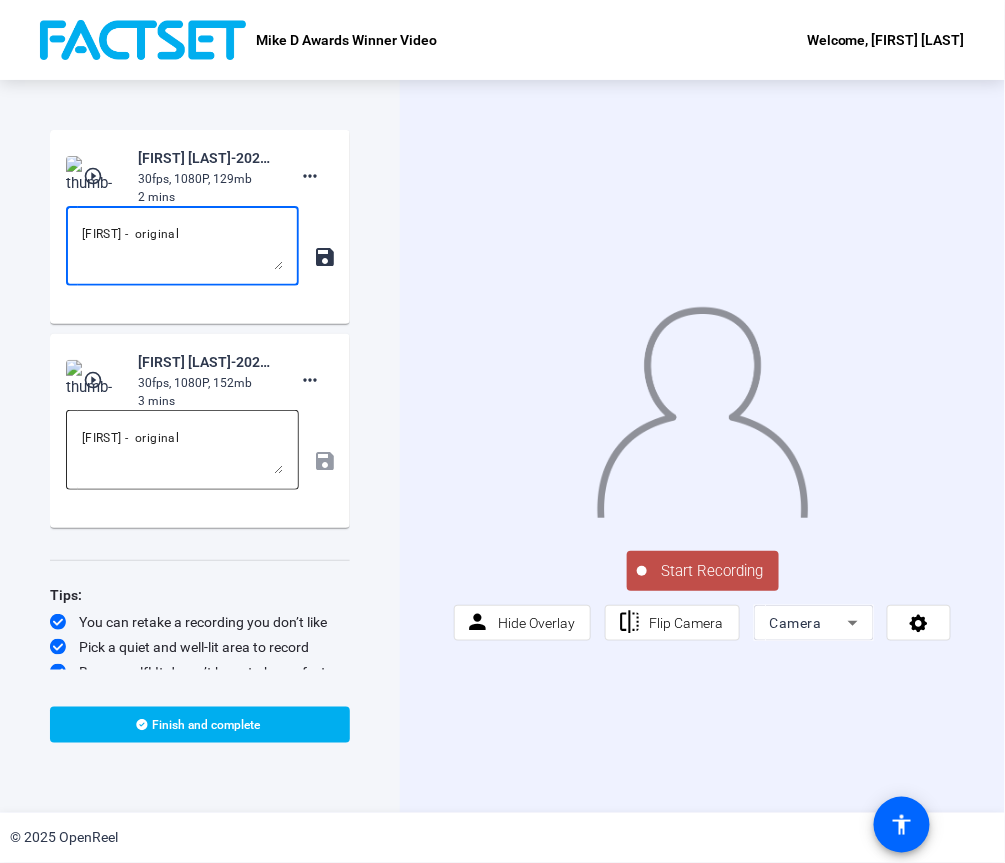click on "[FIRST] -  original" at bounding box center (182, 450) 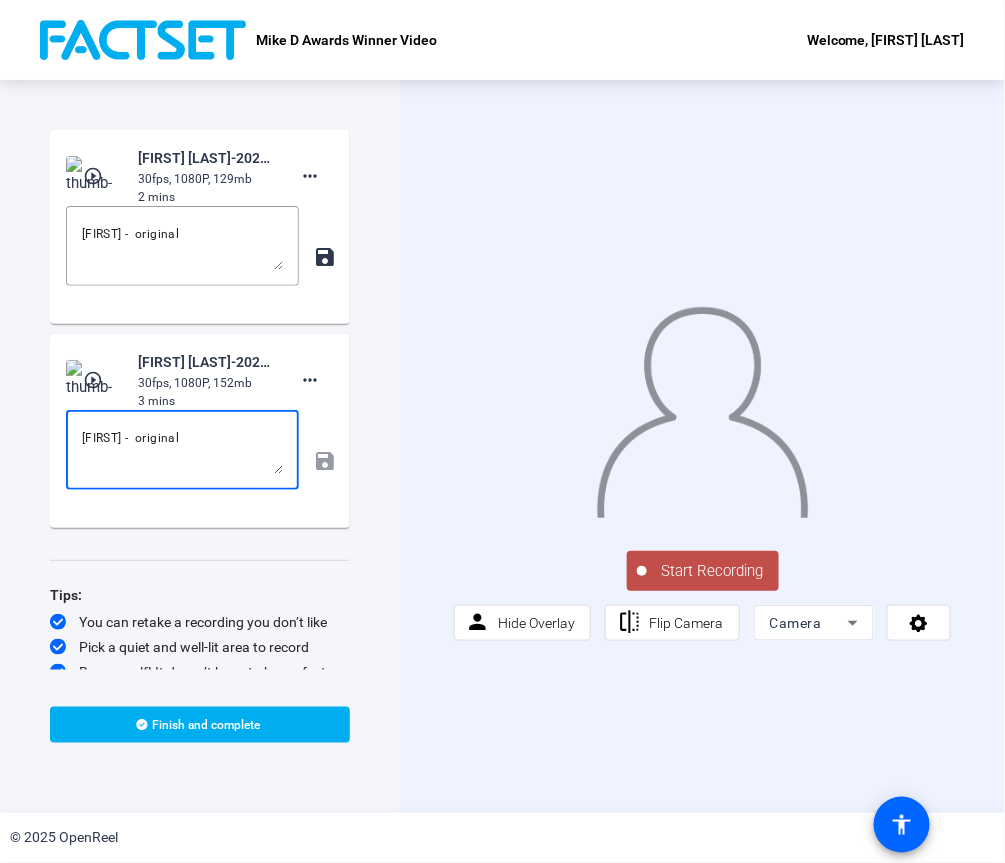 drag, startPoint x: 227, startPoint y: 444, endPoint x: 80, endPoint y: 442, distance: 147.01361 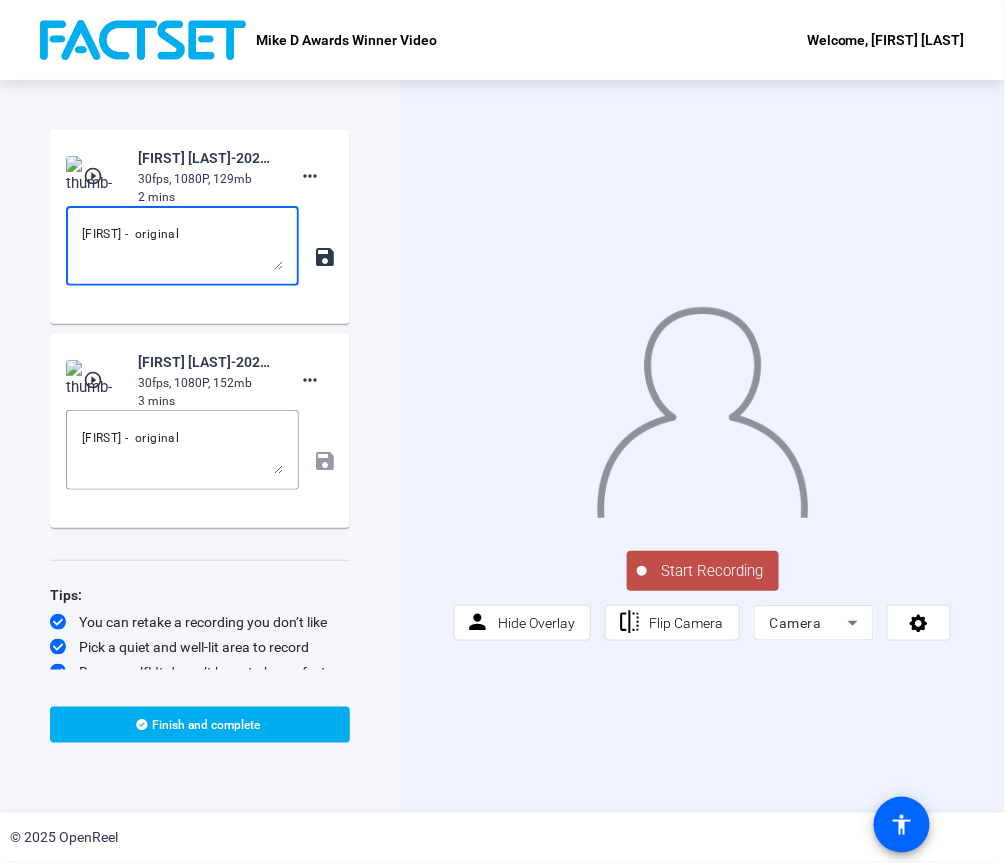 drag, startPoint x: 190, startPoint y: 228, endPoint x: 75, endPoint y: 226, distance: 115.01739 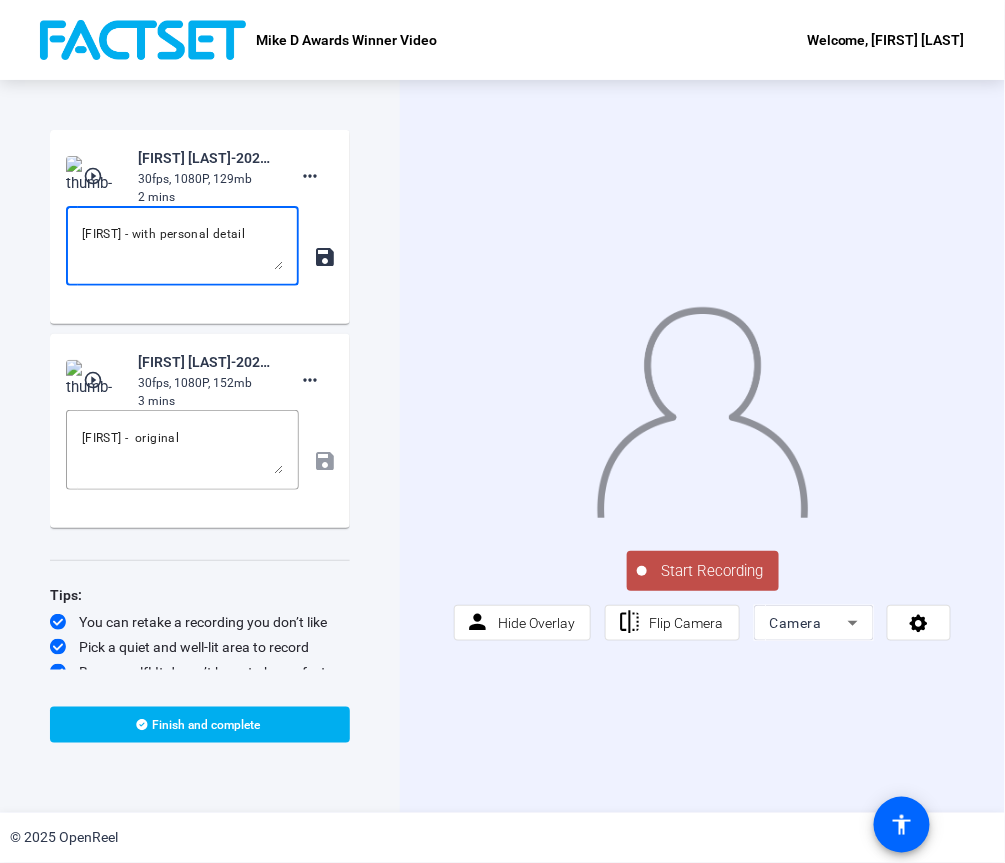 type on "[FIRST] - with personal detail" 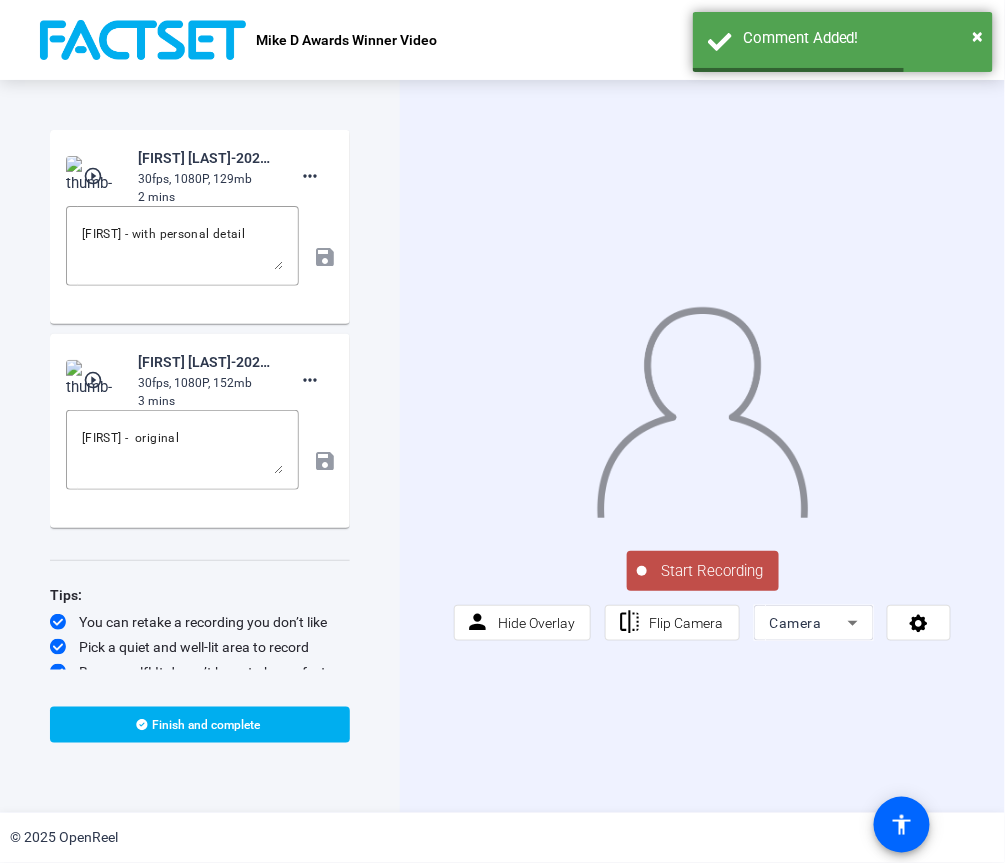 click on "Start Recording  play_circle_outline  [FIRST] [LAST]-2025 Mike D Awards Winner Videos-Mike D Awards Winner Video-[NUMBER]-webcam  30fps, 1080P, [NUMBER]mb  2 mins more_horiz [FIRST] - with personal detail save play_circle_outline  [FIRST] [LAST]-2025 Mike D Awards Winner Videos-Mike D Awards Winner Video-[NUMBER]-webcam  30fps, 1080P, [NUMBER]mb  3 mins more_horiz [FIRST] -  original save Tips:
You can retake a recording you don’t like
Pick a quiet and well-lit area to record
Be yourself! It doesn’t have to be perfect
Finish and complete" at bounding box center [200, 446] 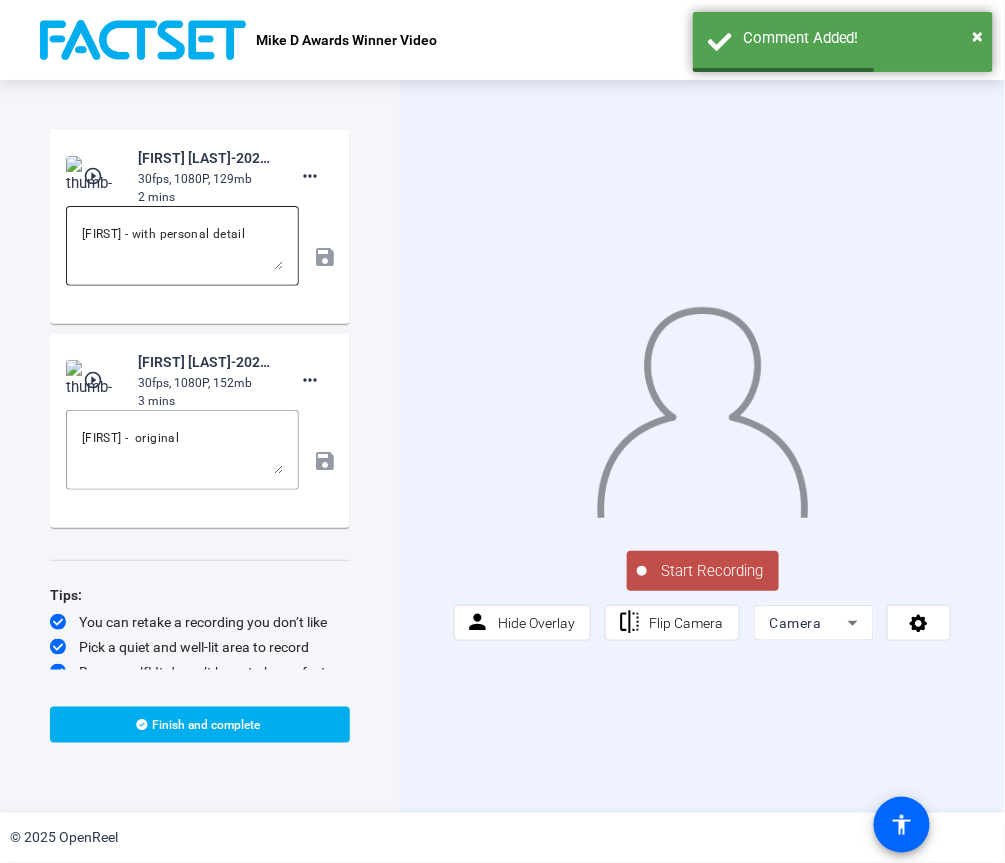 click on "[FIRST] - with personal detail" at bounding box center (182, 246) 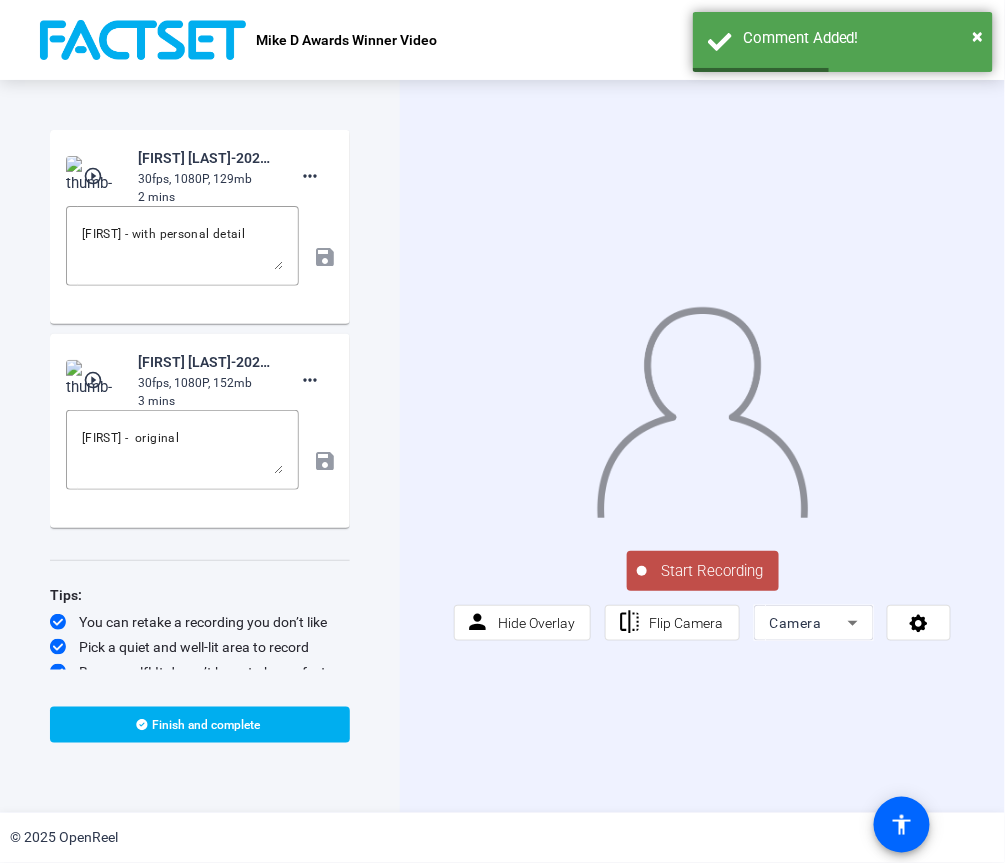 click on "30fps, 1080P, 129mb" at bounding box center [205, 179] 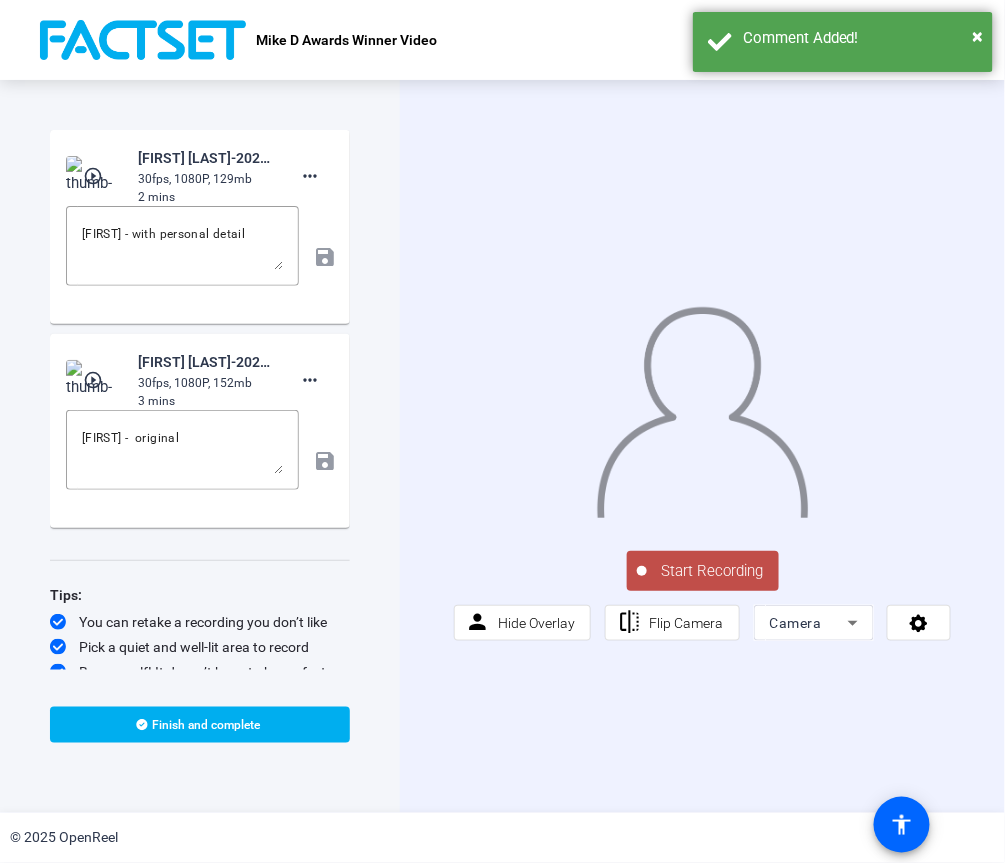 click on "Start Recording  person  Hide Overlay flip Flip Camera Camera" at bounding box center [702, 446] 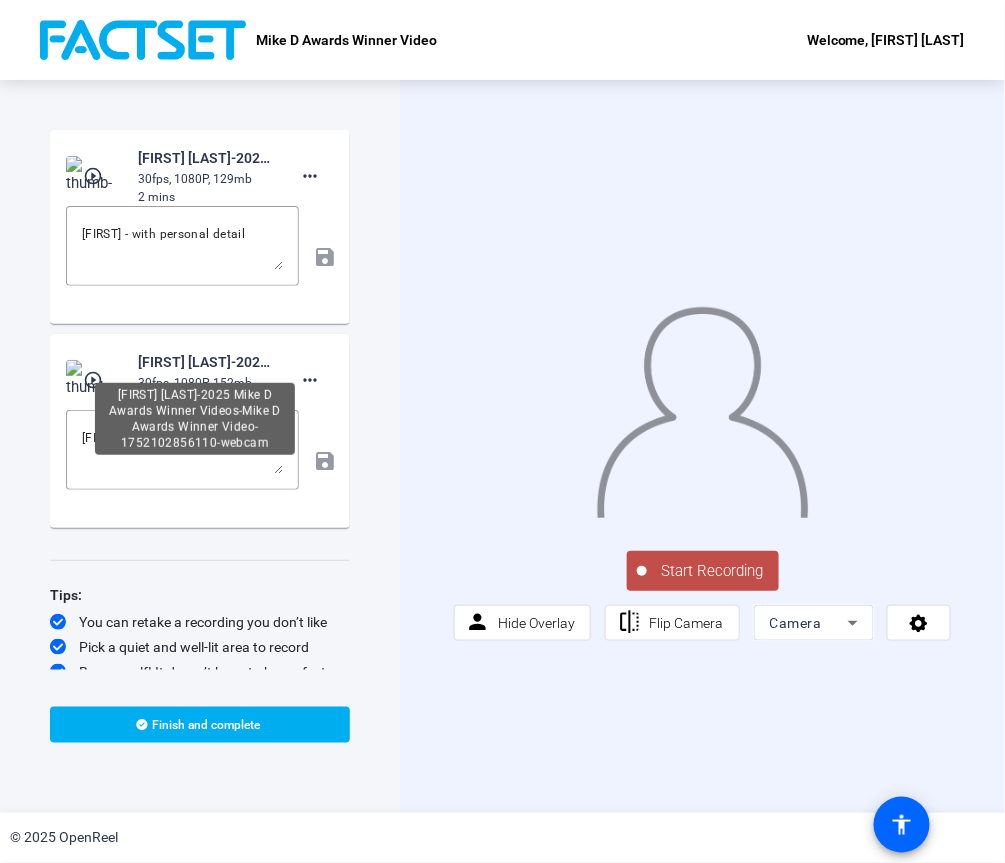click on "[FIRST] [LAST]-2025 Mike D Awards Winner Videos-Mike D Awards Winner Video-1752102856110-webcam" at bounding box center (205, 362) 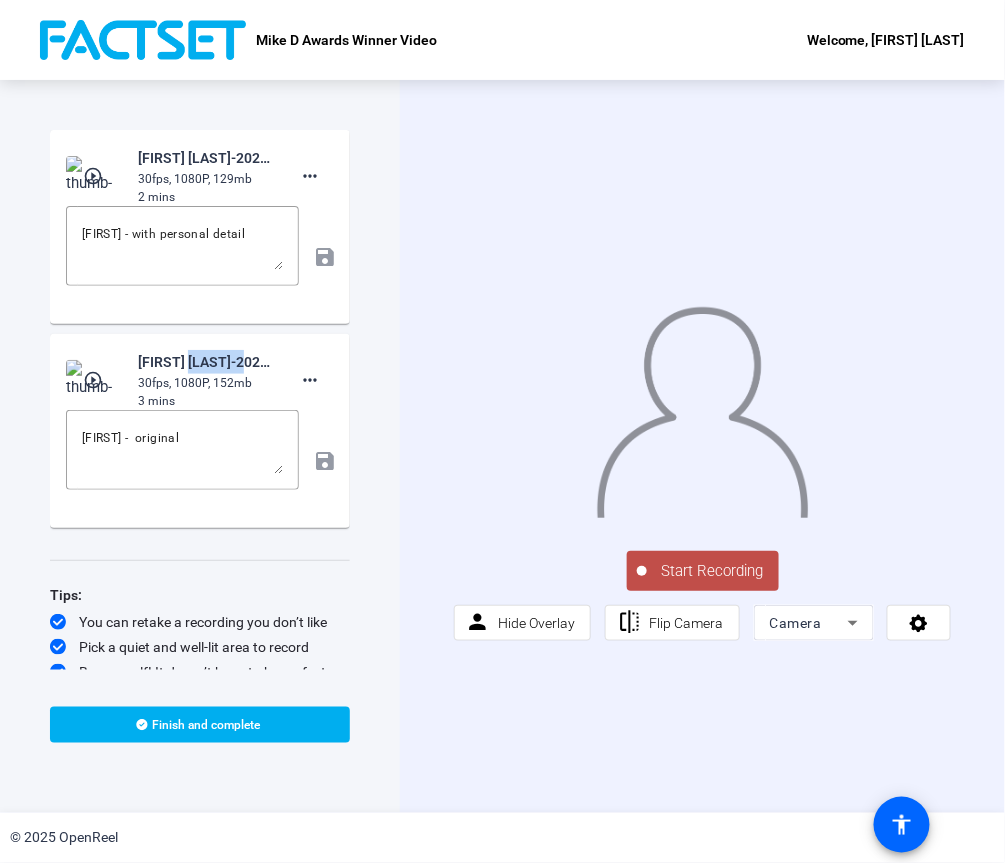 click on "[FIRST] [LAST]-2025 Mike D Awards Winner Videos-Mike D Awards Winner Video-1752102856110-webcam" at bounding box center (205, 362) 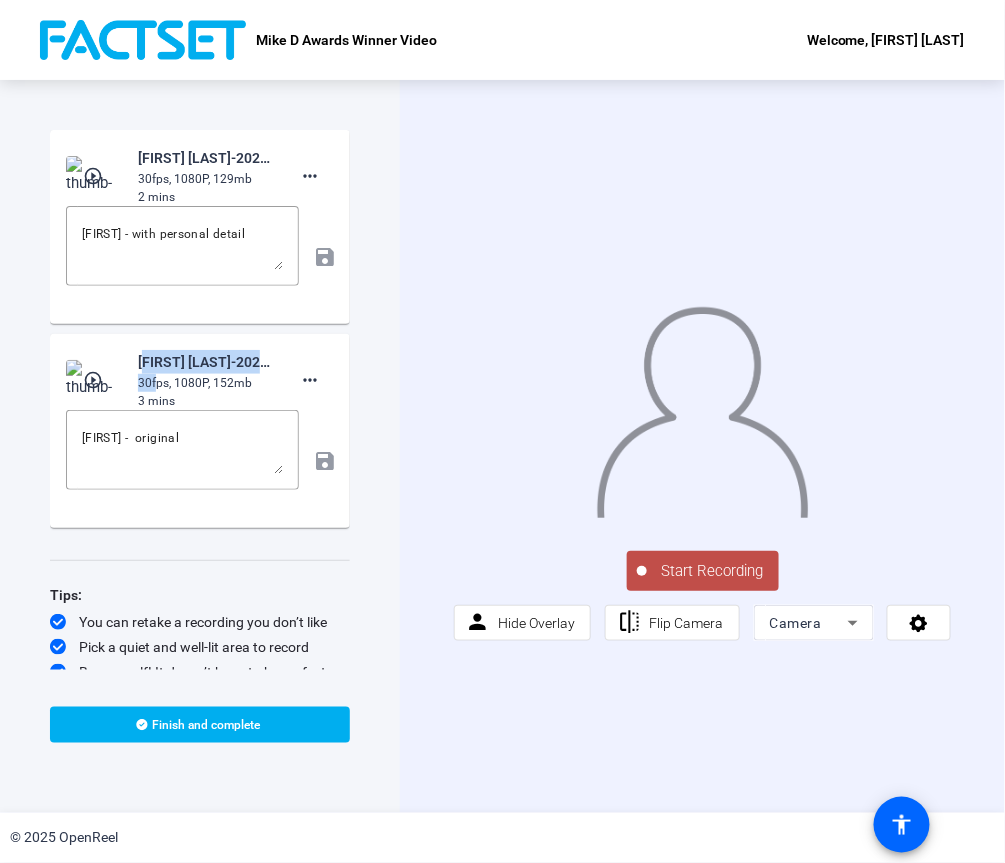 drag, startPoint x: 179, startPoint y: 368, endPoint x: 146, endPoint y: 375, distance: 33.734257 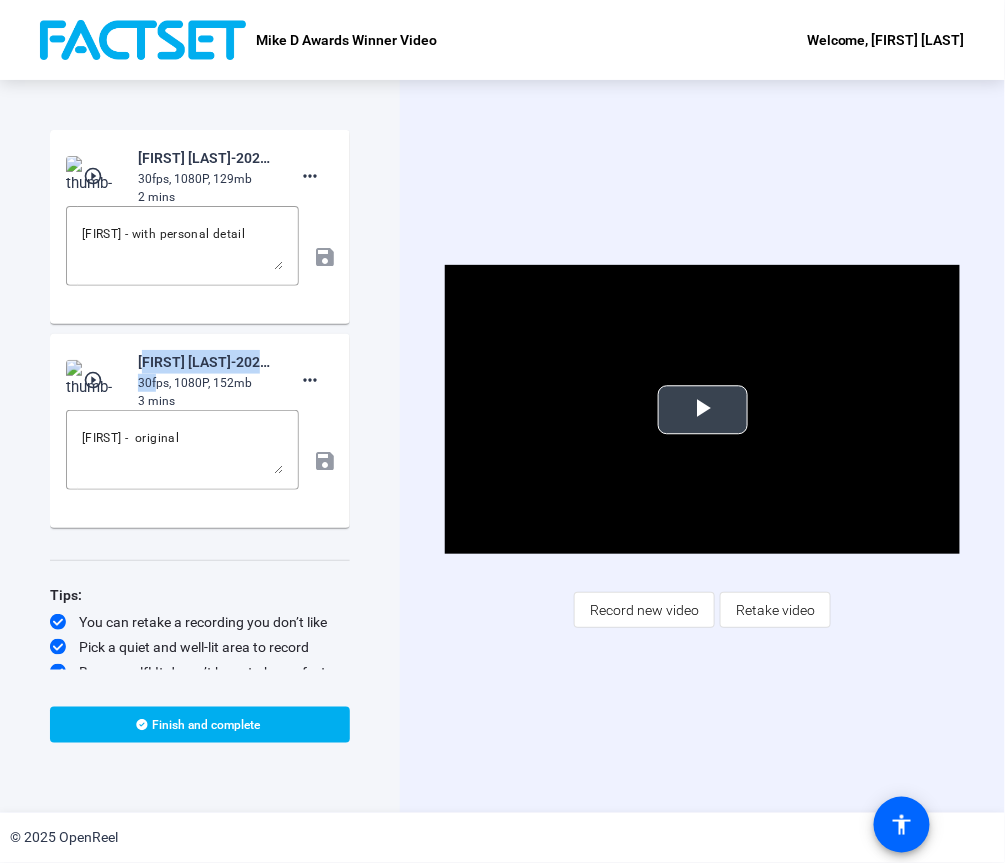 click at bounding box center (703, 410) 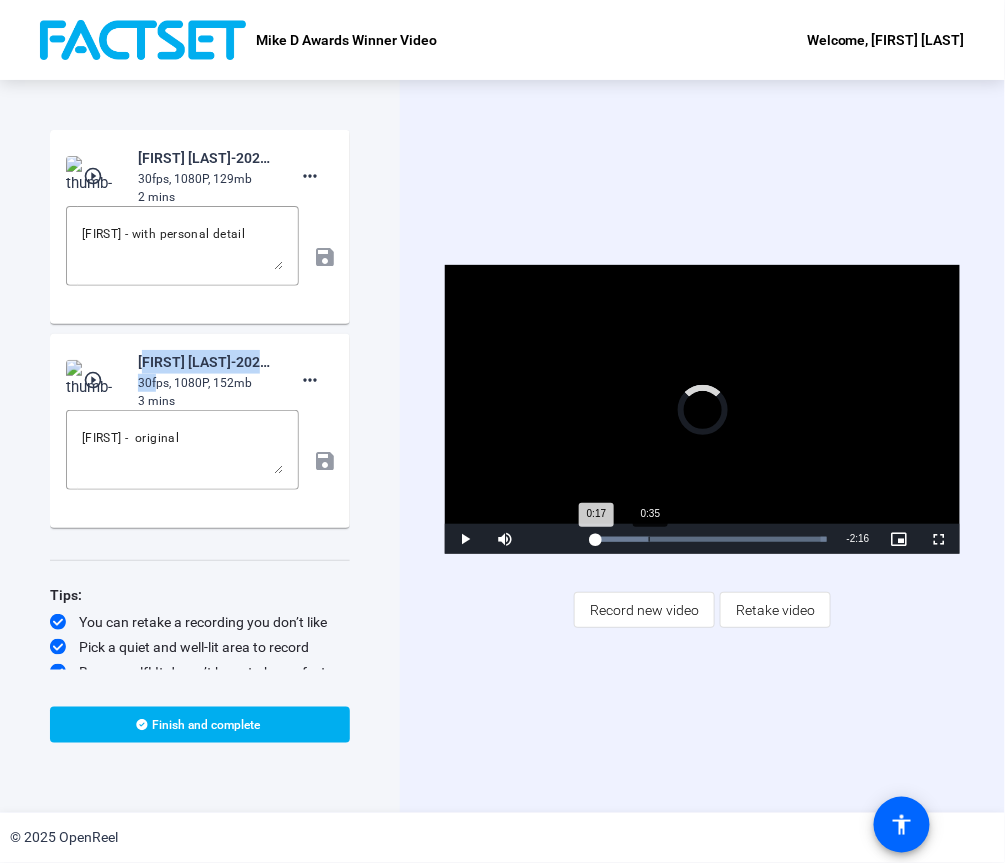 drag, startPoint x: 593, startPoint y: 534, endPoint x: 649, endPoint y: 533, distance: 56.008926 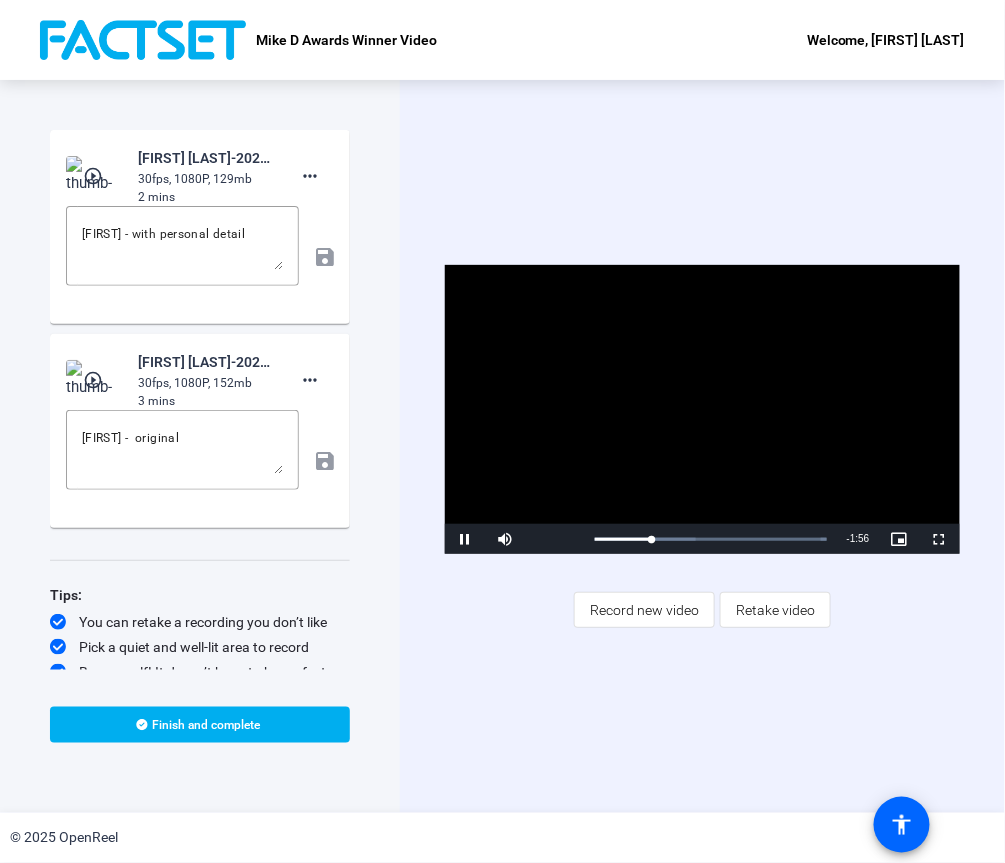 click on "Video Player is loading. Play Video Pause Mute 25% Current Time  0:37 / Duration  2:33 Loaded :  100.00% 0:01 0:37 Stream Type  LIVE Seek to live, currently behind live LIVE Remaining Time  - 1:56   1x Playback Rate Chapters Chapters Descriptions descriptions off , selected Captions captions settings , opens captions settings dialog captions off , selected Audio Track Picture-in-Picture Fullscreen This is a modal window. Beginning of dialog window. Escape will cancel and close the window. Text Color White Black Red Green Blue Yellow Magenta Cyan Transparency Opaque Semi-Transparent Background Color Black White Red Green Blue Yellow Magenta Cyan Transparency Opaque Semi-Transparent Transparent Window Color Black White Red Green Blue Yellow Magenta Cyan Transparency Transparent Semi-Transparent Opaque Font Size 50% 75% 100% 125% 150% 175% 200% 300% 400% Text Edge Style None Raised Depressed Uniform Dropshadow Font Family Proportional Sans-Serif Monospace Sans-Serif Proportional Serif Monospace Serif Casual" at bounding box center (702, 446) 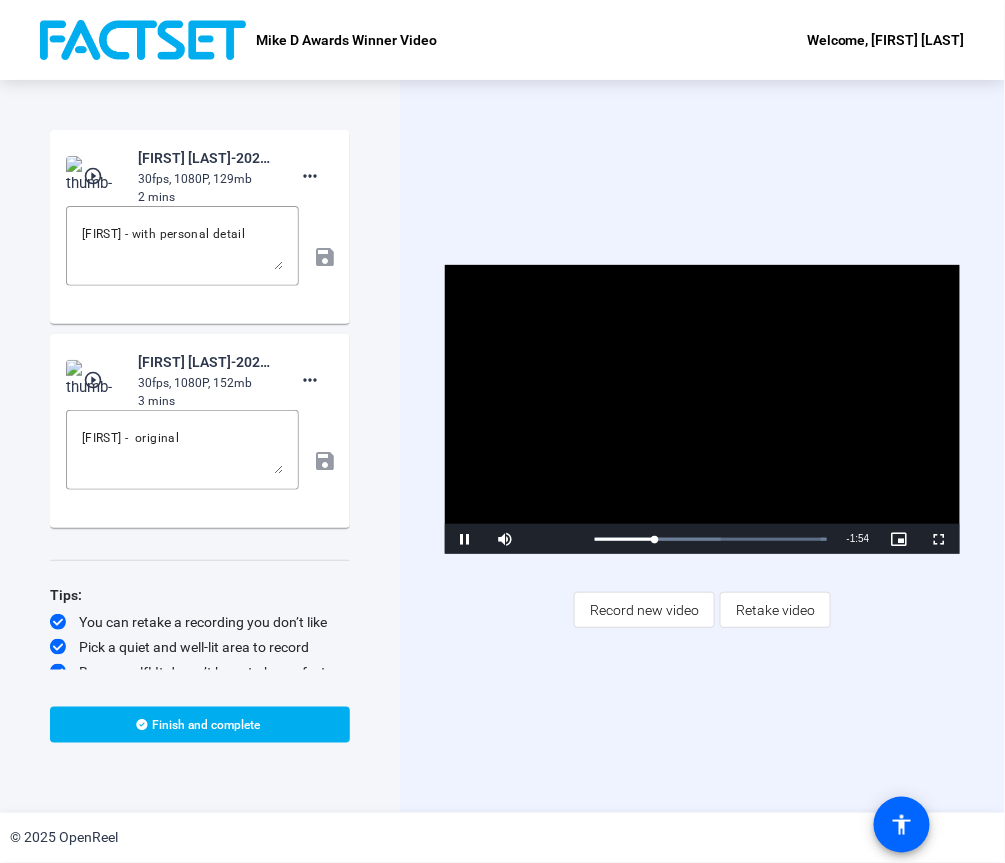 click at bounding box center (95, 176) 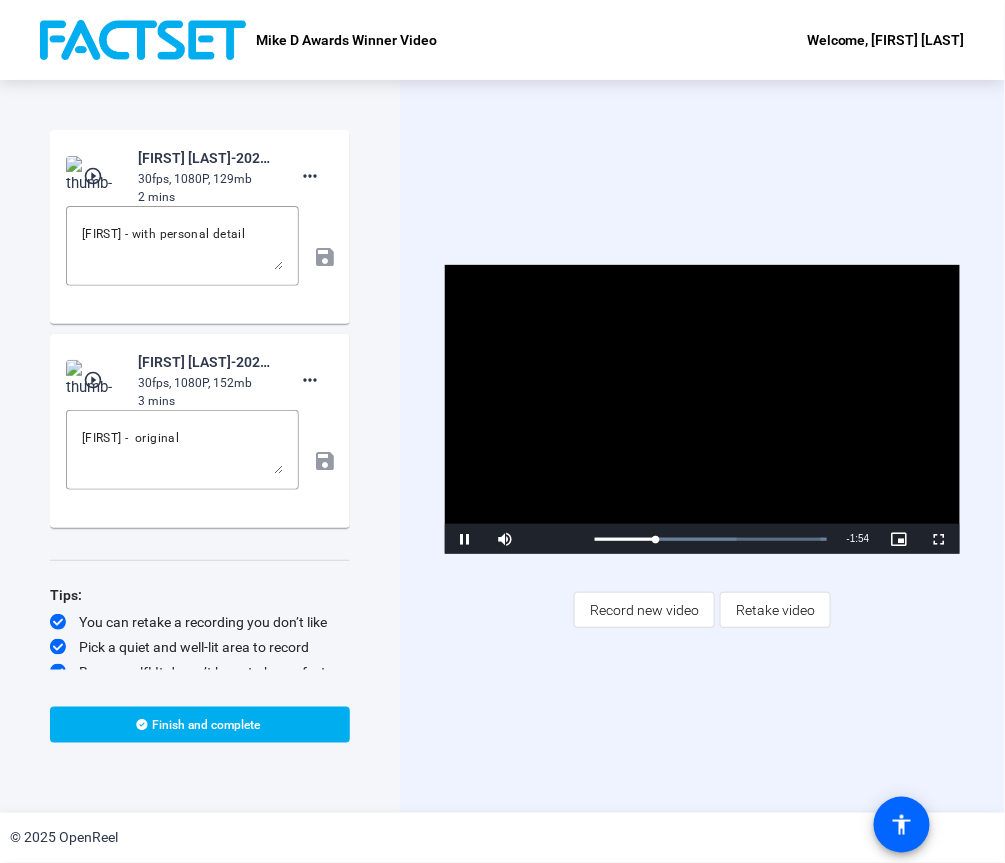 click on "play_circle_outline  [FIRST] [LAST]-2025 Mike D Awards Winner Videos-Mike D Awards Winner Video-[NUMBER]-webcam  30fps, 1080P, [NUMBER]mb  2 mins more_horiz" at bounding box center (200, 176) 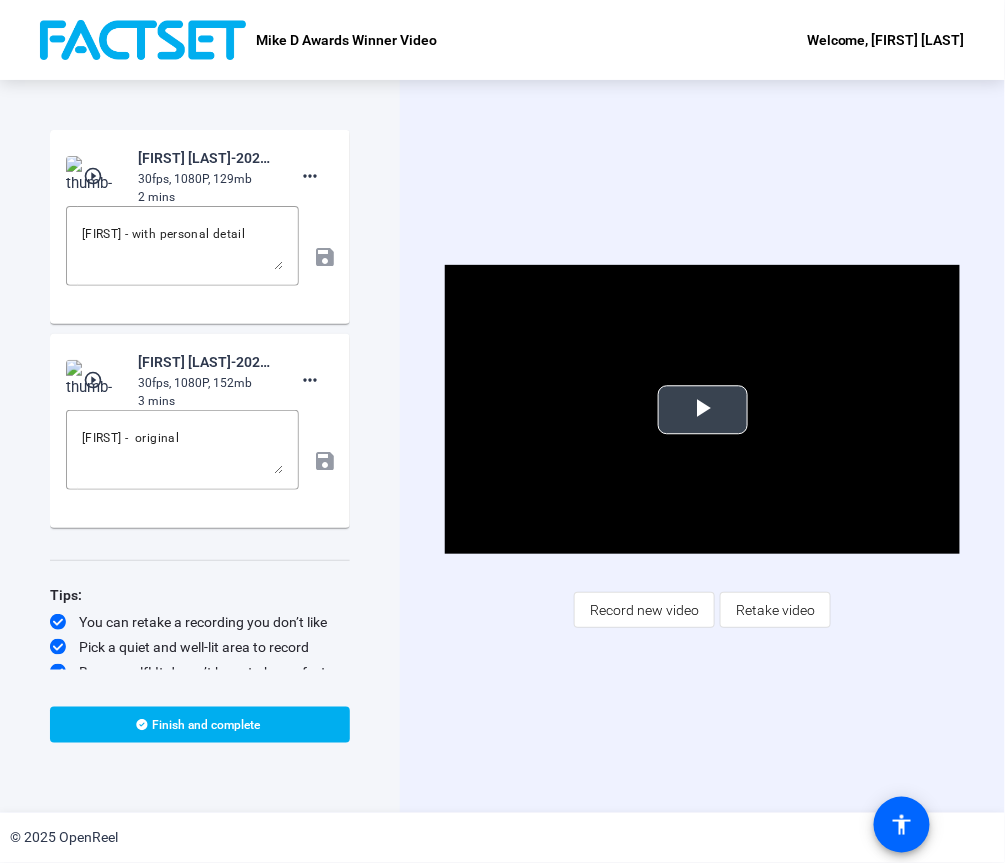 click at bounding box center (703, 410) 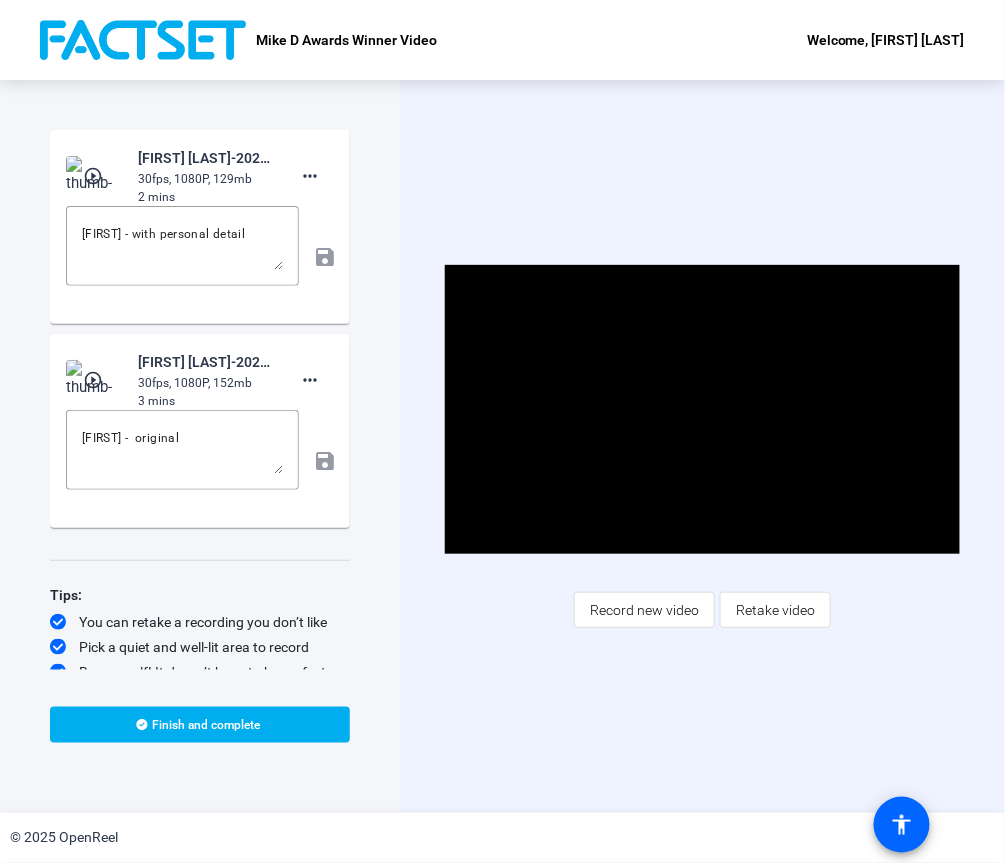 click on "Video Player is loading. Play Video Pause Mute Current Time  0:08 / Duration  2:10 Loaded :  100.00% 0:08 Stream Type  LIVE Seek to live, currently behind live LIVE Remaining Time  - 2:02   1x Playback Rate Chapters Chapters Descriptions descriptions off , selected Captions captions settings , opens captions settings dialog captions off , selected Audio Track Picture-in-Picture Fullscreen This is a modal window. Beginning of dialog window. Escape will cancel and close the window. Text Color White Black Red Green Blue Yellow Magenta Cyan Transparency Opaque Semi-Transparent Background Color Black White Red Green Blue Yellow Magenta Cyan Transparency Opaque Semi-Transparent Transparent Window Color Black White Red Green Blue Yellow Magenta Cyan Transparency Transparent Semi-Transparent Opaque Font Size 50% 75% 100% 125% 150% 175% 200% 300% 400% Text Edge Style None Raised Depressed Uniform Dropshadow Font Family Proportional Sans-Serif Monospace Sans-Serif Proportional Serif Monospace Serif Casual Script" at bounding box center [702, 446] 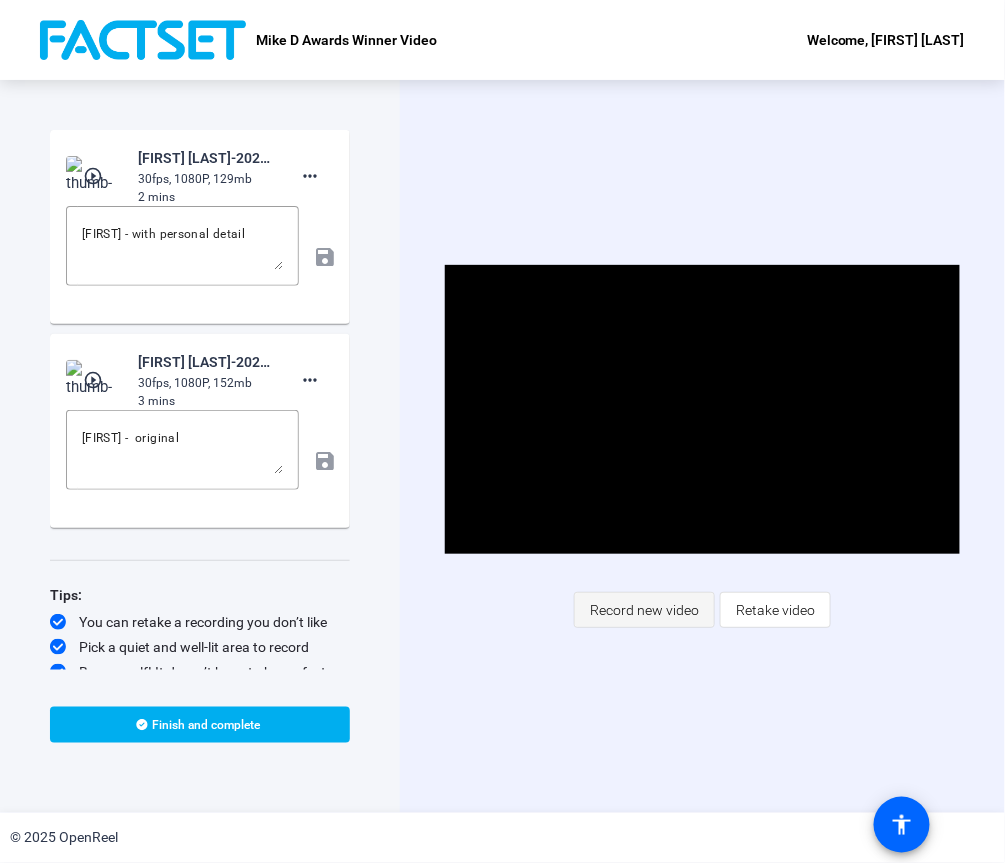 click on "Record new video" at bounding box center (644, 610) 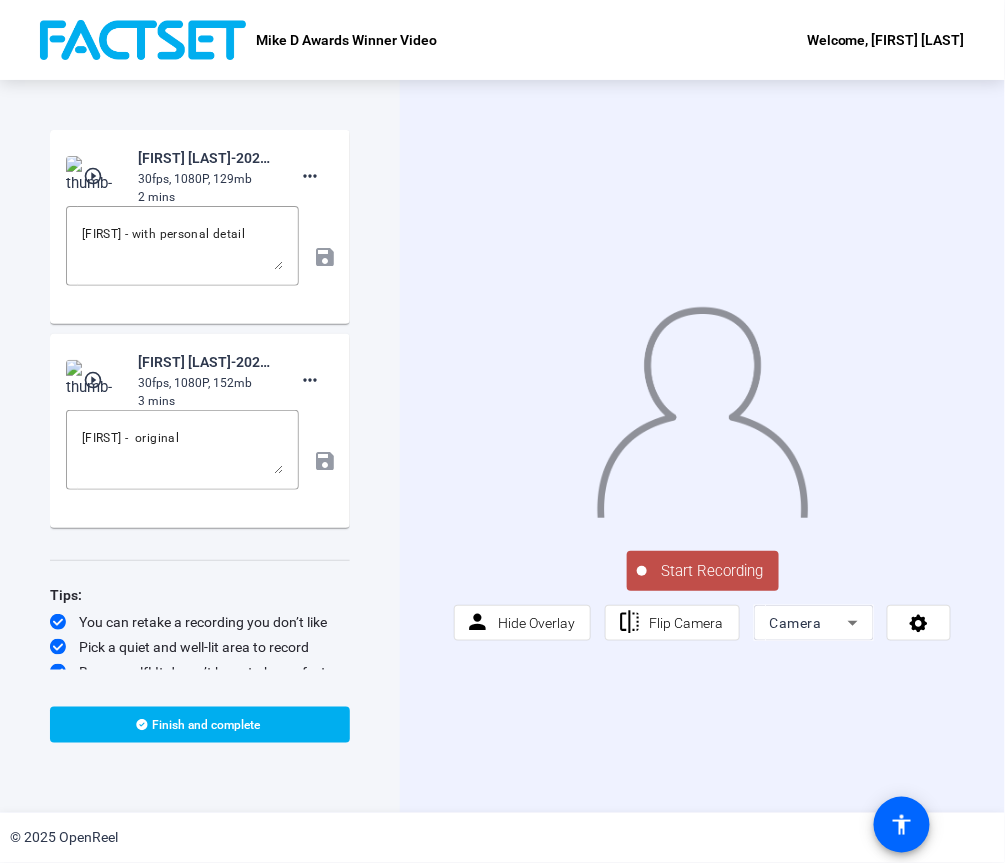 click on "Start Recording" at bounding box center [713, 571] 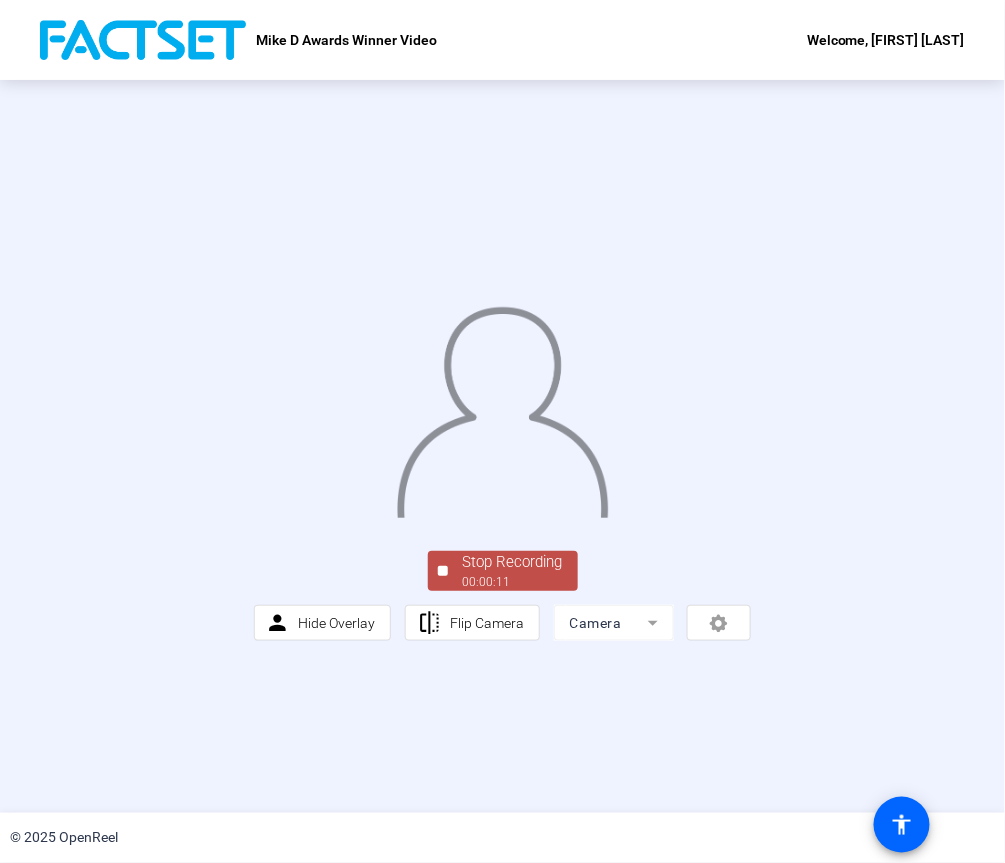 click on "00:00:11" at bounding box center [513, 582] 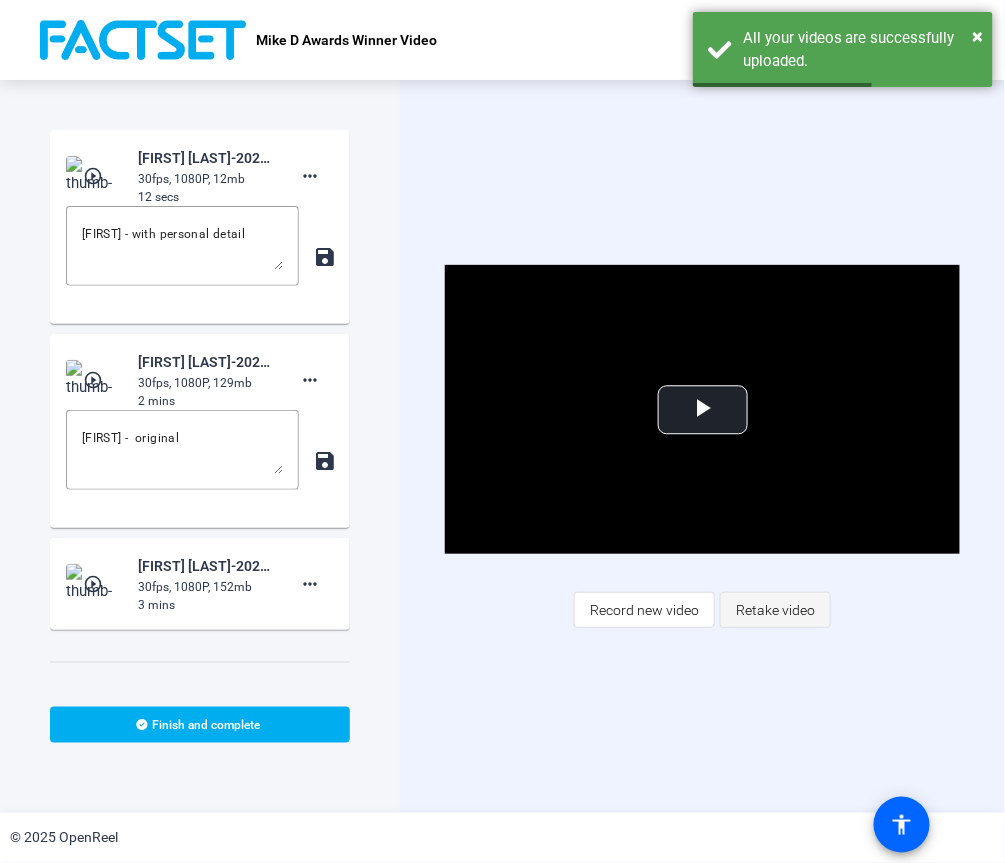 click on "Retake video" at bounding box center (644, 610) 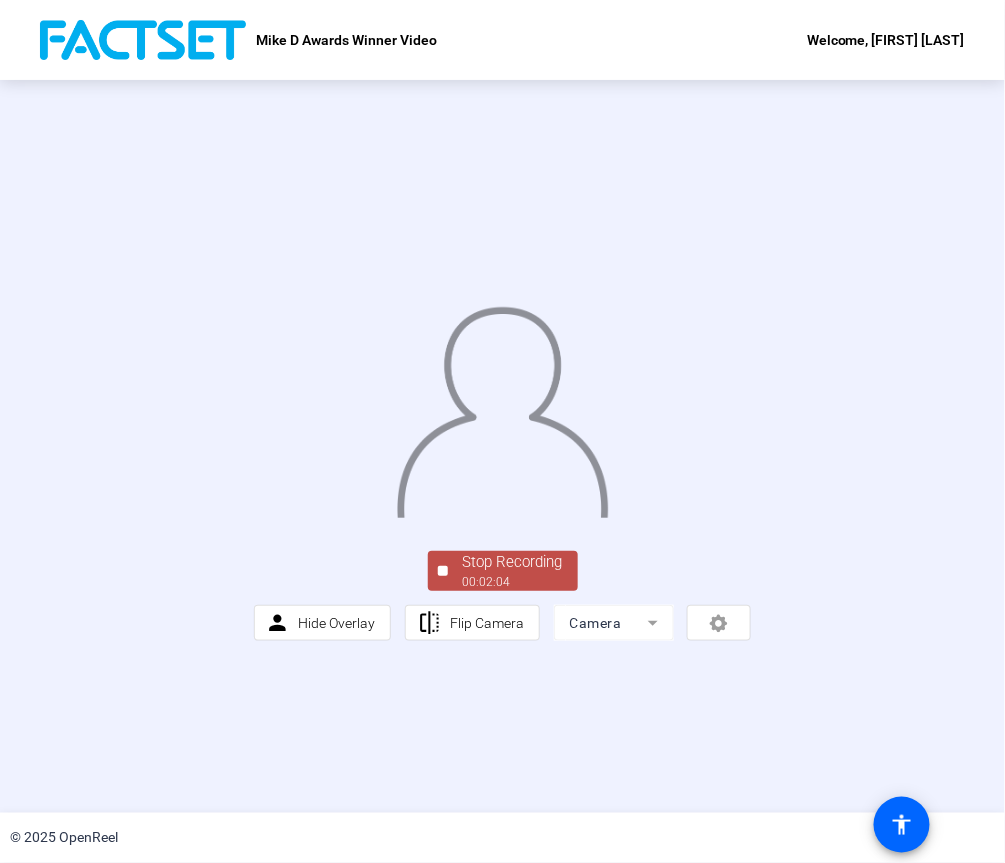 click on "Stop Recording" at bounding box center (513, 562) 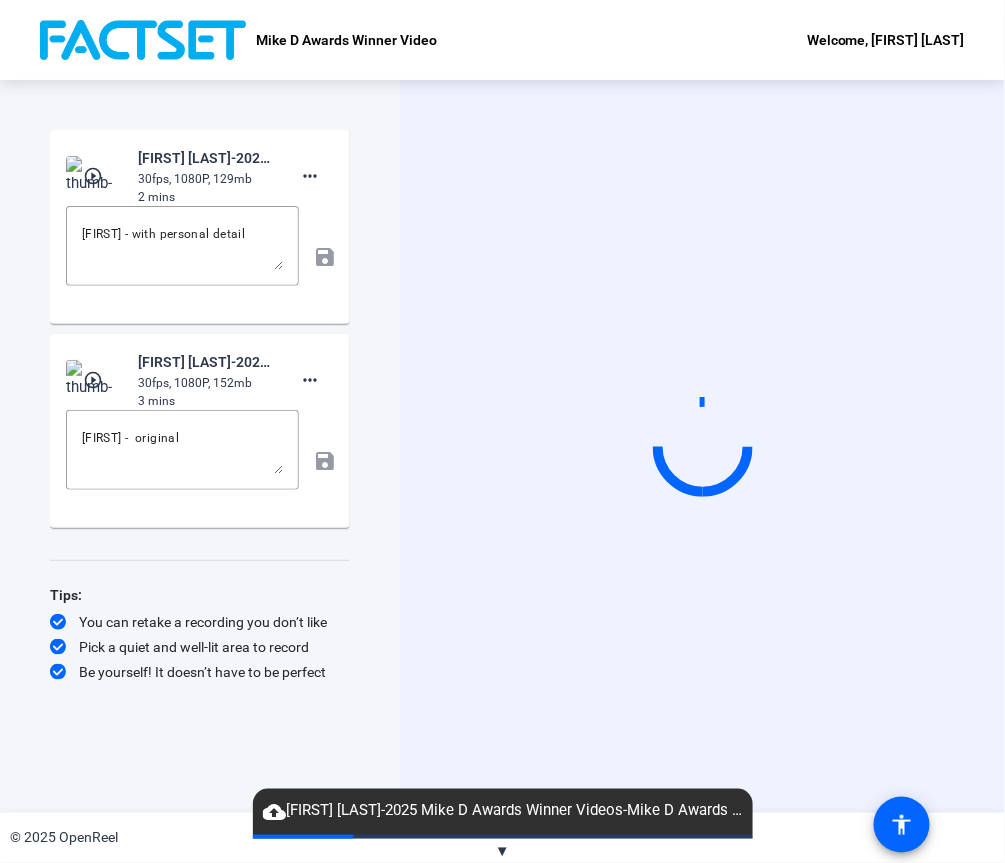 click on "Start Recording" at bounding box center [702, 446] 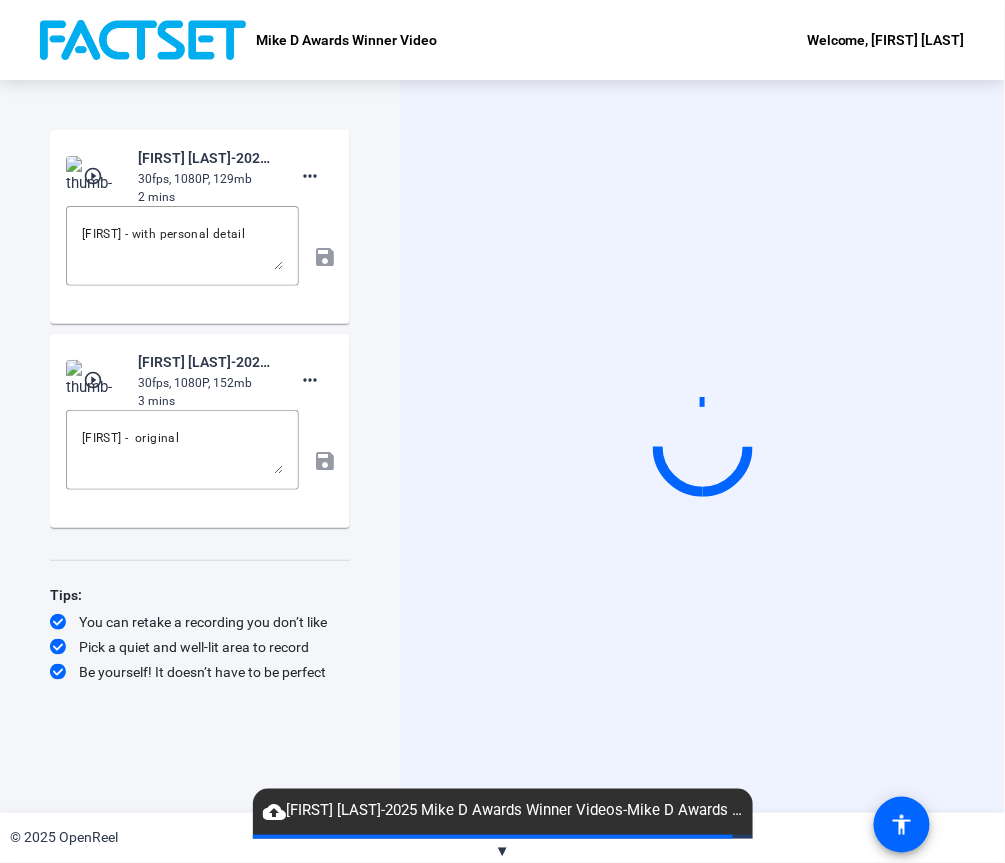 click on "Start Recording" at bounding box center (702, 446) 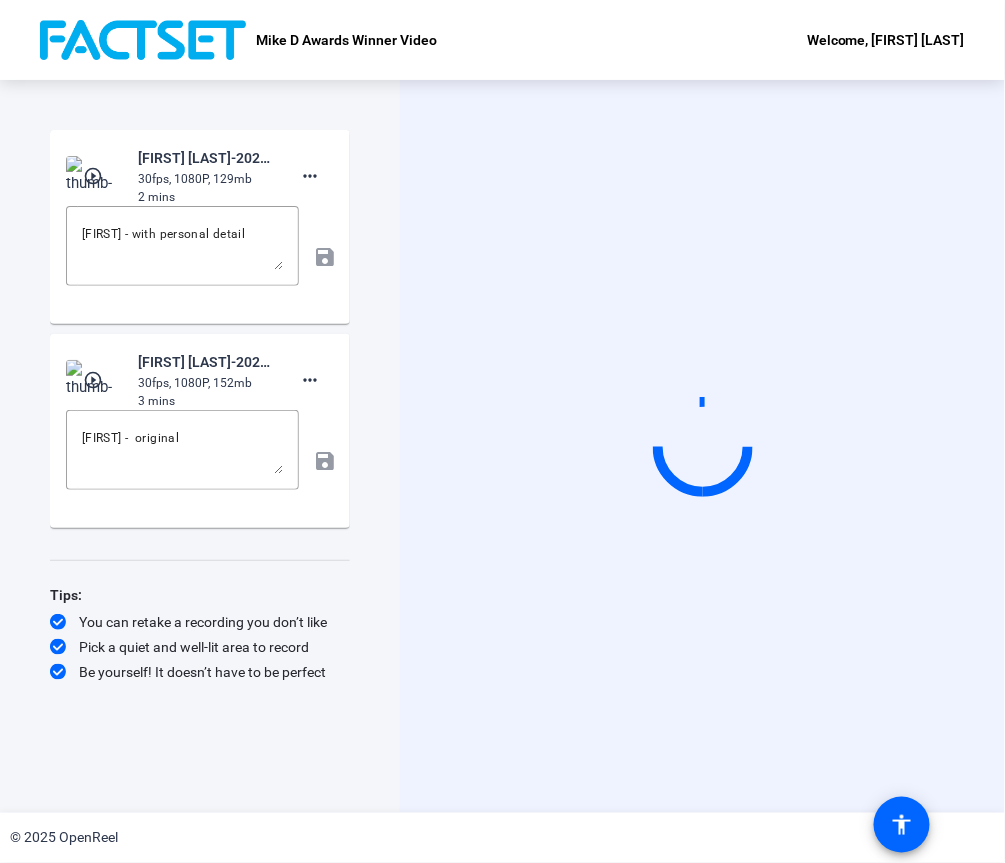 click on "Start Recording" at bounding box center (702, 446) 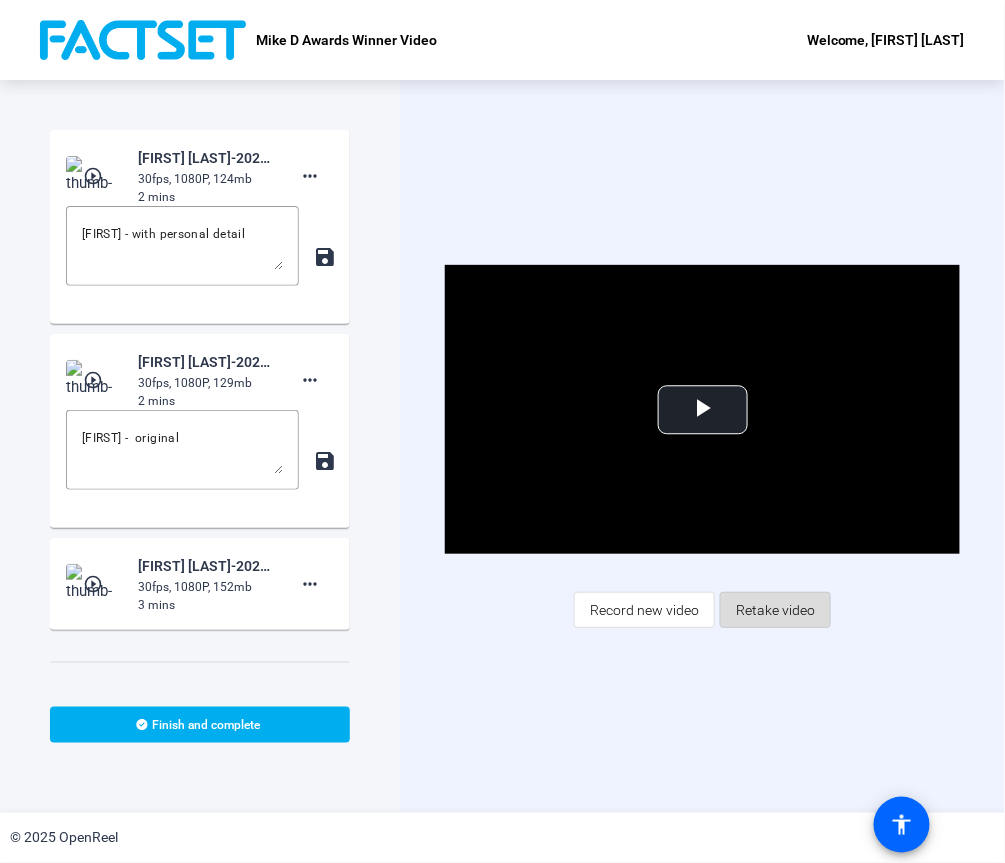click on "Retake video" at bounding box center [775, 610] 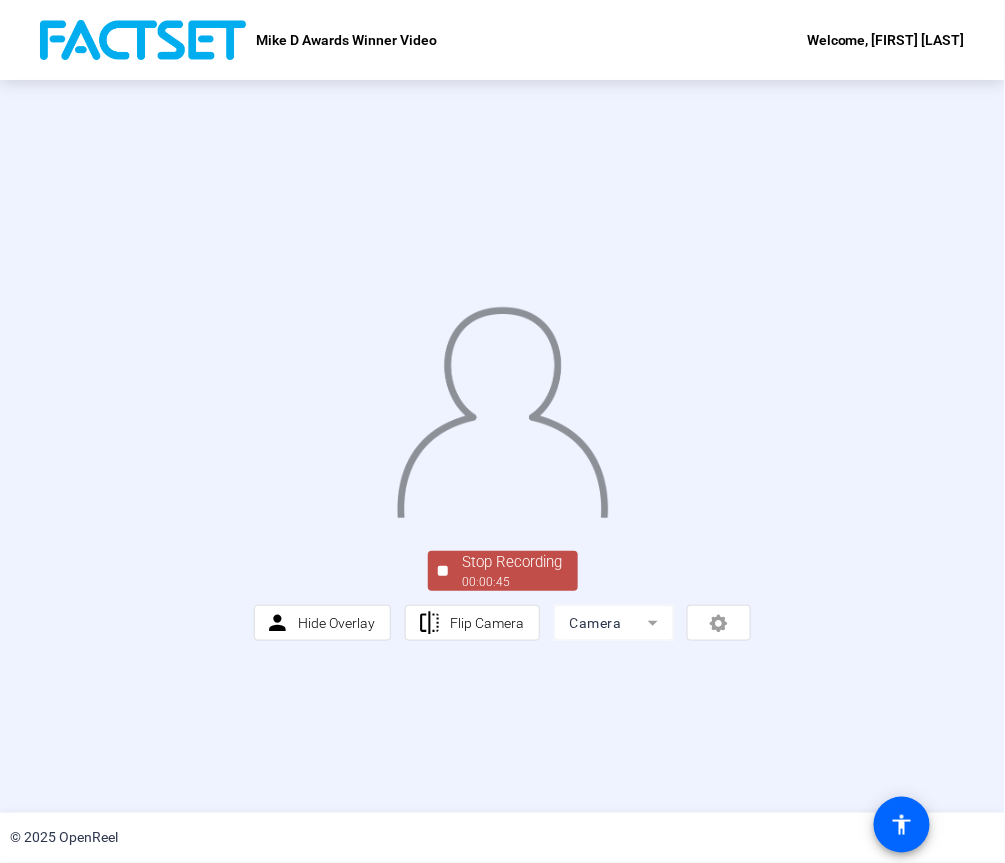 click on "Stop Recording" at bounding box center (513, 562) 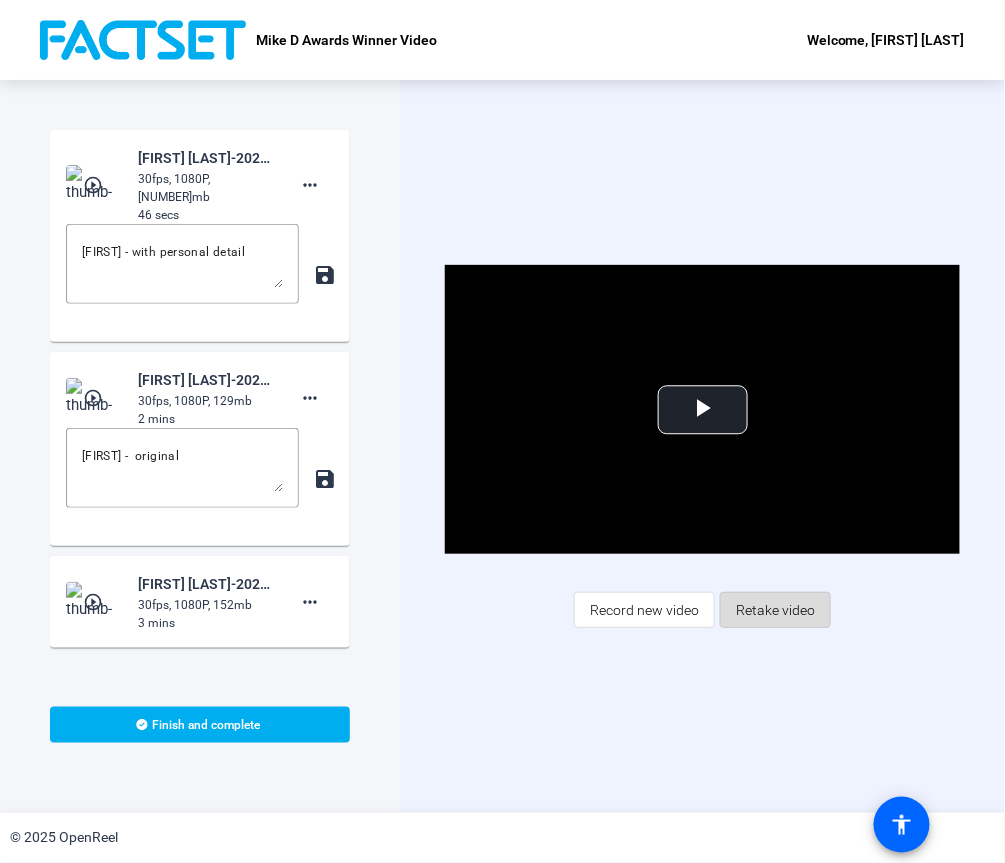 click on "Retake video" at bounding box center [775, 610] 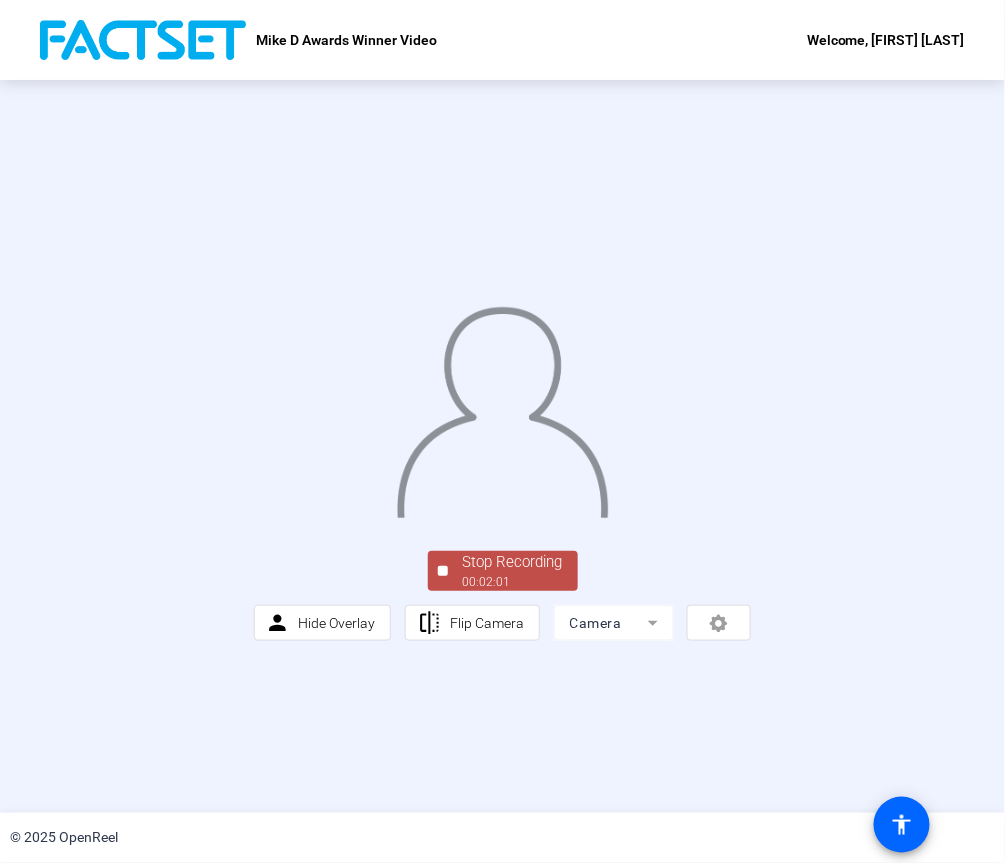 click on "Stop Recording" at bounding box center (513, 562) 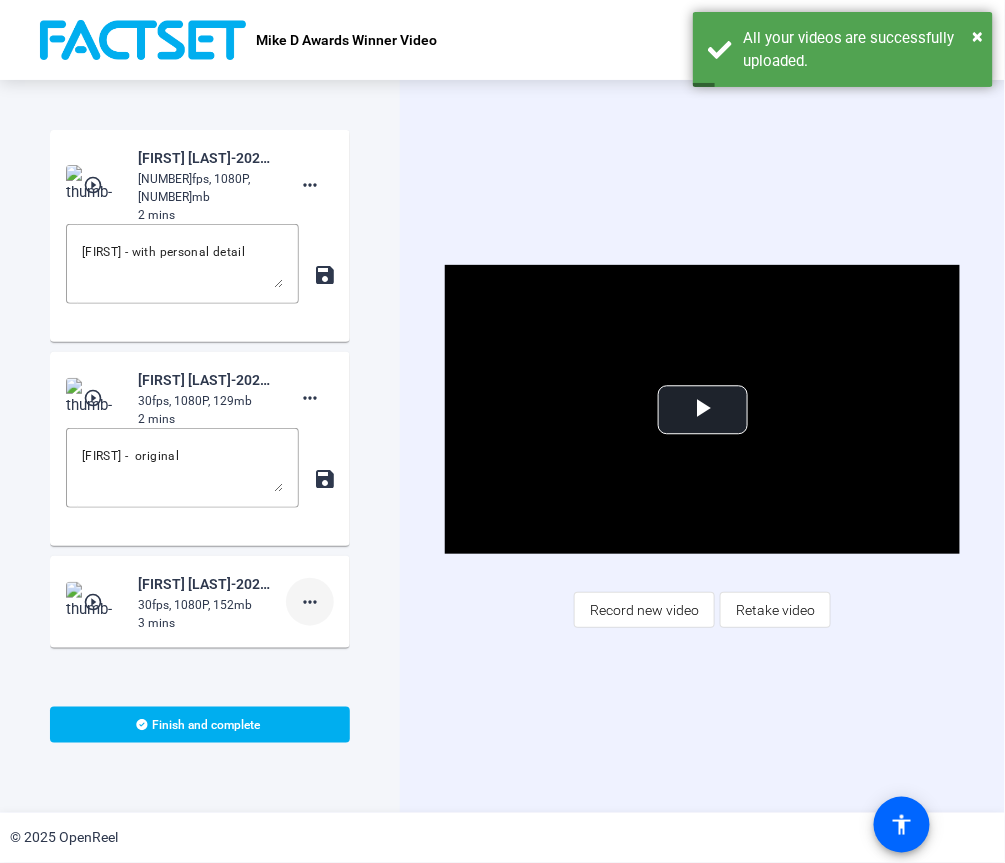 click on "more_horiz" at bounding box center [310, 185] 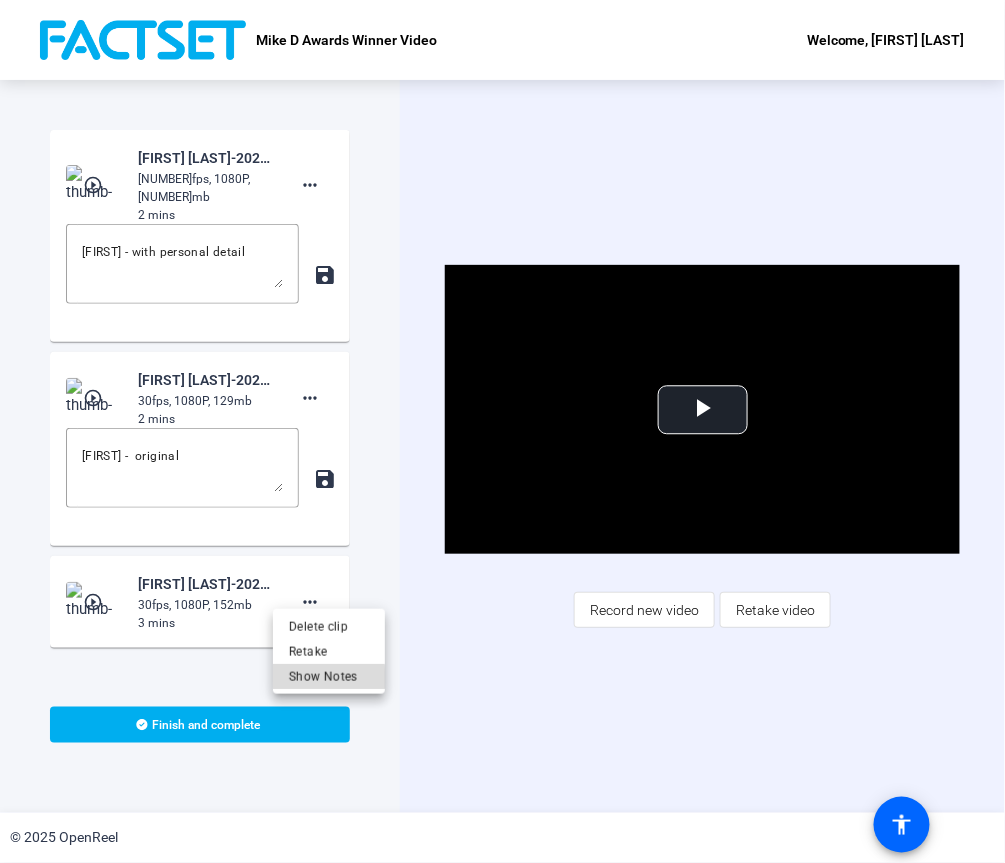 click on "Show Notes" at bounding box center (329, 677) 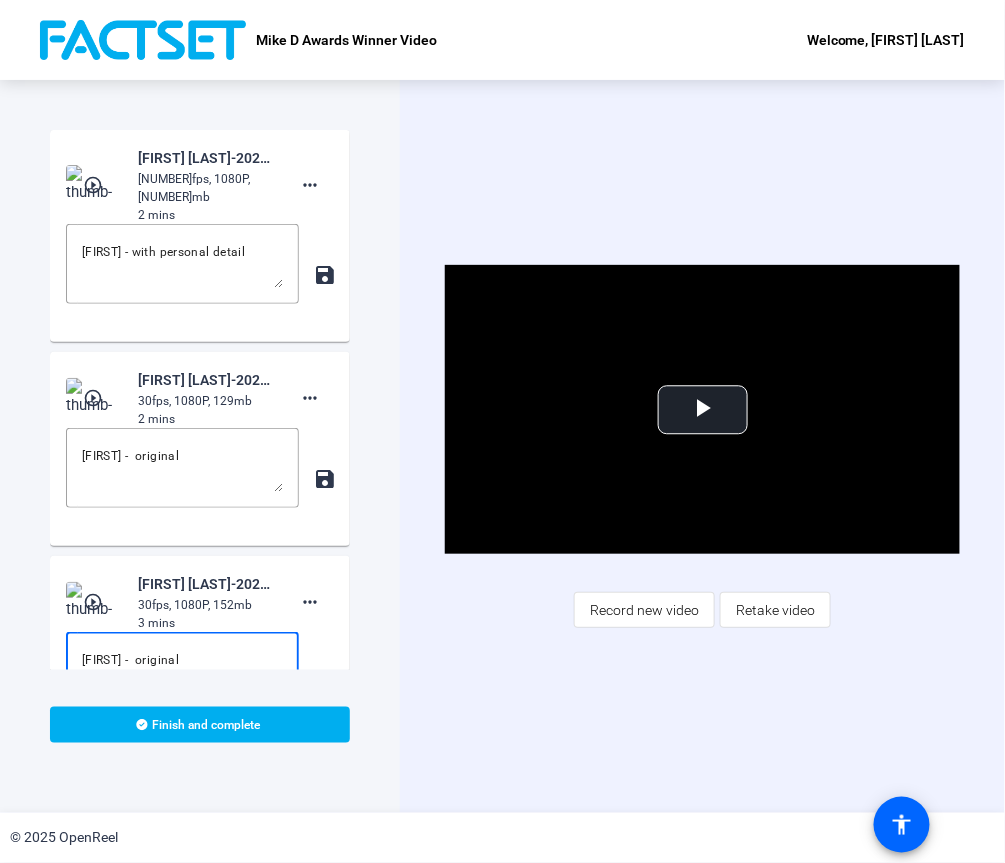 drag, startPoint x: 197, startPoint y: 646, endPoint x: 65, endPoint y: 632, distance: 132.74034 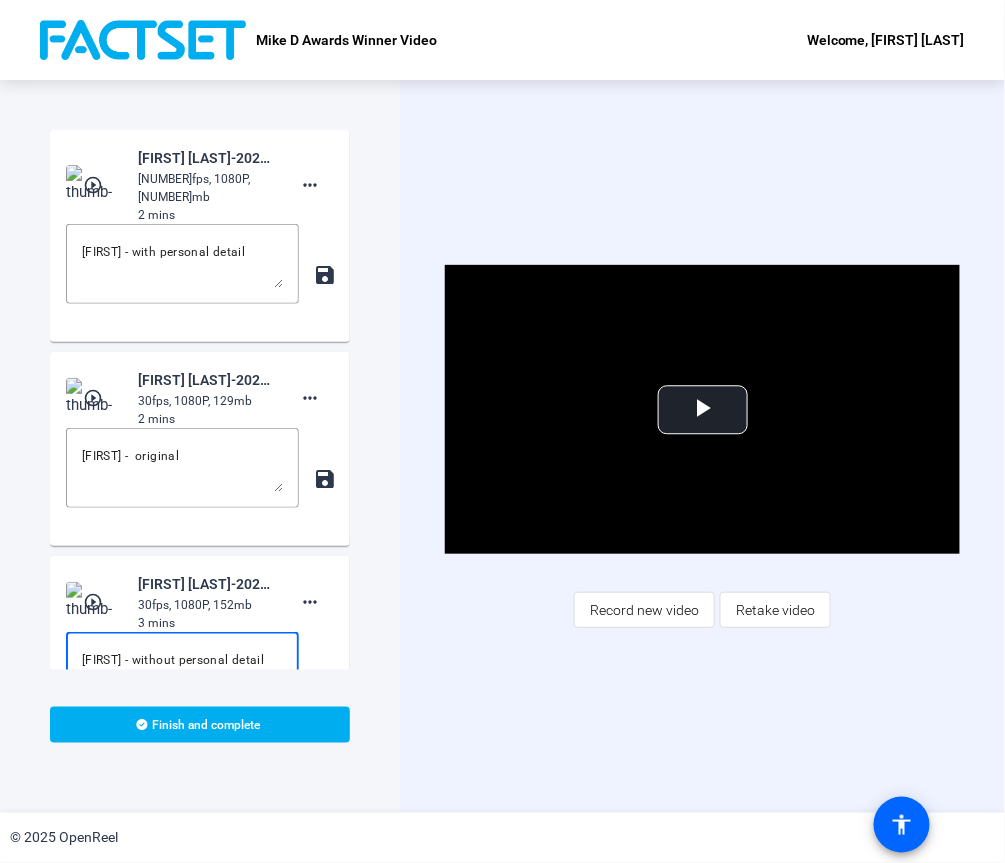 type on "[FIRST] - without personal detail" 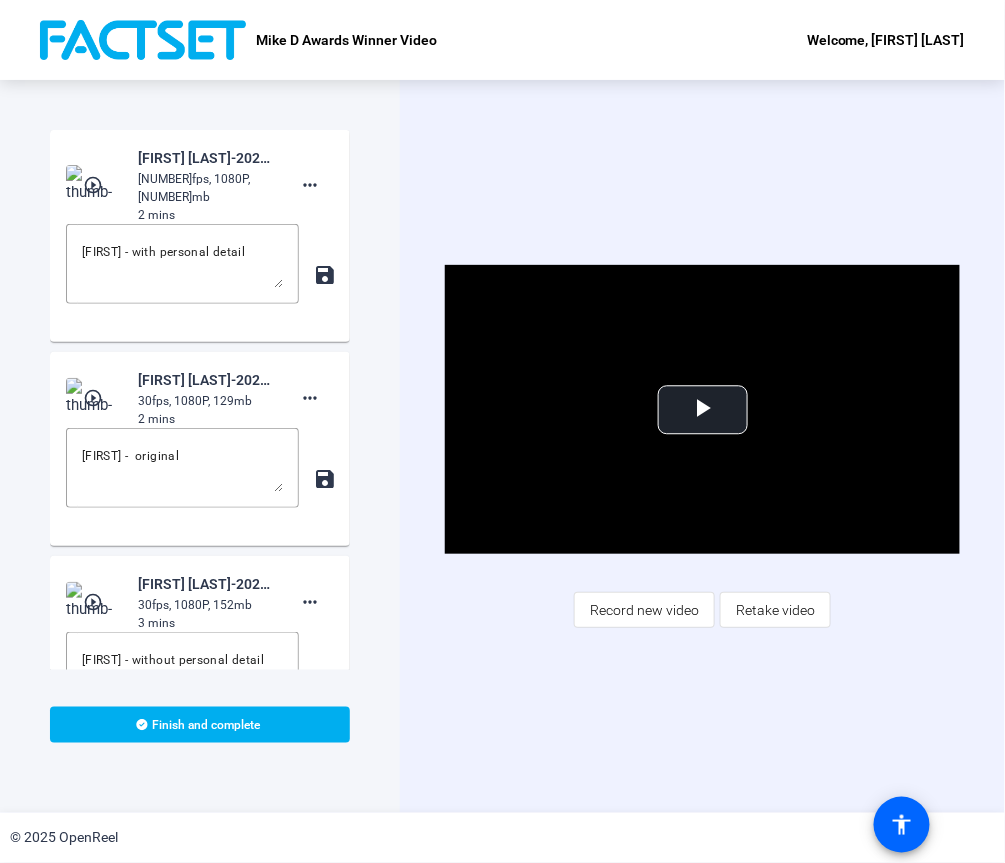 click on "save" at bounding box center (323, 275) 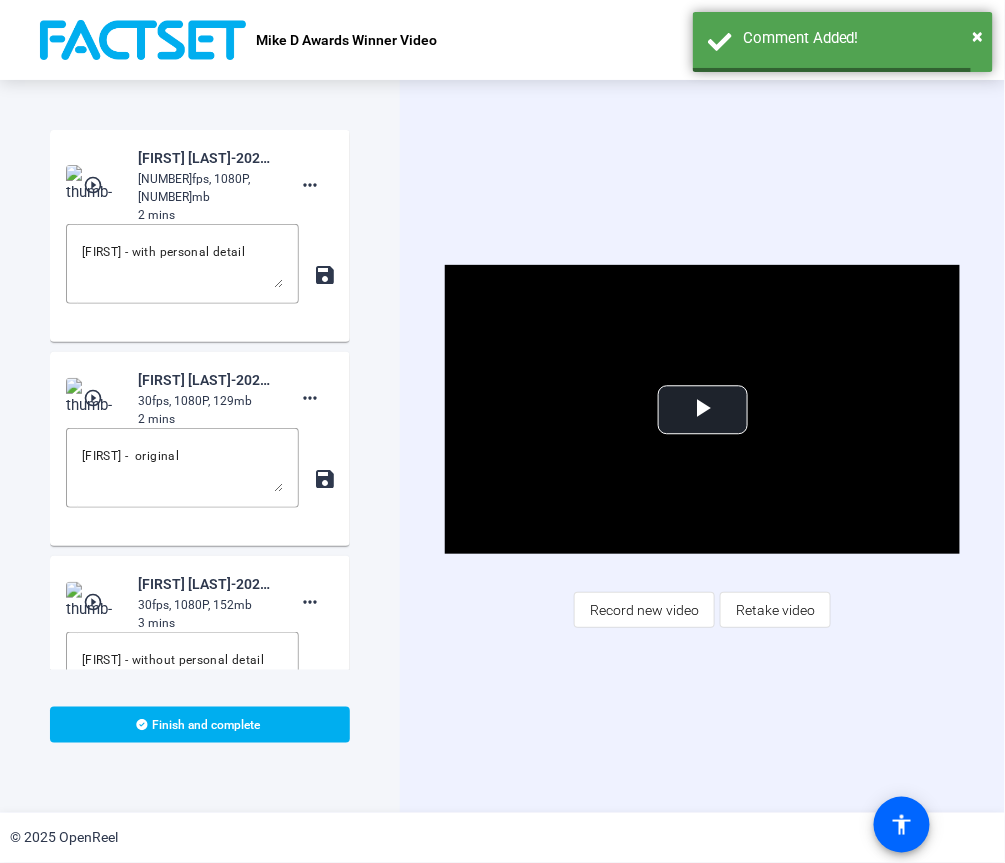 click on "[FIRST] - without personal detail save" at bounding box center (200, 275) 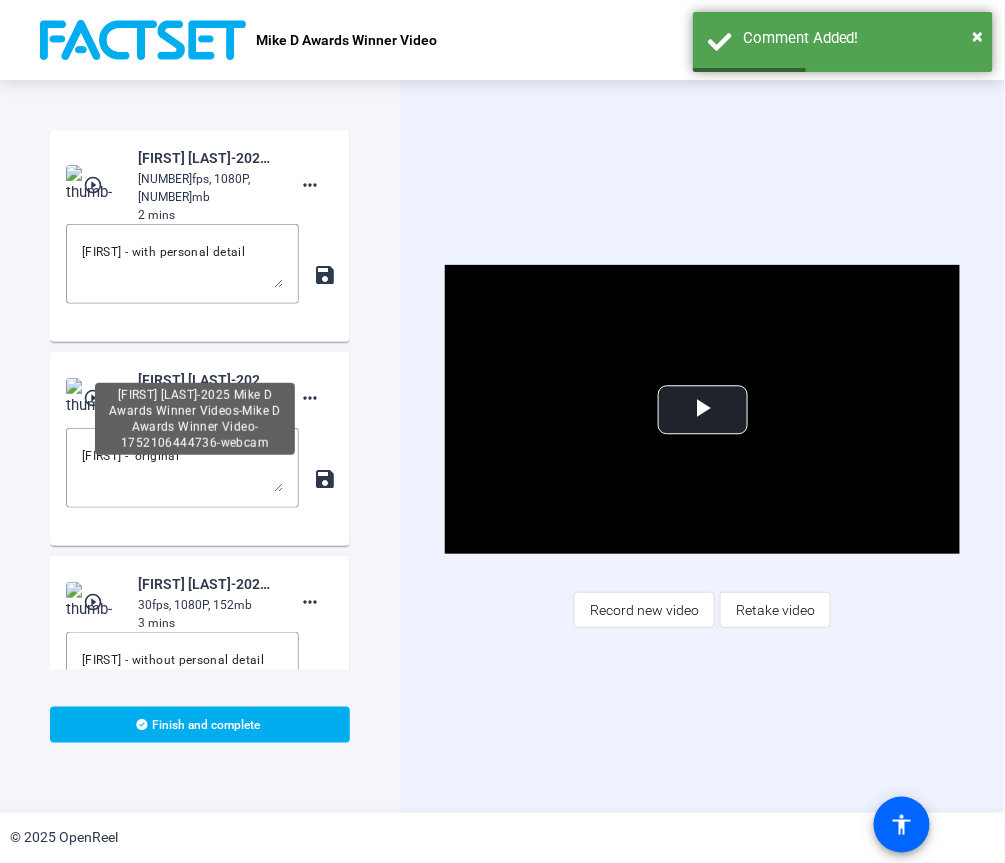 click on "[FIRST] [LAST]-2025 Mike D Awards Winner Videos-Mike D Awards Winner Video-1752106444736-webcam" at bounding box center [205, 380] 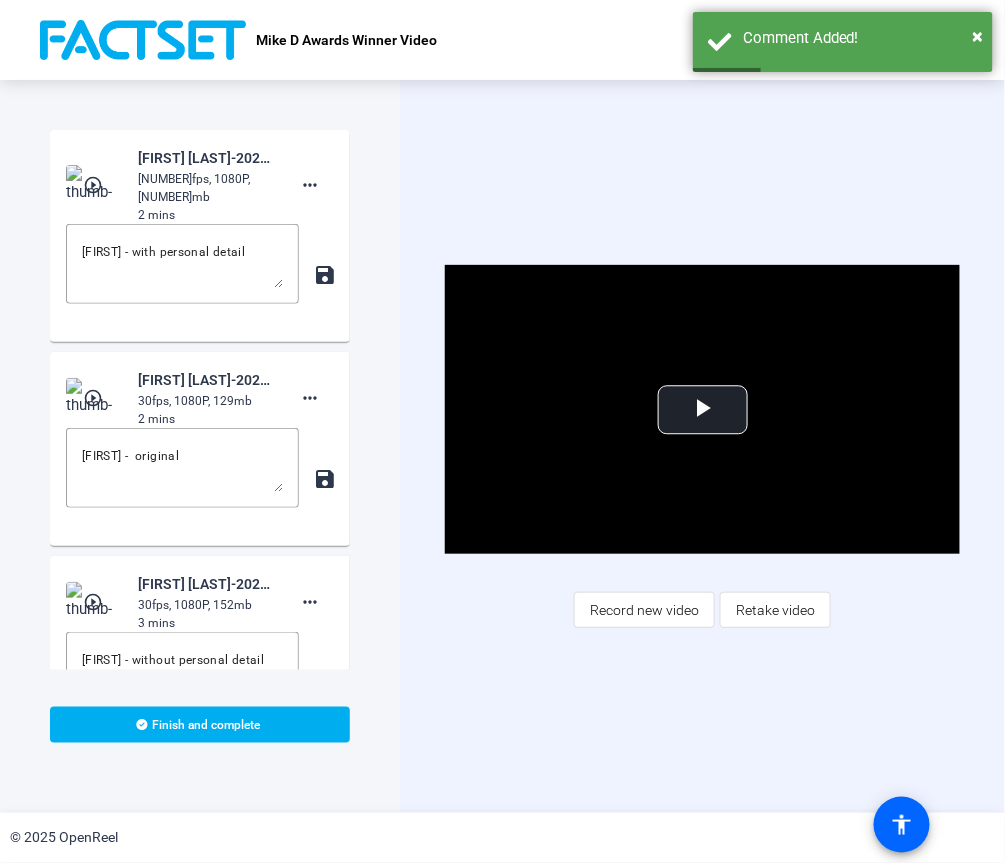click on "play_circle_outline" at bounding box center [95, 185] 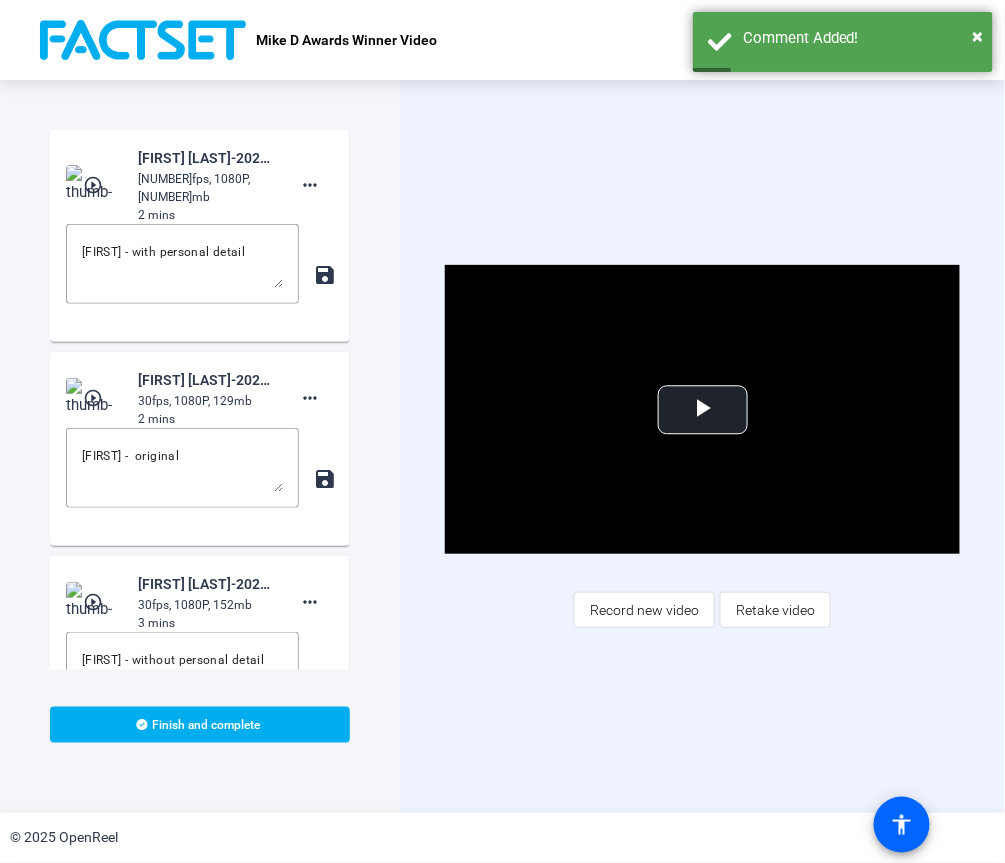 click on "play_circle_outline" at bounding box center (95, 185) 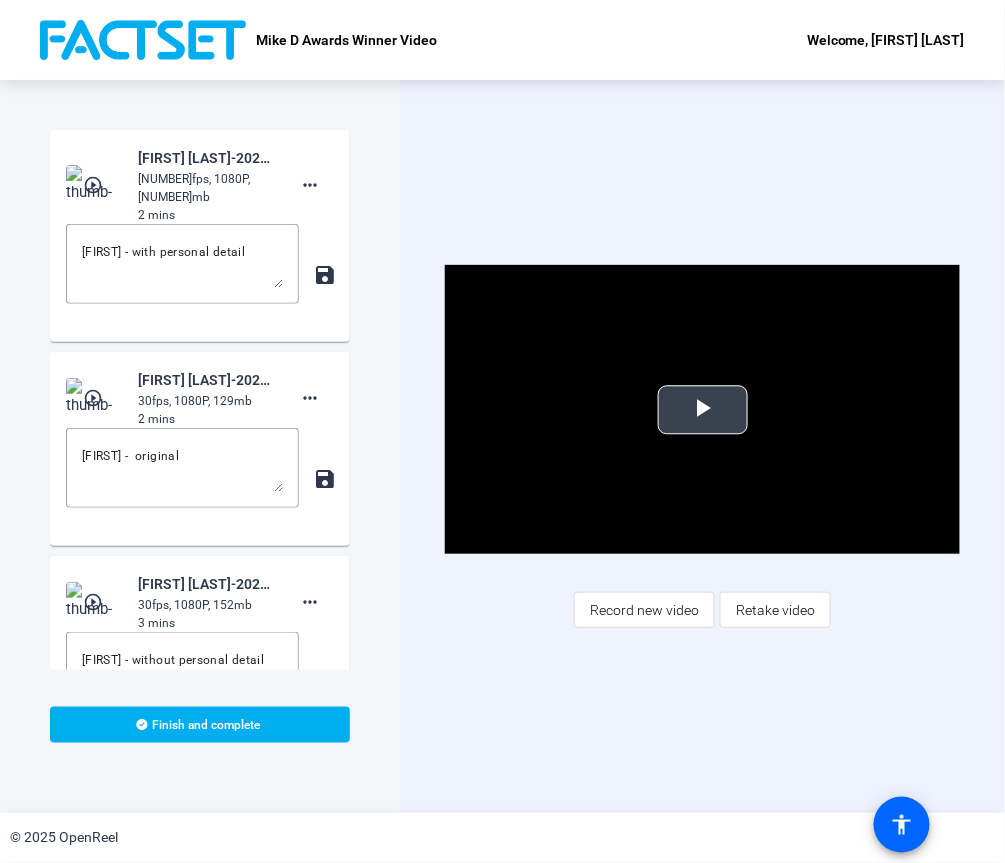 click at bounding box center (703, 410) 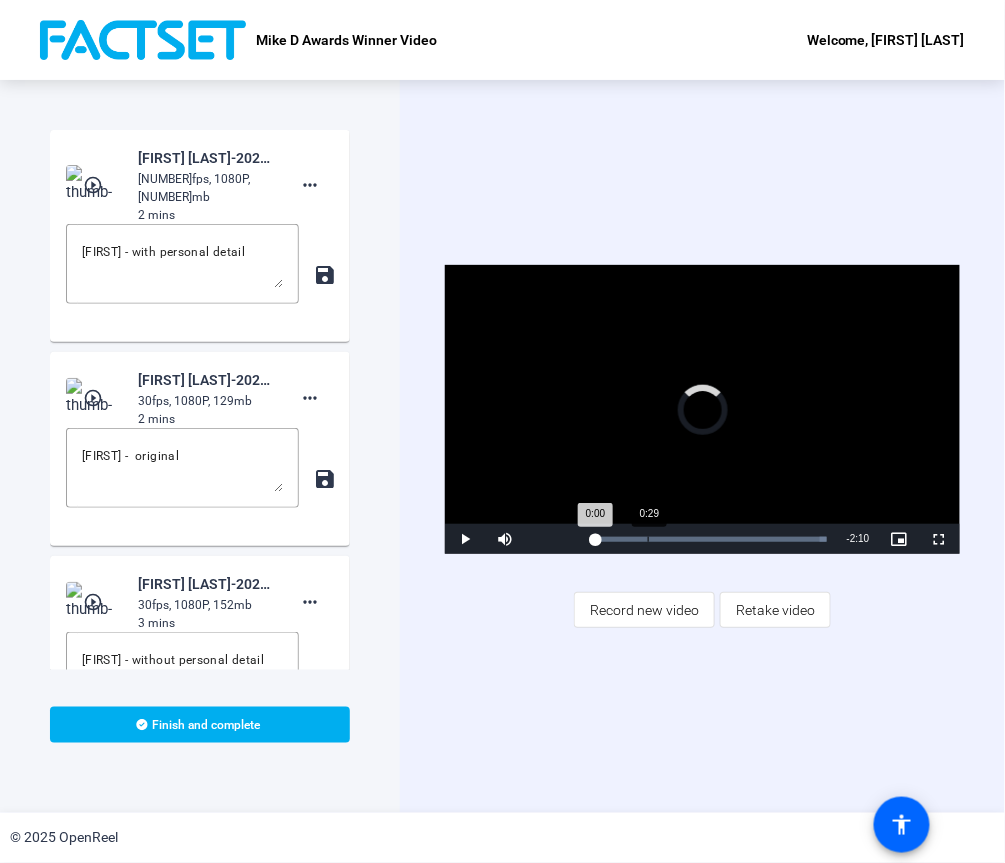 drag, startPoint x: 593, startPoint y: 540, endPoint x: 648, endPoint y: 543, distance: 55.081757 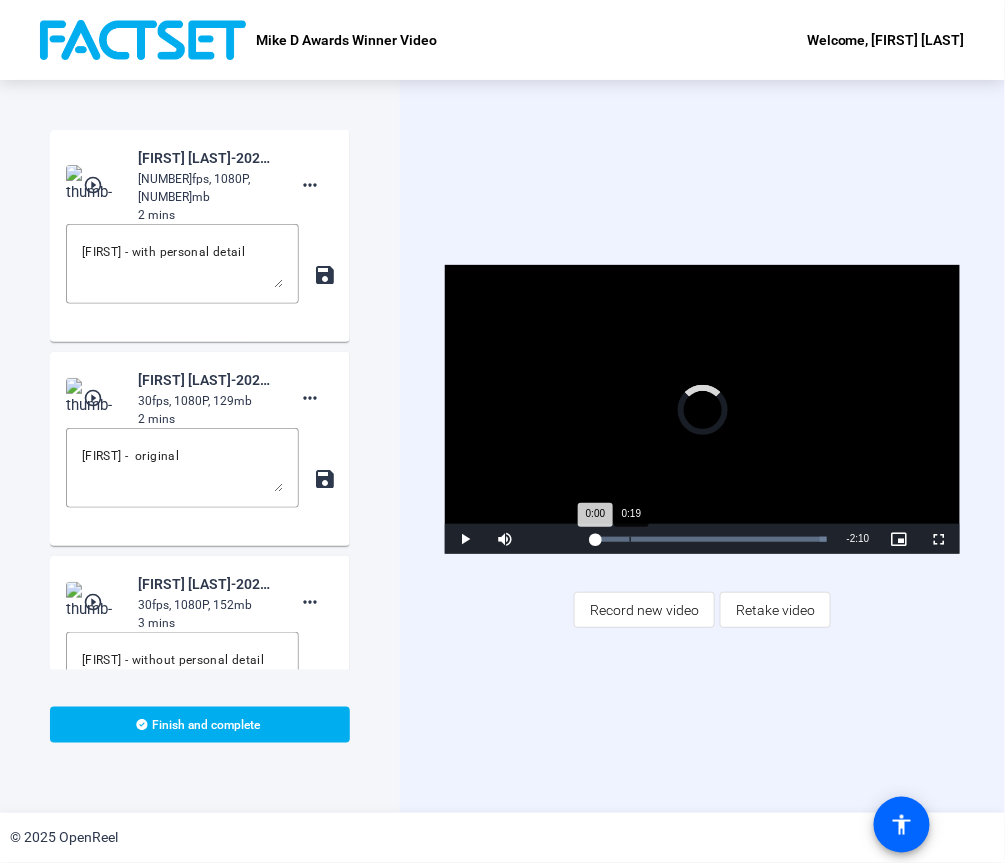 drag, startPoint x: 593, startPoint y: 538, endPoint x: 631, endPoint y: 539, distance: 38.013157 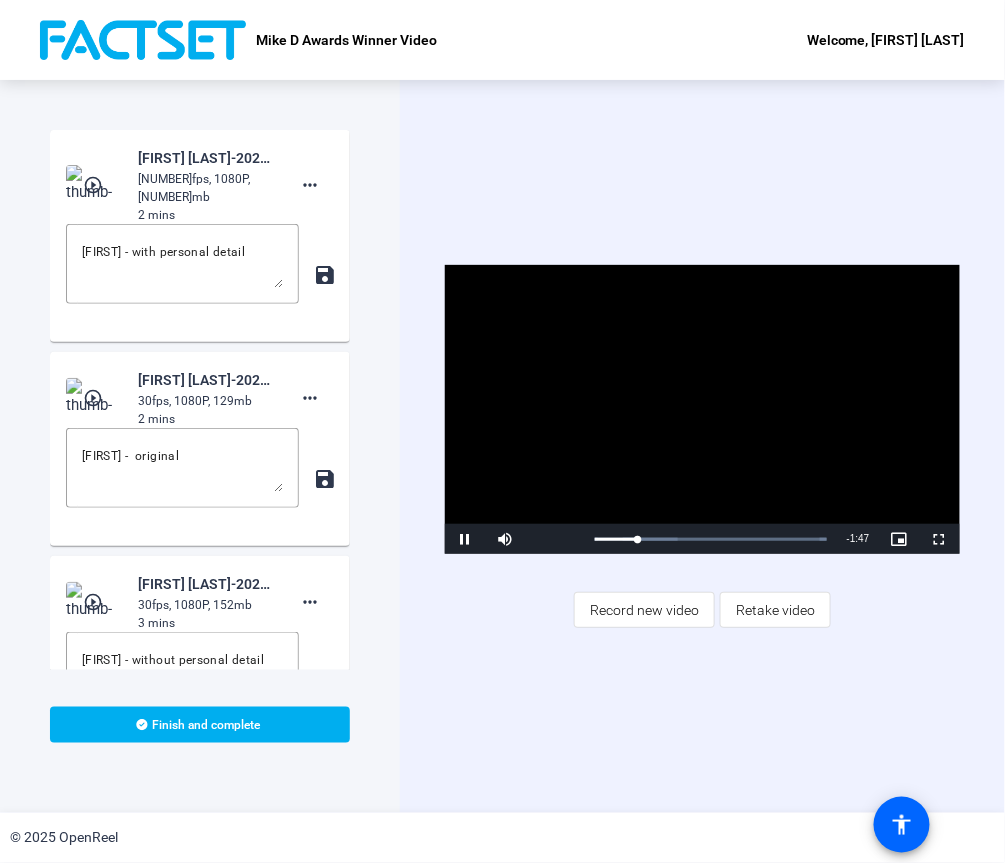 click on "play_circle_outline" at bounding box center [95, 185] 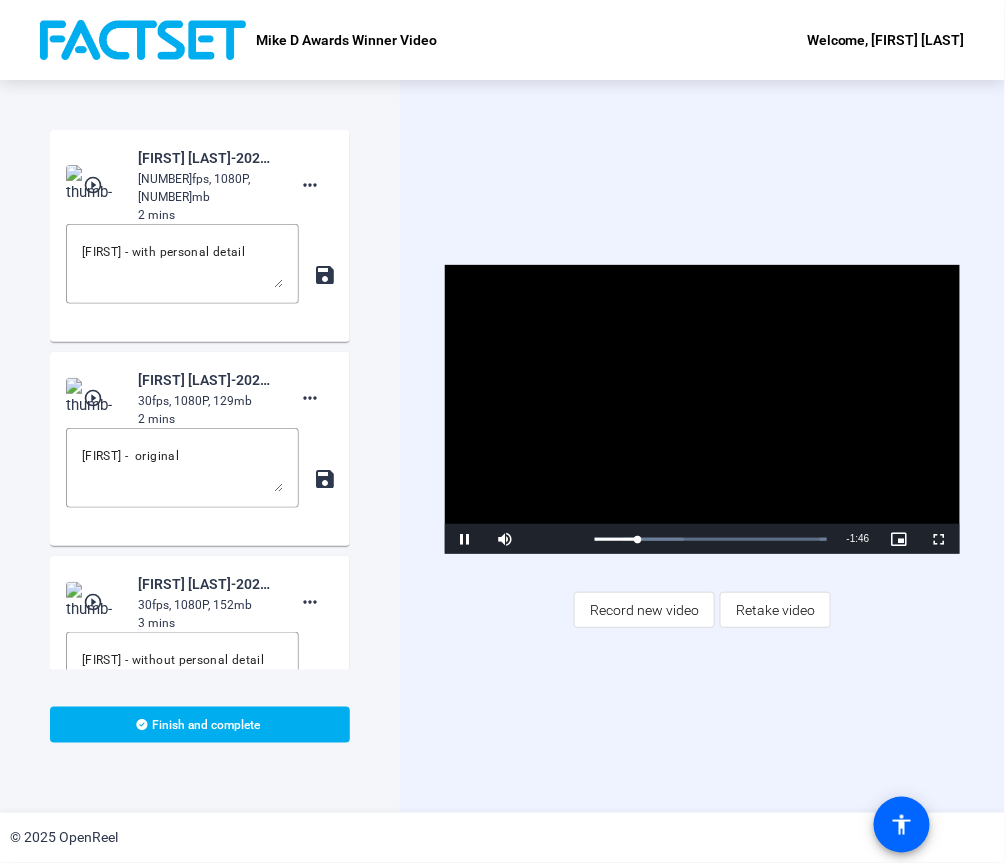 click on "play_circle_outline" at bounding box center [95, 185] 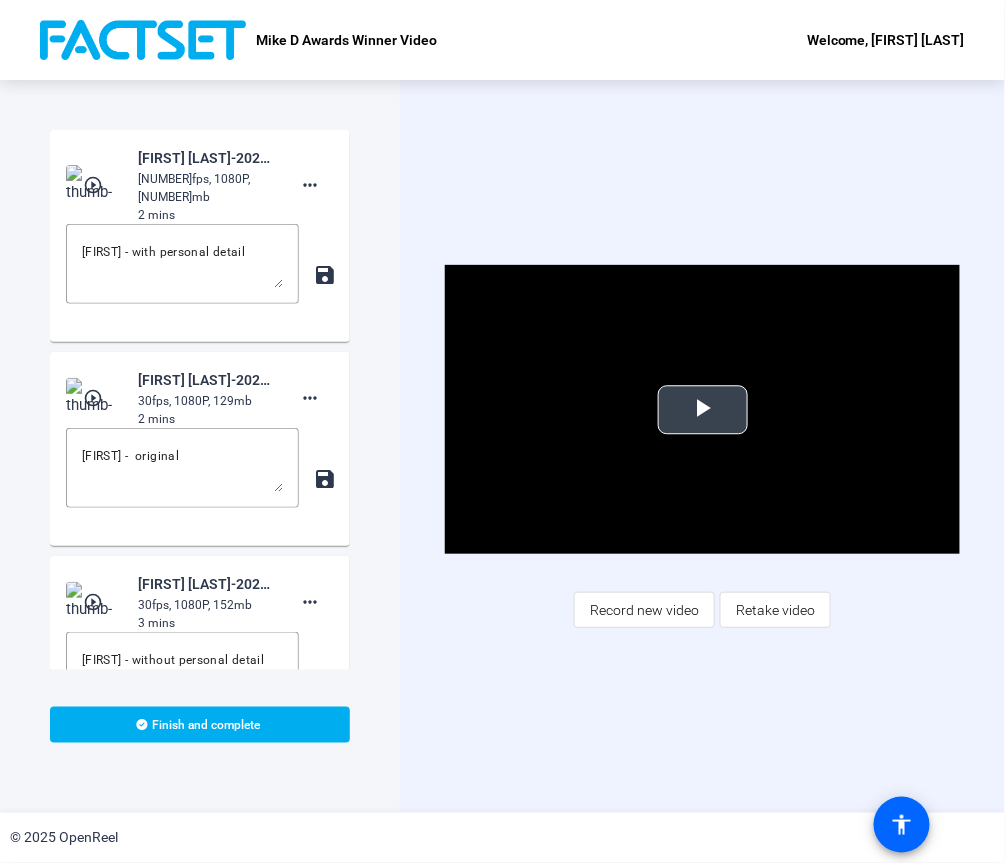 click at bounding box center (703, 410) 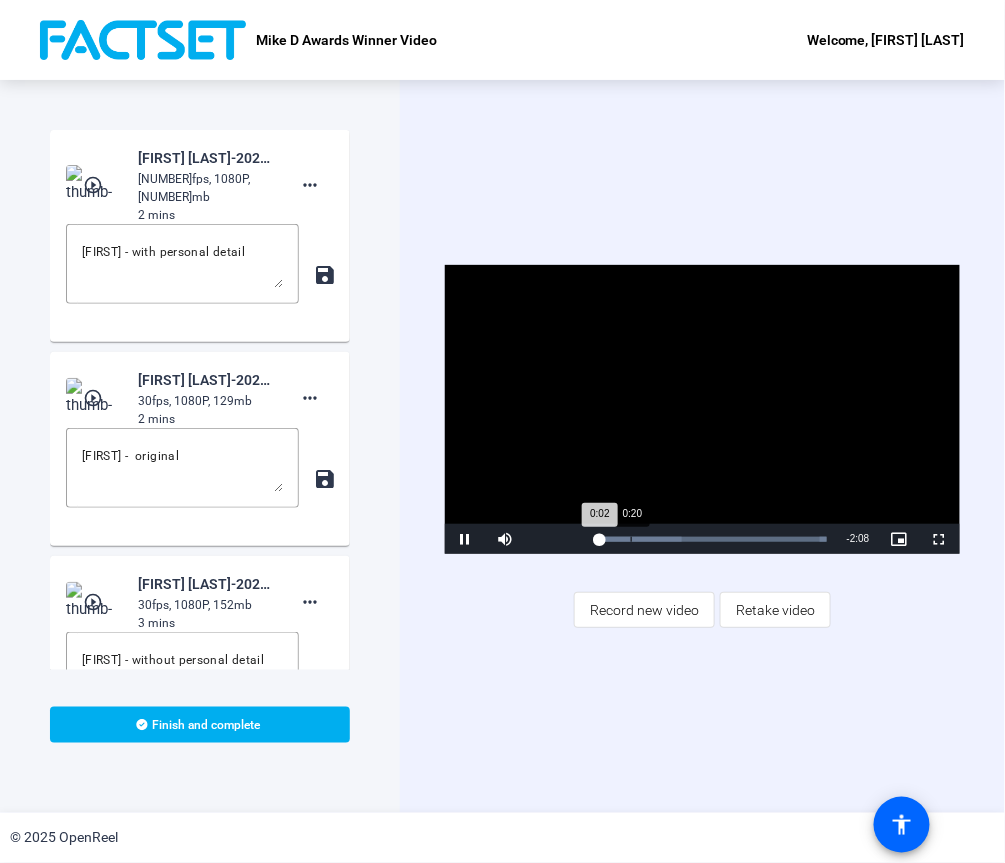 click on "Loaded :  100.00% 0:20 0:02" at bounding box center (710, 539) 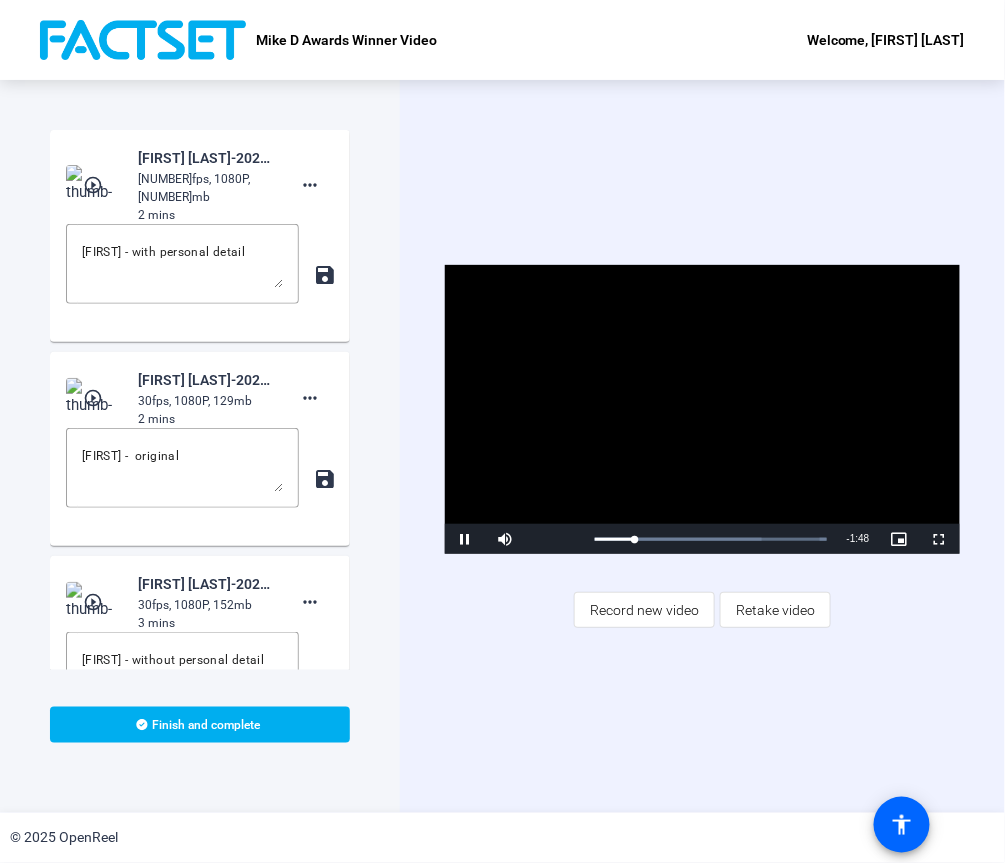 click on "Video Player is loading. Play Video Pause Mute Current Time  0:22 / Duration  2:10 Loaded :  100.00% 0:05 0:22 Stream Type  LIVE Seek to live, currently behind live LIVE Remaining Time  - 1:48   1x Playback Rate Chapters Chapters Descriptions descriptions off , selected Captions captions settings , opens captions settings dialog captions off , selected Audio Track Picture-in-Picture Fullscreen This is a modal window. Beginning of dialog window. Escape will cancel and close the window. Text Color White Black Red Green Blue Yellow Magenta Cyan Transparency Opaque Semi-Transparent Background Color Black White Red Green Blue Yellow Magenta Cyan Transparency Opaque Semi-Transparent Transparent Window Color Black White Red Green Blue Yellow Magenta Cyan Transparency Transparent Semi-Transparent Opaque Font Size 50% 75% 100% 125% 150% 175% 200% 300% 400% Text Edge Style None Raised Depressed Uniform Dropshadow Font Family Proportional Sans-Serif Monospace Sans-Serif Proportional Serif Monospace Serif Casual" at bounding box center [702, 446] 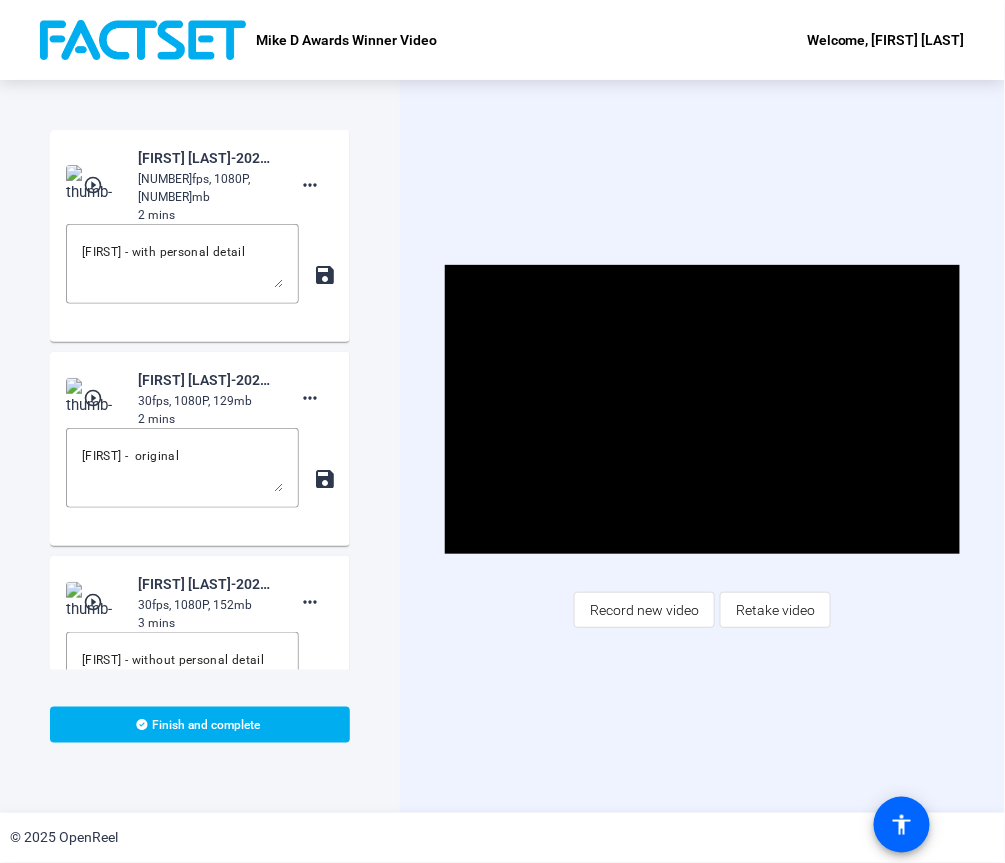 click on "Video Player is loading. Play Video Pause Mute Current Time  0:27 / Duration  2:10 Loaded :  100.00% 0:05 0:27 Stream Type  LIVE Seek to live, currently behind live LIVE Remaining Time  - 1:43   1x Playback Rate Chapters Chapters Descriptions descriptions off , selected Captions captions settings , opens captions settings dialog captions off , selected Audio Track Picture-in-Picture Fullscreen This is a modal window. Beginning of dialog window. Escape will cancel and close the window. Text Color White Black Red Green Blue Yellow Magenta Cyan Transparency Opaque Semi-Transparent Background Color Black White Red Green Blue Yellow Magenta Cyan Transparency Opaque Semi-Transparent Transparent Window Color Black White Red Green Blue Yellow Magenta Cyan Transparency Transparent Semi-Transparent Opaque Font Size 50% 75% 100% 125% 150% 175% 200% 300% 400% Text Edge Style None Raised Depressed Uniform Dropshadow Font Family Proportional Sans-Serif Monospace Sans-Serif Proportional Serif Monospace Serif Casual" at bounding box center (702, 446) 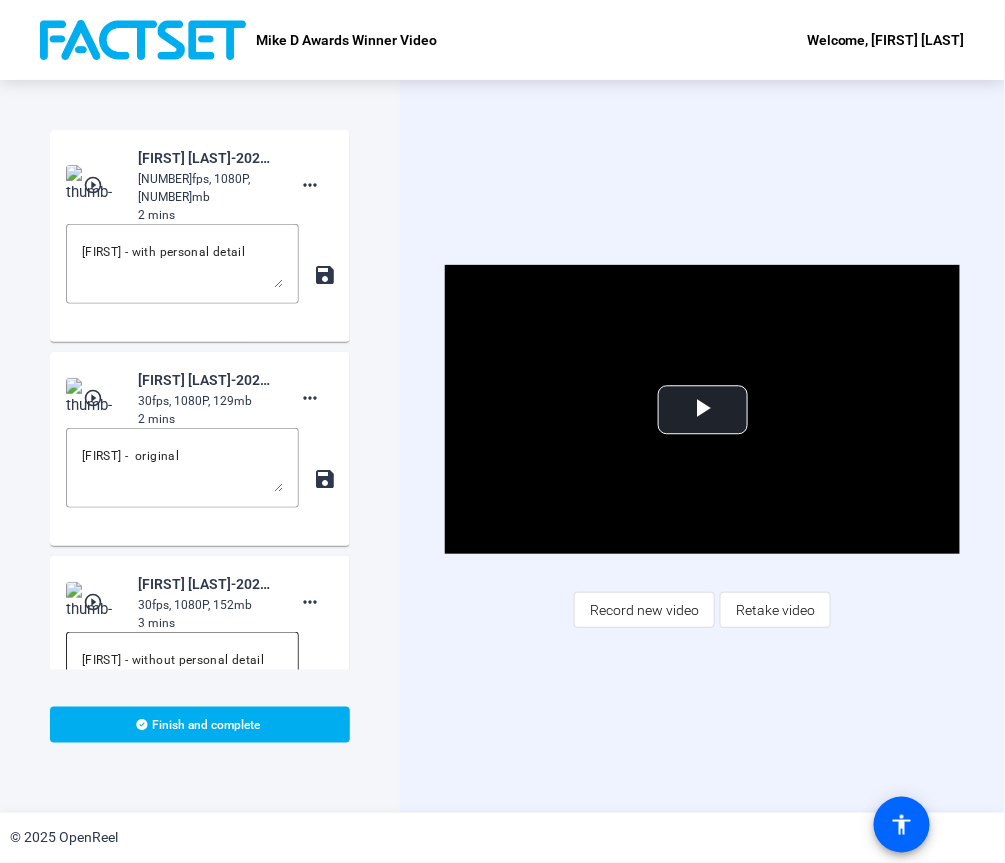 click on "[FIRST] - without personal detail" at bounding box center [182, 672] 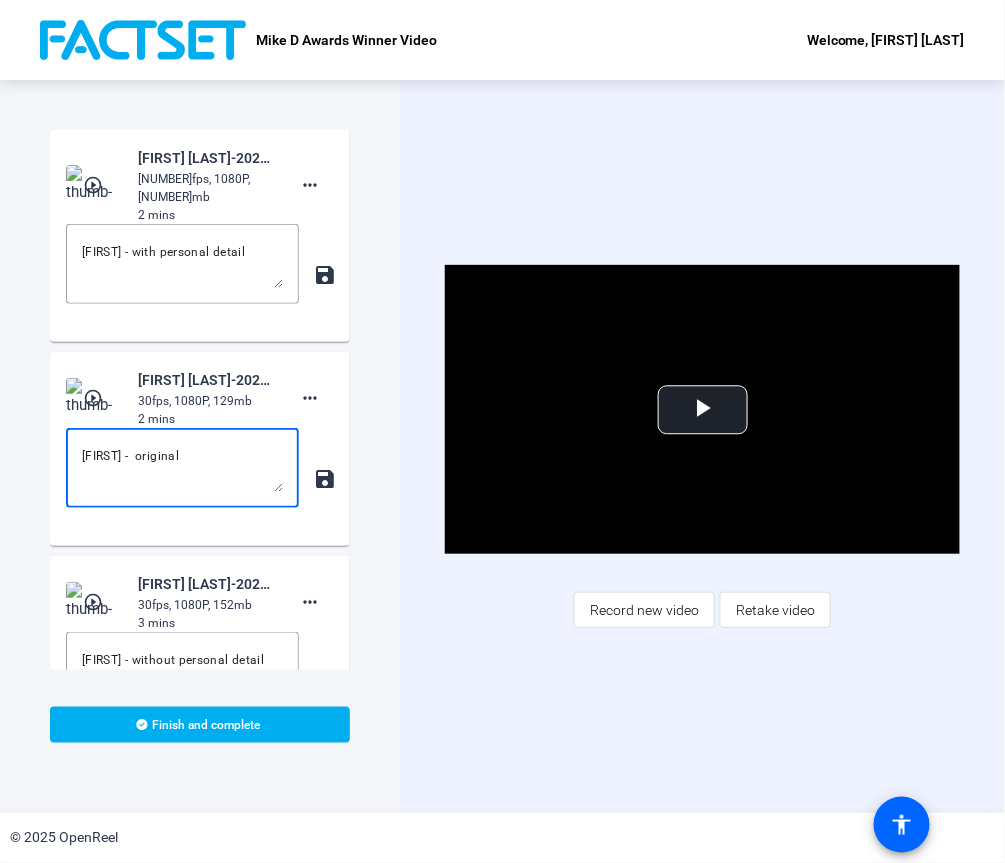 drag, startPoint x: 219, startPoint y: 434, endPoint x: 54, endPoint y: 424, distance: 165.30275 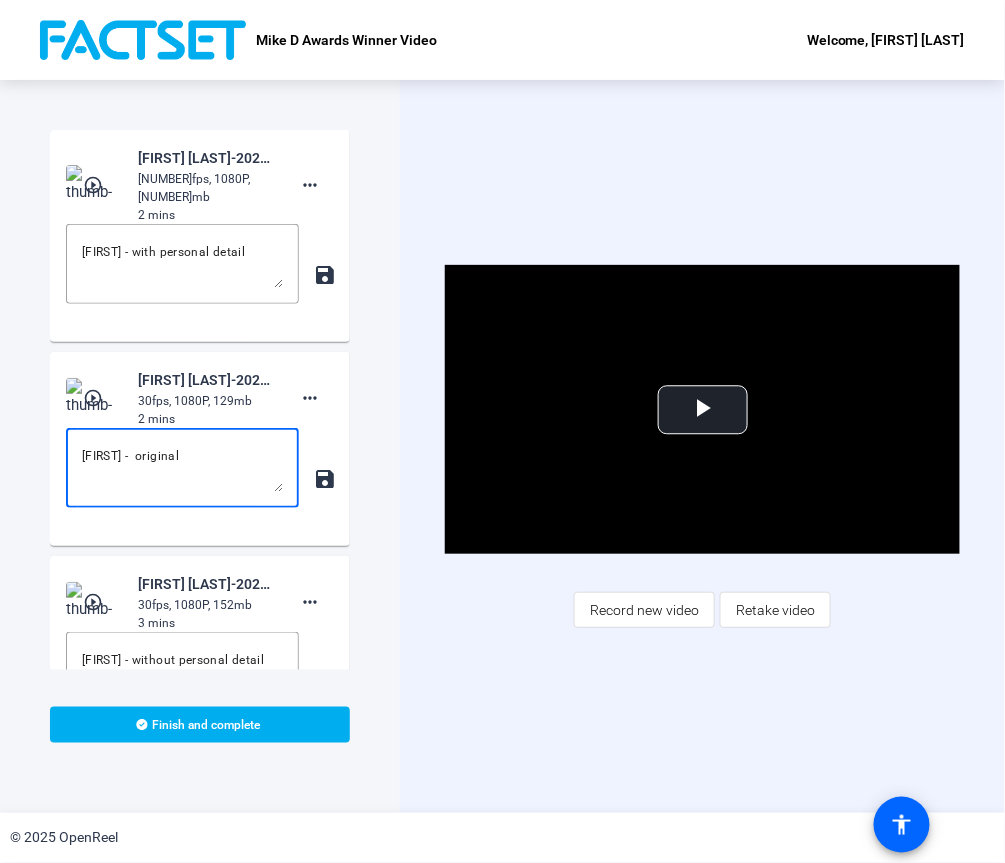 click on "play_circle_outline  [FIRST] [LAST]-2025 Mike D Awards Winner Videos-Mike D Awards Winner Video-[NUMBER]-webcam  30fps, 1080P, [NUMBER]mb  2 mins more_horiz [FIRST] -  original save" at bounding box center (200, 236) 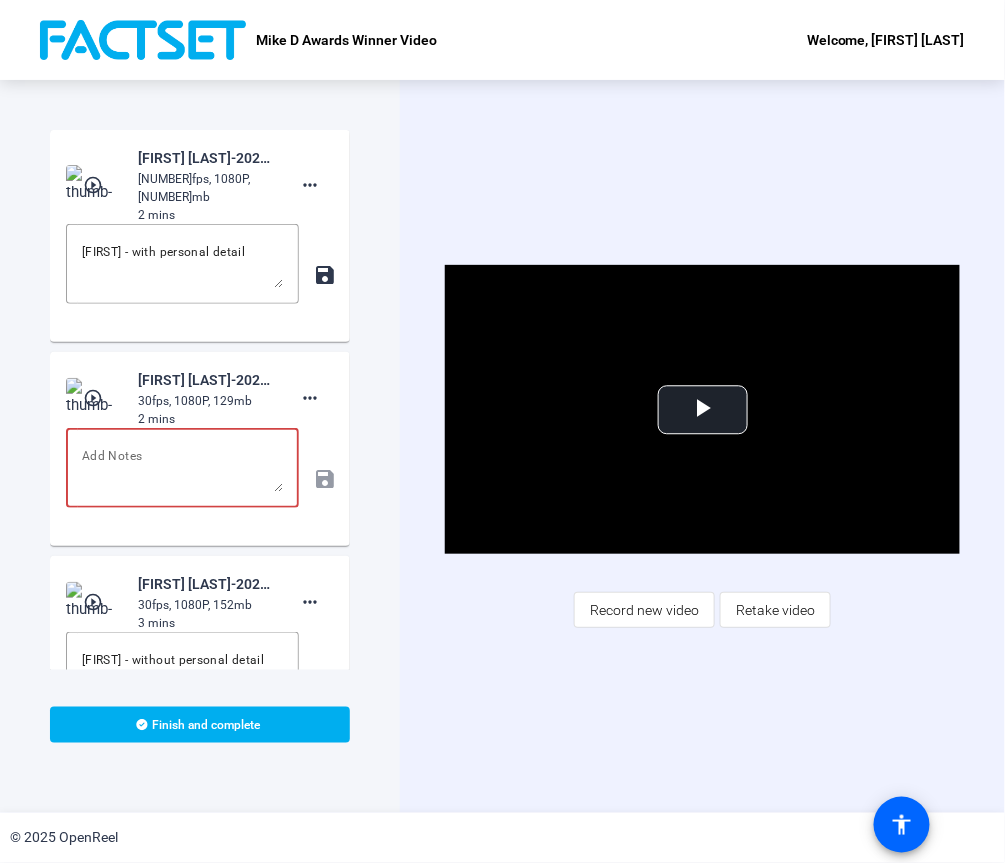 click at bounding box center [182, 468] 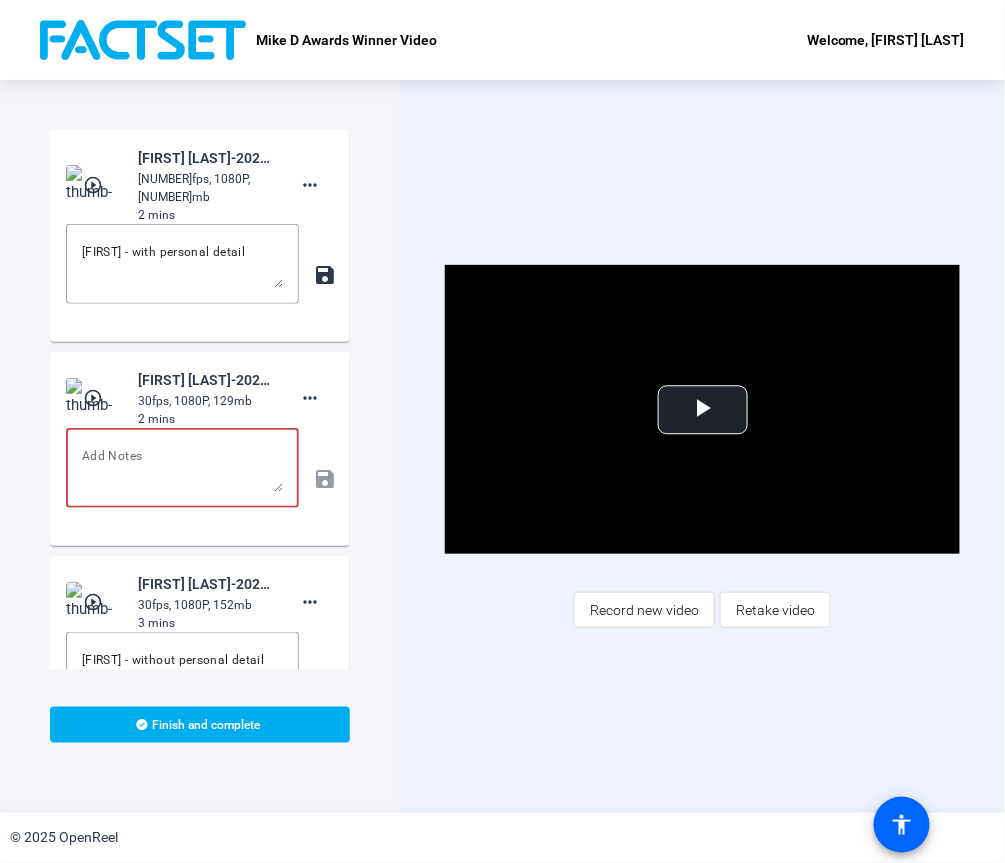 click on "play_circle_outline  [FIRST] [LAST]-2025 Mike D Awards Winner Videos-Mike D Awards Winner Video-[NUMBER]-webcam  30fps, 1080P, [NUMBER]mb  2 mins more_horiz save" at bounding box center [200, 236] 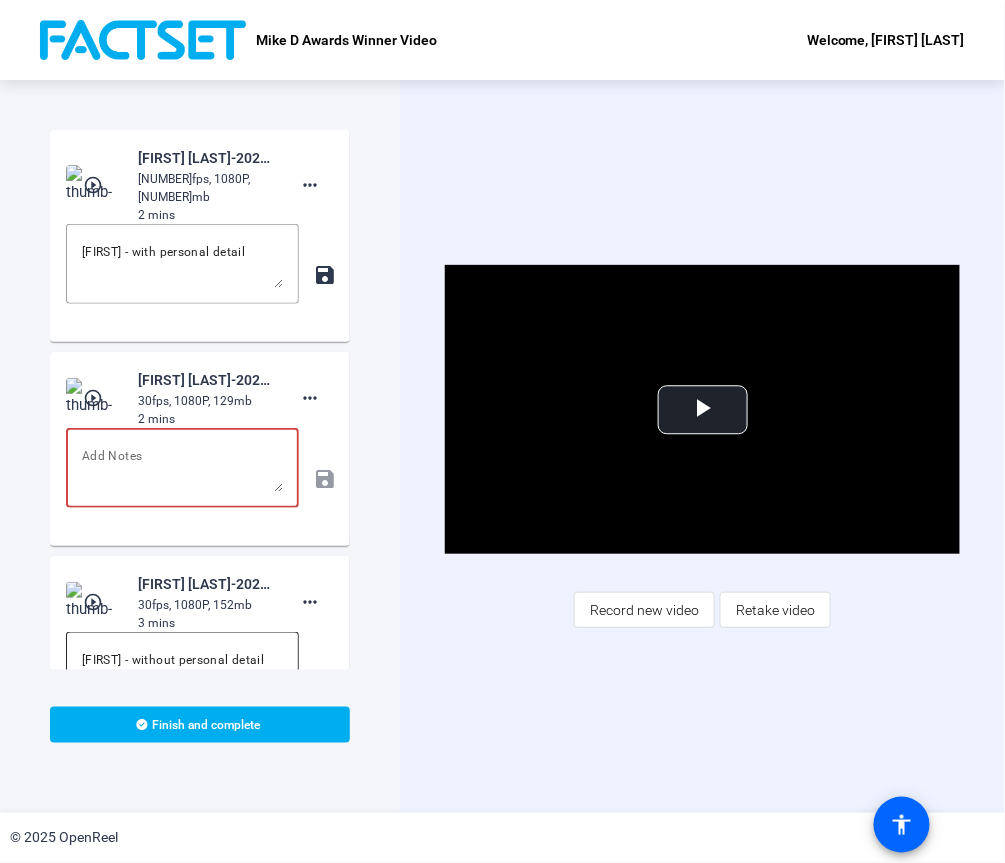 type 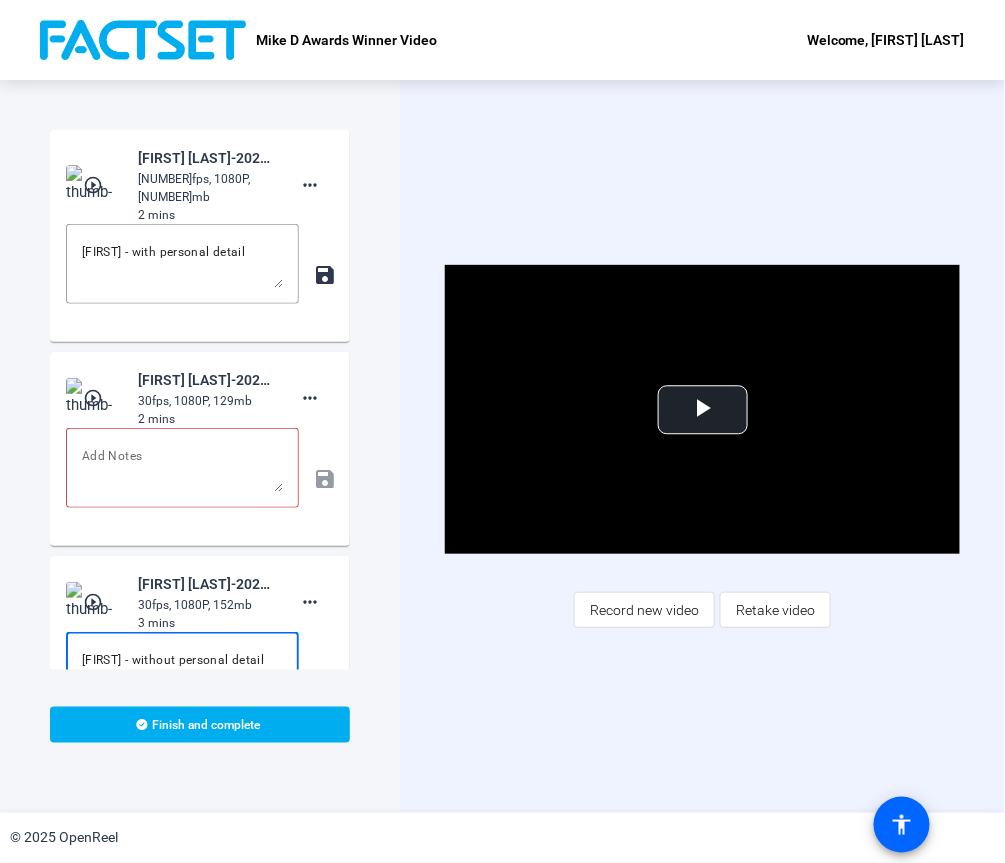 drag, startPoint x: 270, startPoint y: 640, endPoint x: 47, endPoint y: 626, distance: 223.43903 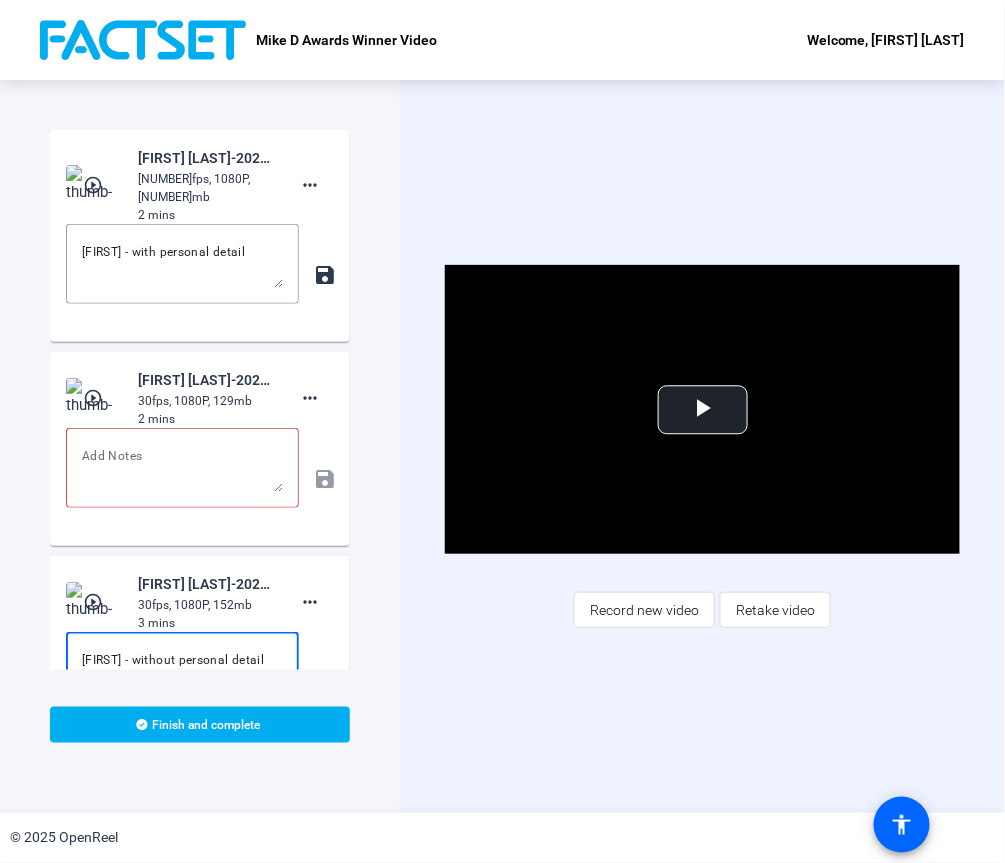 click on "Start Recording  play_circle_outline  [FIRST] [LAST]-2025 Mike D Awards Winner Videos-Mike D Awards Winner Video-[NUMBER]-webcam  30fps, 1080P, [NUMBER]mb  2 mins more_horiz [FIRST] - with personal detail save play_circle_outline  [FIRST] [LAST]-2025 Mike D Awards Winner Videos-Mike D Awards Winner Video-[NUMBER]-webcam  30fps, 1080P, [NUMBER]mb  2 mins more_horiz save play_circle_outline  [FIRST] [LAST]-2025 Mike D Awards Winner Videos-Mike D Awards Winner Video-[NUMBER]-webcam  30fps, 1080P, [NUMBER]mb  3 mins more_horiz [FIRST] - without personal detail save Tips:
You can retake a recording you don’t like
Pick a quiet and well-lit area to record
Be yourself! It doesn’t have to be perfect
Finish and complete" at bounding box center [200, 446] 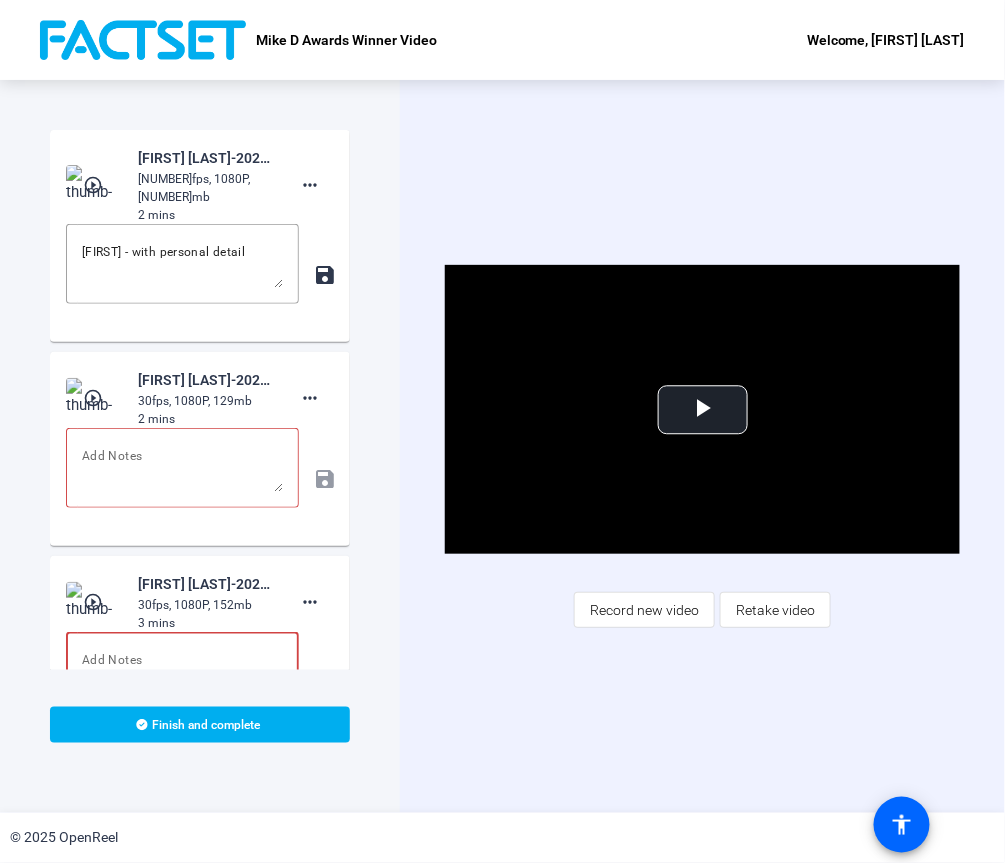 type 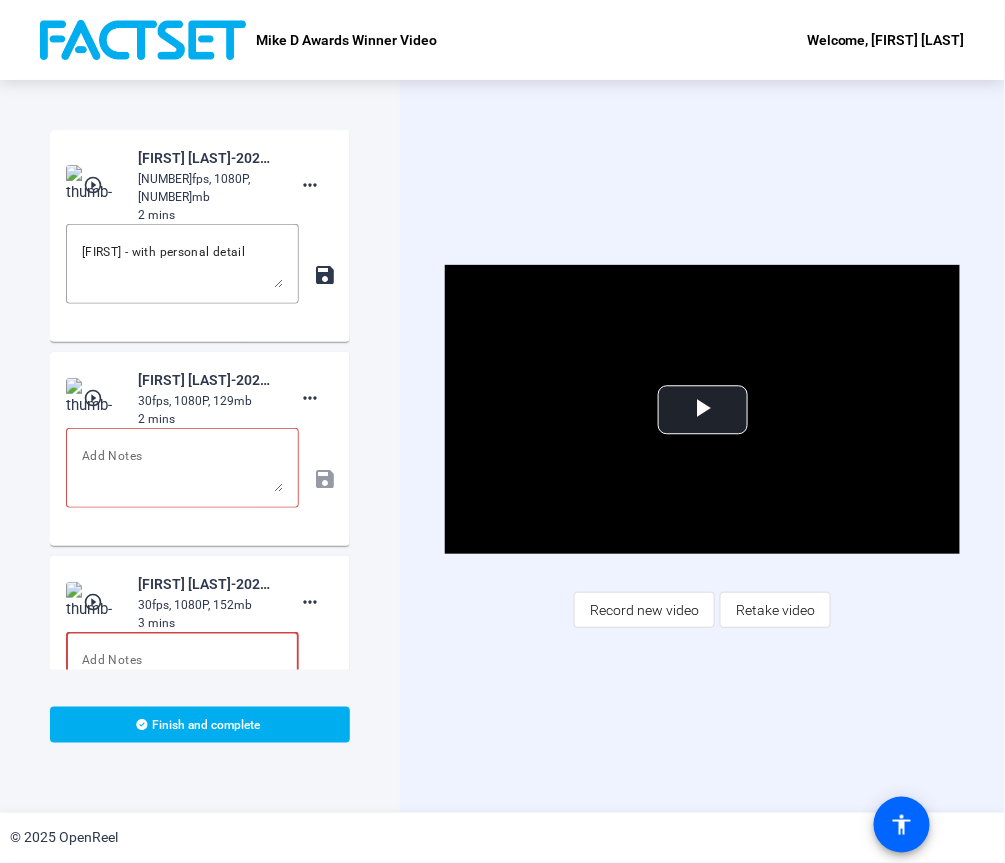 click on "play_circle_outline" at bounding box center [95, 185] 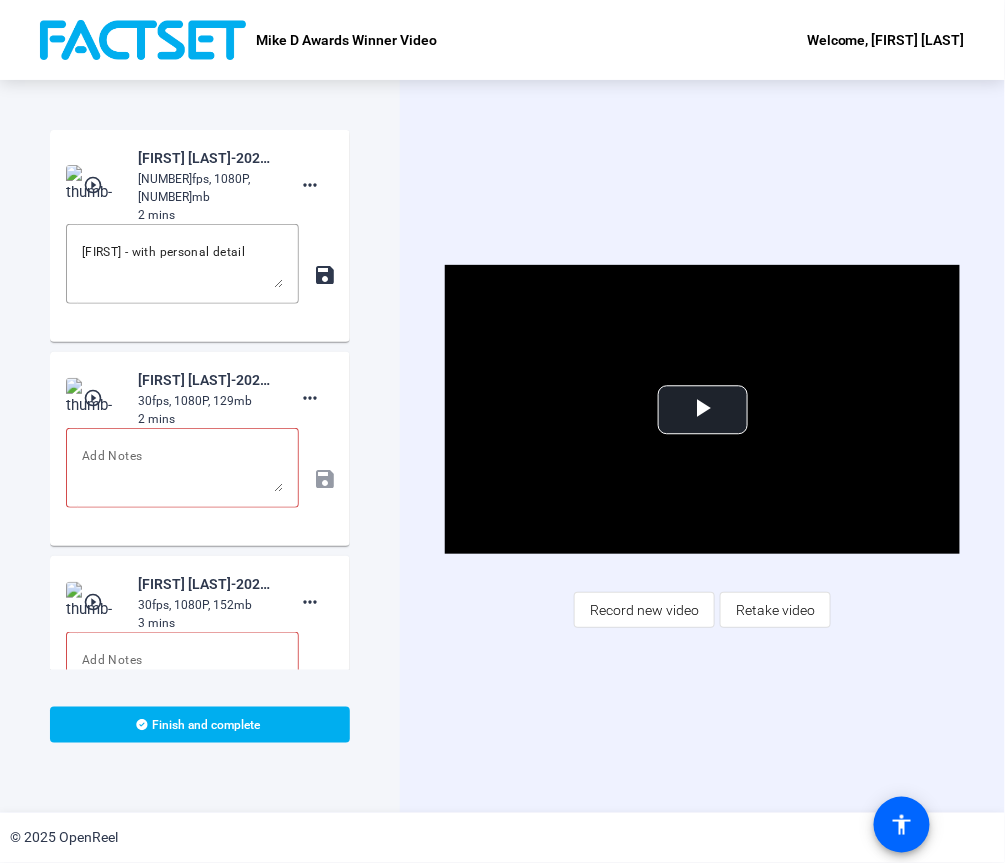 click on "play_circle_outline" at bounding box center (95, 185) 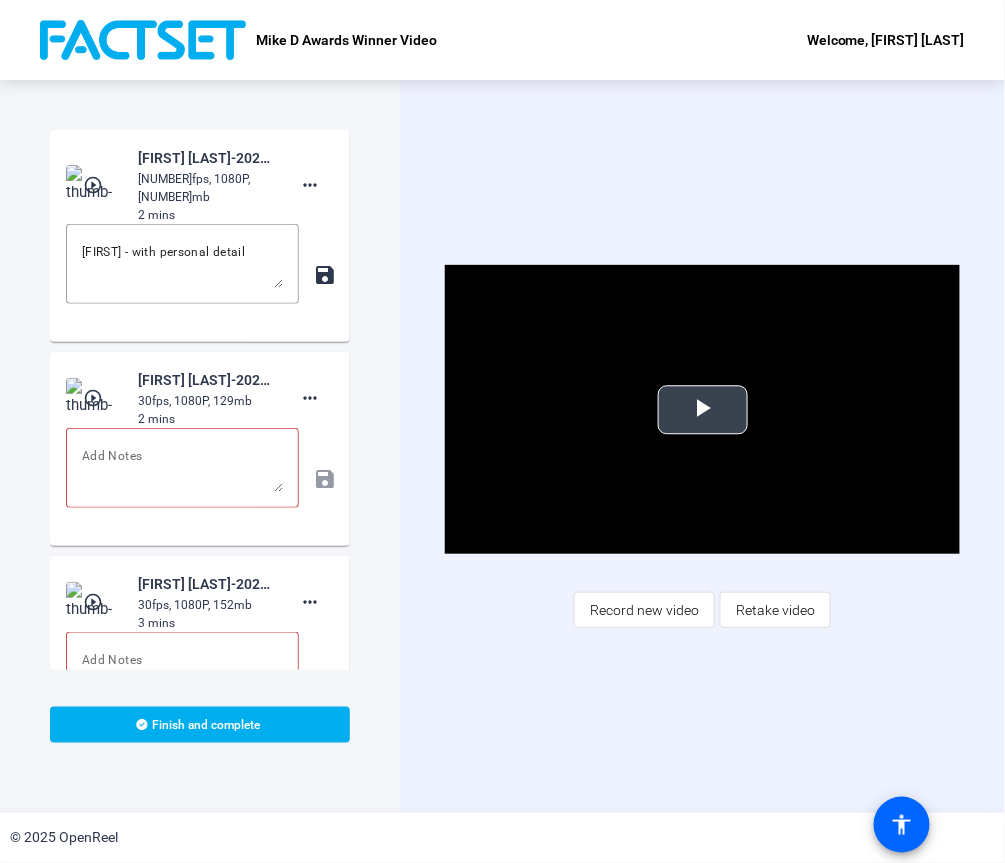 click at bounding box center (703, 410) 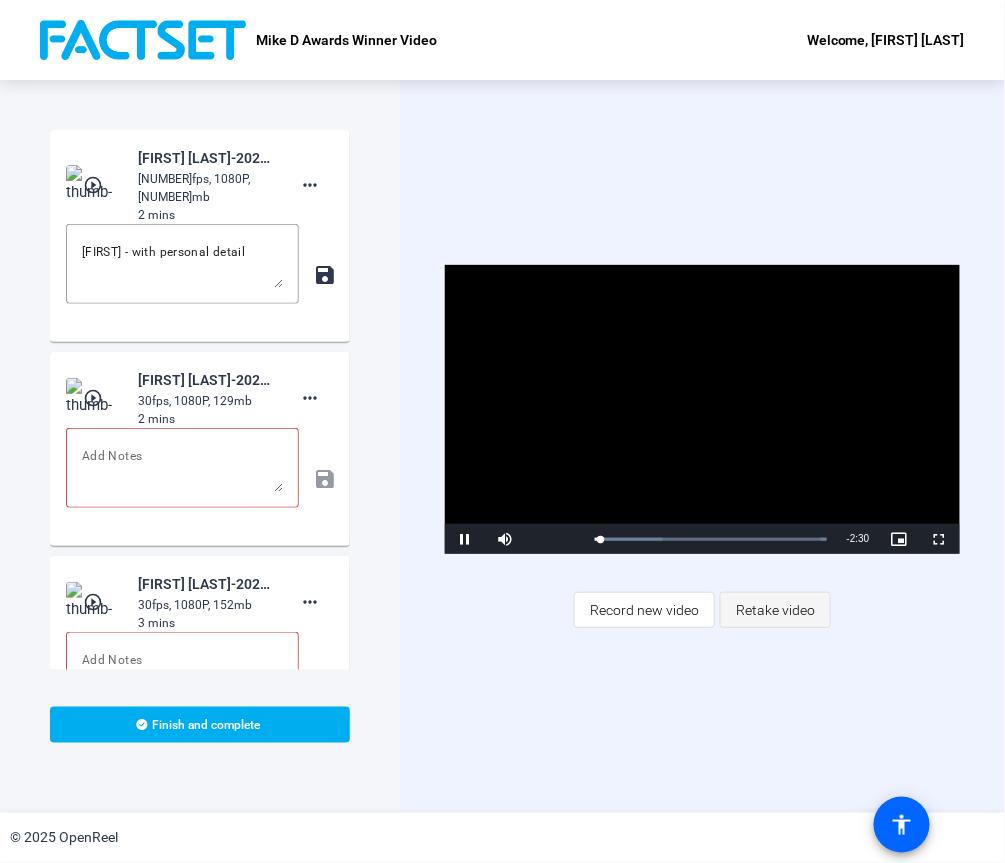 click on "Retake video" at bounding box center [644, 610] 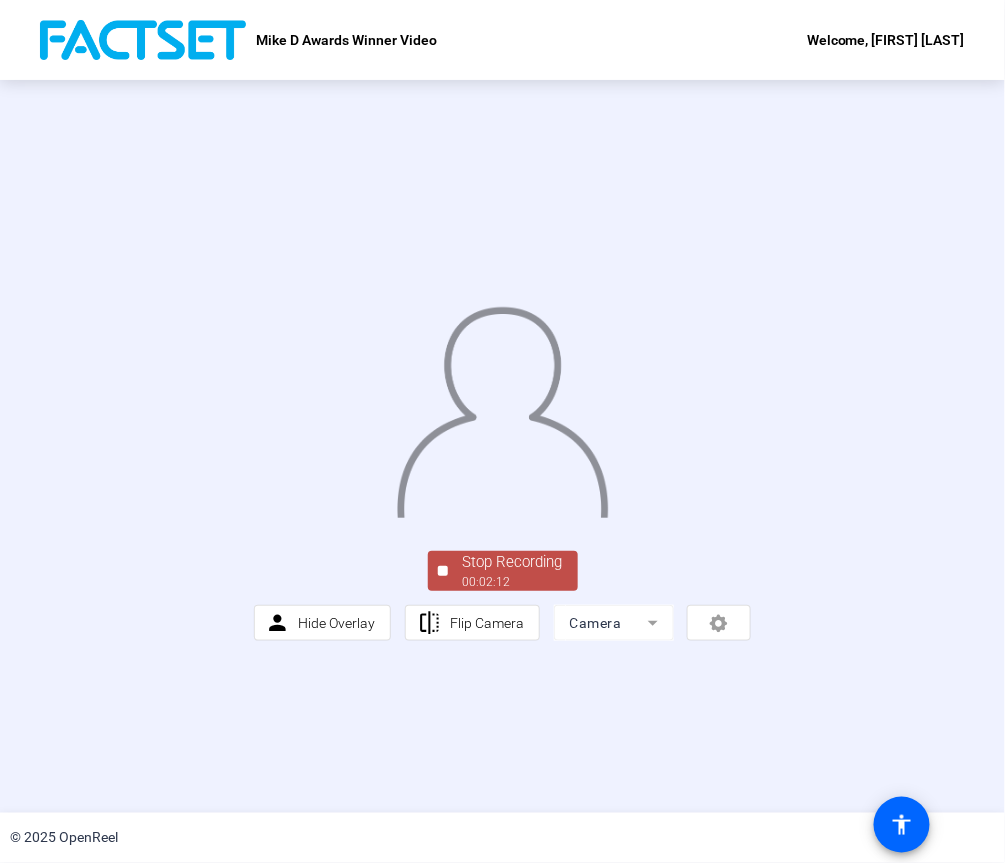 click on "00:02:12" at bounding box center [513, 582] 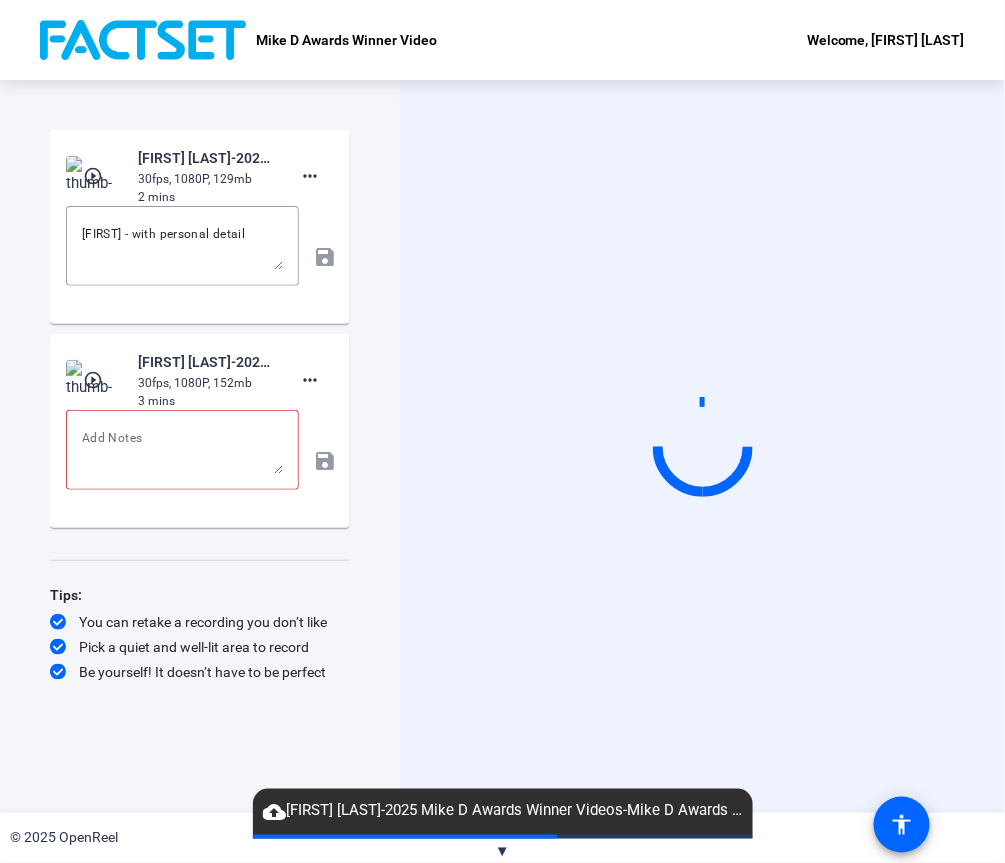 click on "Start Recording  play_circle_outline  [FIRST] [LAST]-2025 Mike D Awards Winner Videos-Mike D Awards Winner Video-1752106444736-webcam  30fps, 1080P, 129mb  2 mins more_horiz [FIRST] - with personal detail save play_circle_outline  [FIRST] [LAST]-2025 Mike D Awards Winner Videos-Mike D Awards Winner Video-1752102856110-webcam  30fps, 1080P, 152mb  3 mins more_horiz save Tips:
You can retake a recording you don’t like
Pick a quiet and well-lit area to record
Be yourself! It doesn’t have to be perfect" at bounding box center (200, 425) 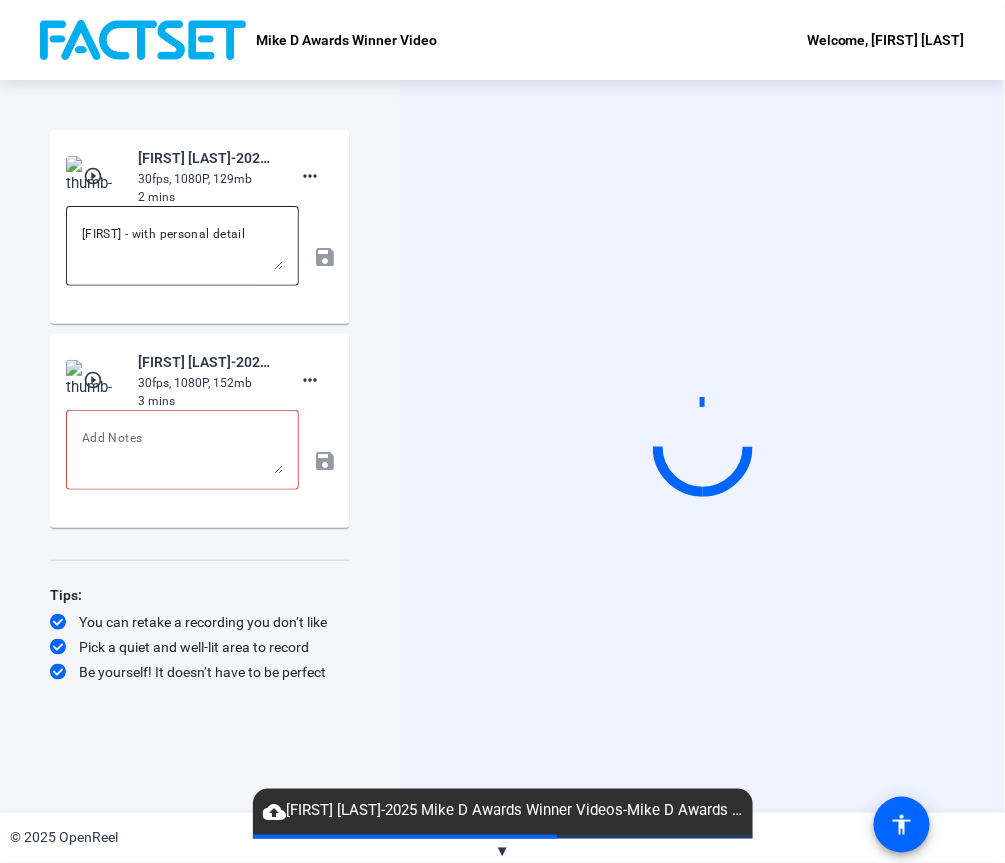 click on "[FIRST] - with personal detail" at bounding box center [182, 246] 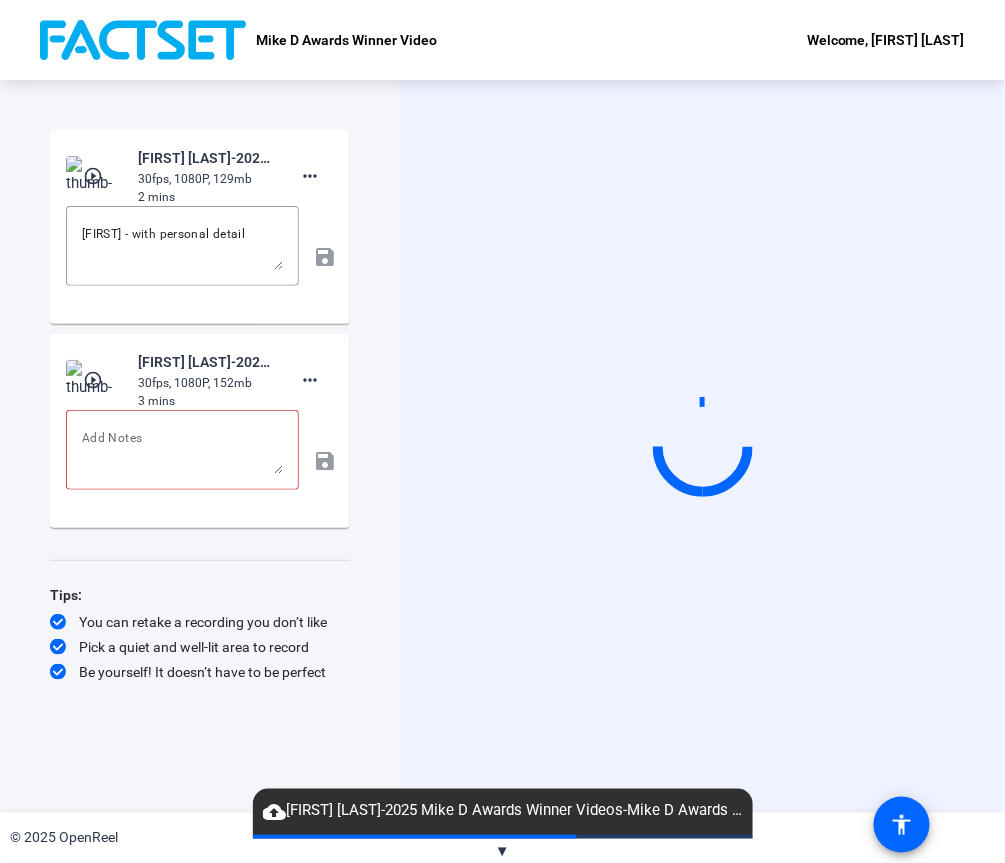click on "30fps, 1080P, 129mb" at bounding box center (205, 179) 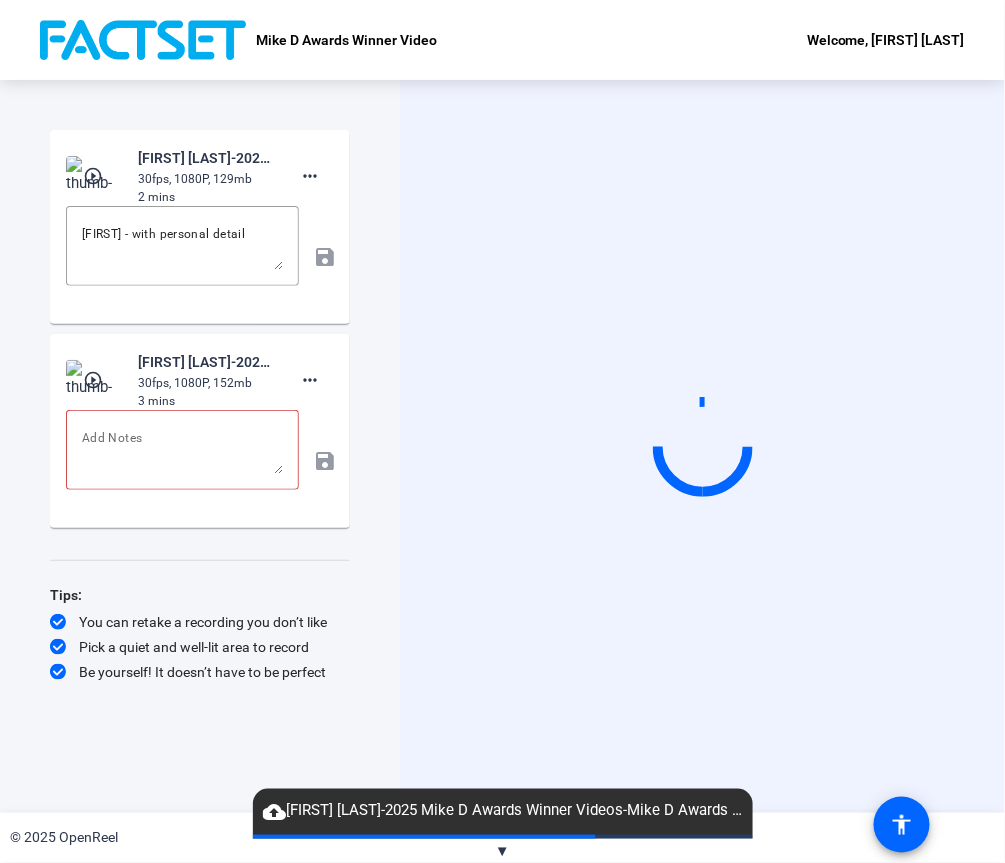 click at bounding box center [95, 176] 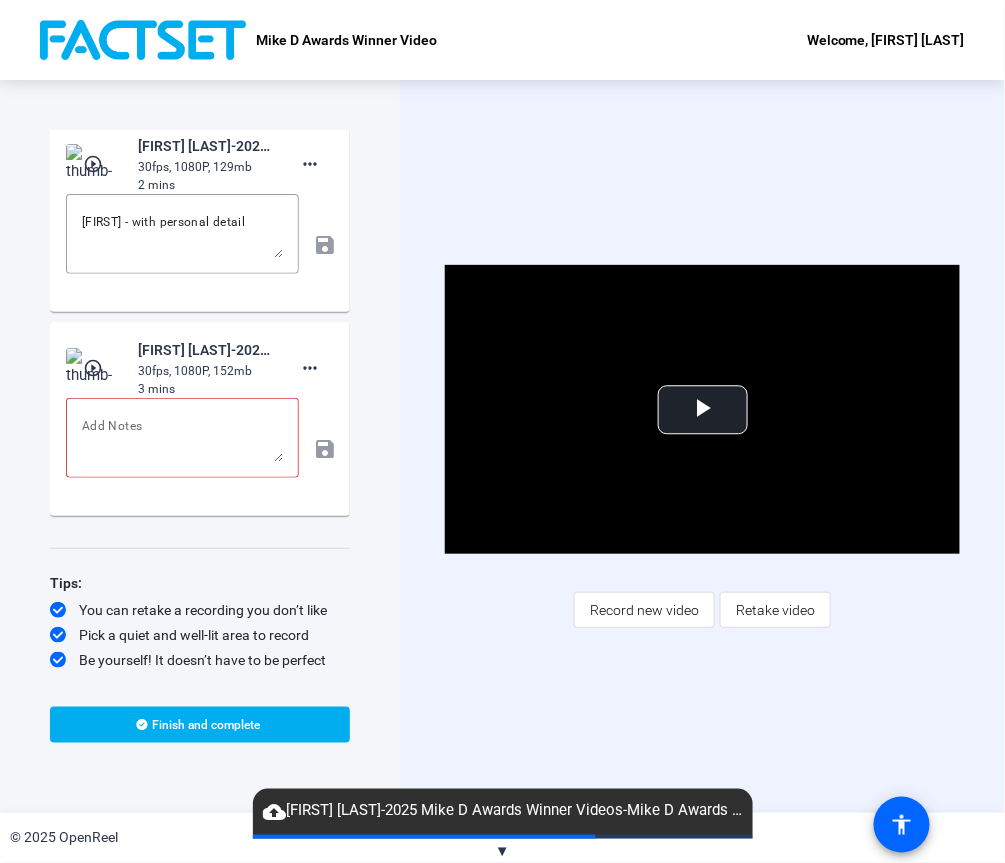 scroll, scrollTop: 0, scrollLeft: 0, axis: both 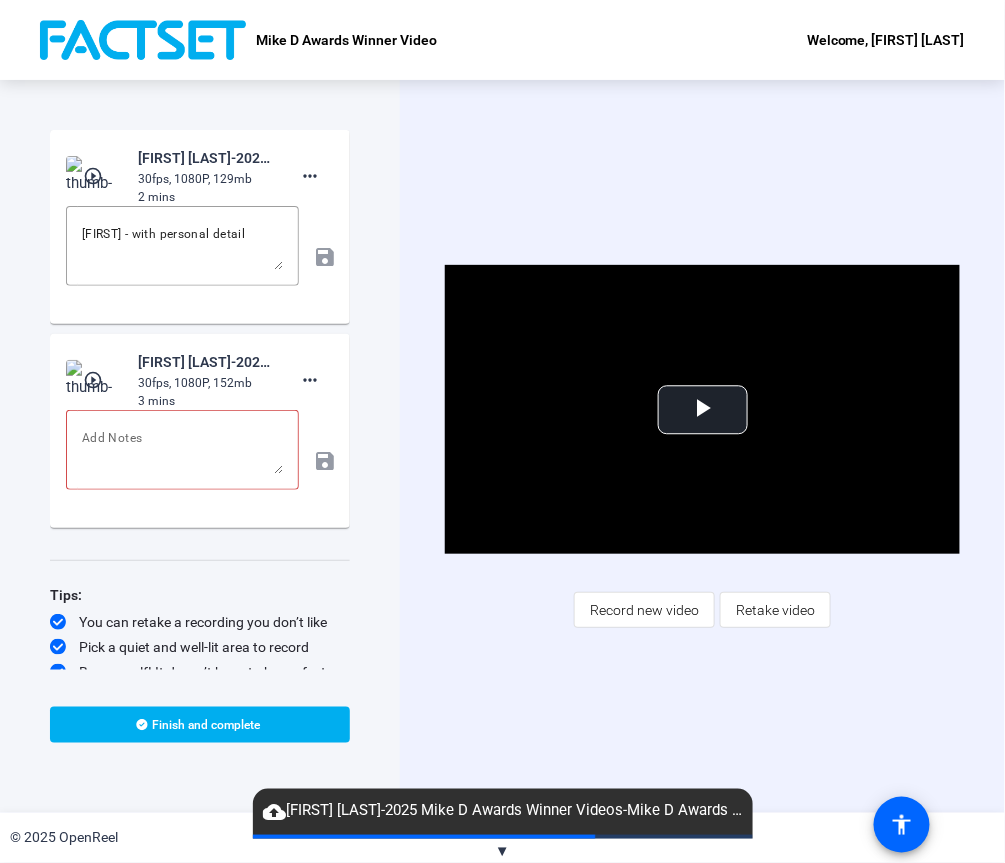 click at bounding box center (95, 176) 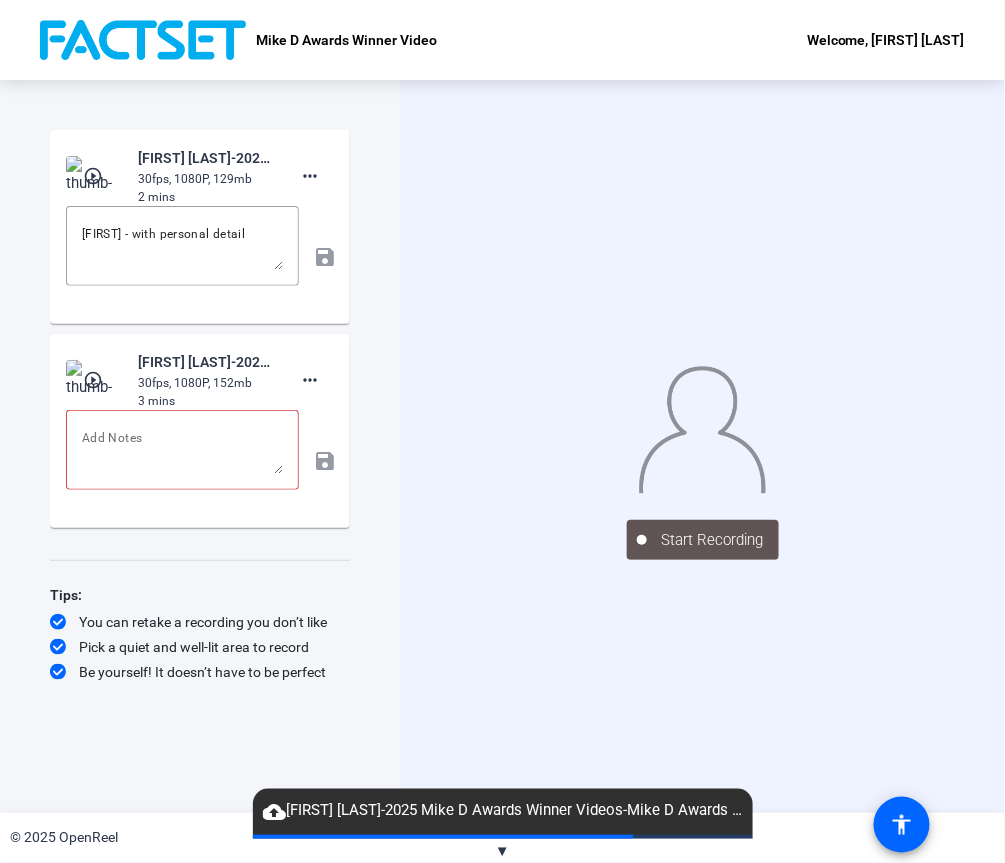 click on "play_circle_outline" at bounding box center (95, 176) 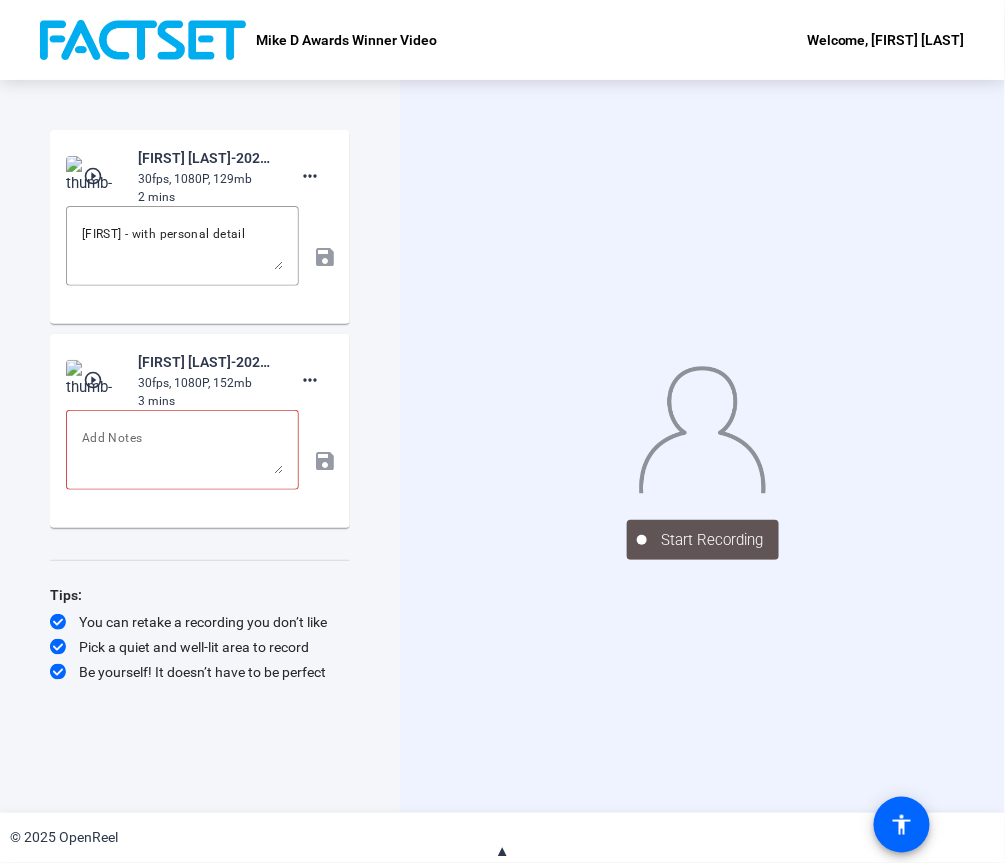 click on "▲" at bounding box center (502, 852) 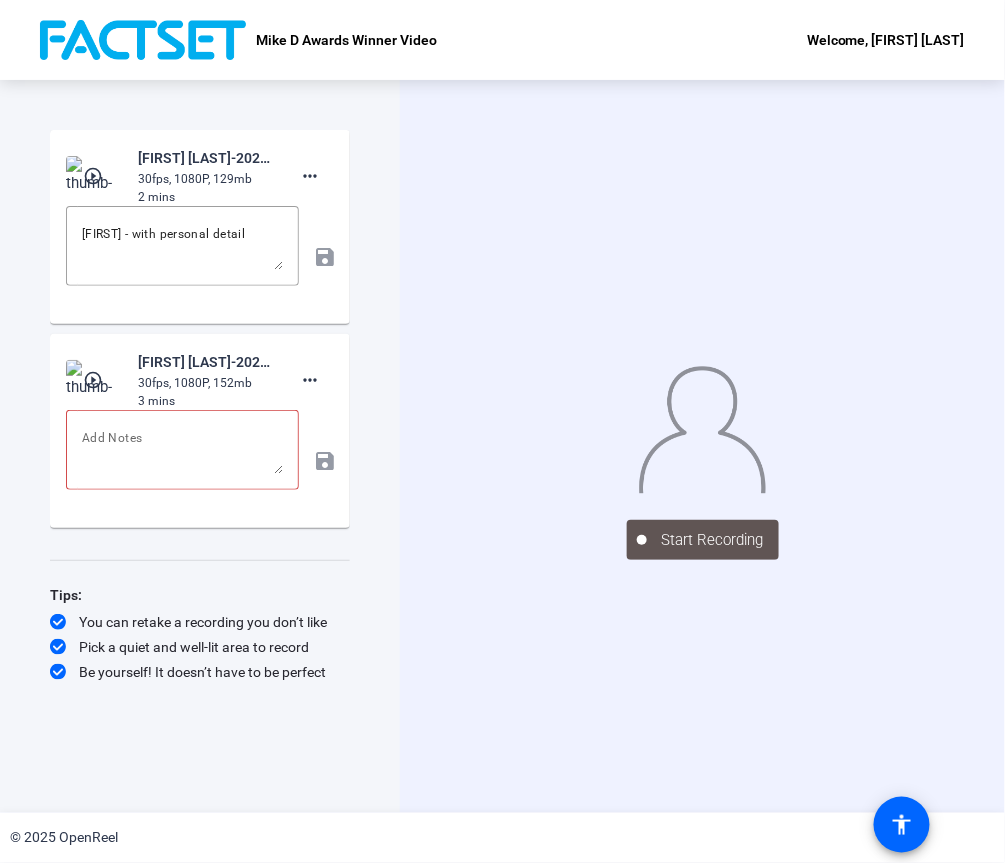 drag, startPoint x: 104, startPoint y: 171, endPoint x: 128, endPoint y: 178, distance: 25 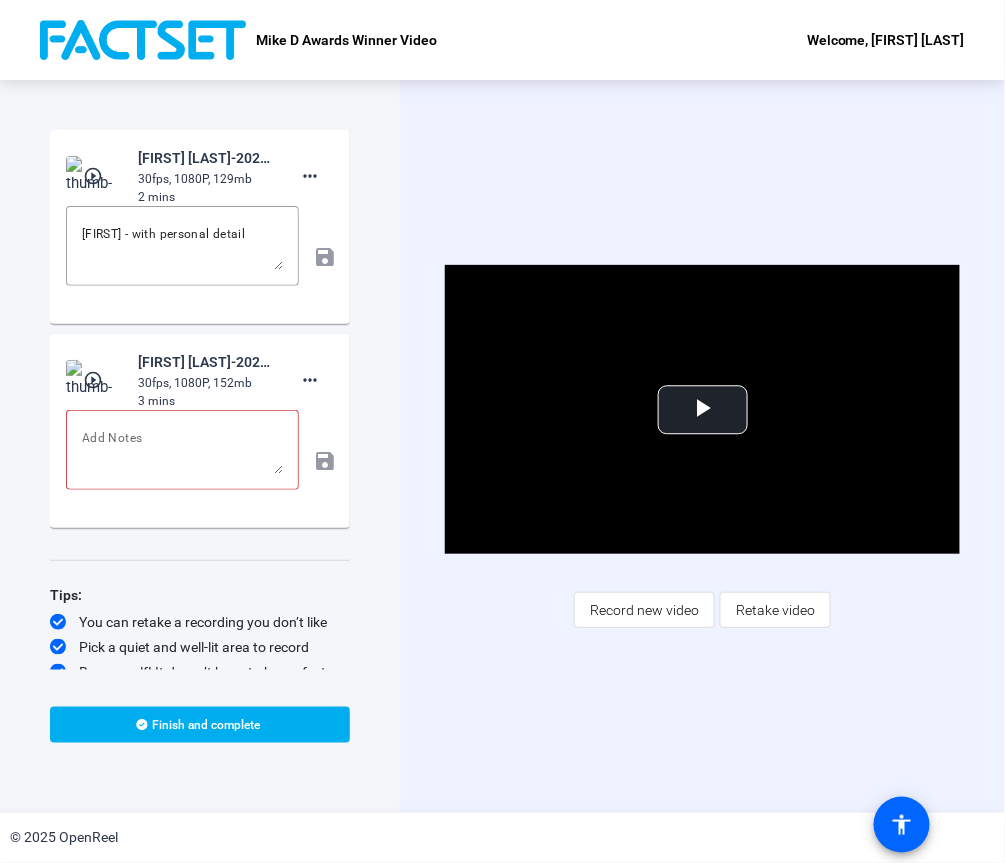 click at bounding box center [95, 176] 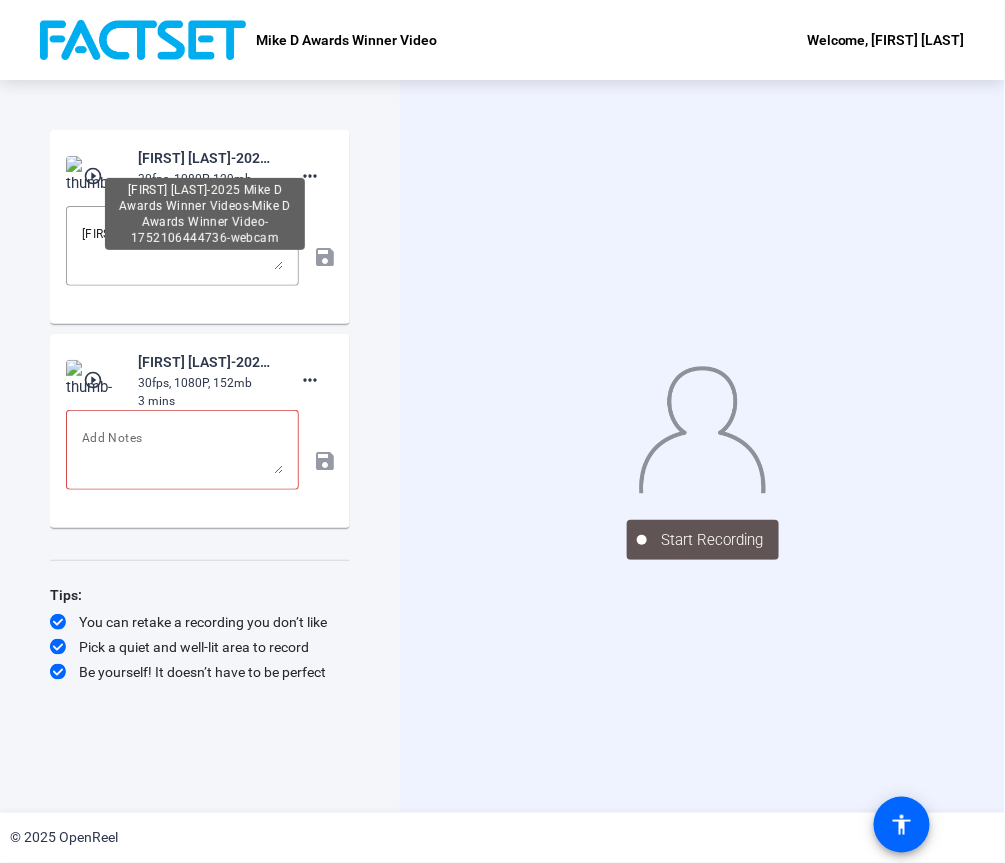 click on "[FIRST] [LAST]-2025 Mike D Awards Winner Videos-Mike D Awards Winner Video-1752106444736-webcam" at bounding box center (205, 158) 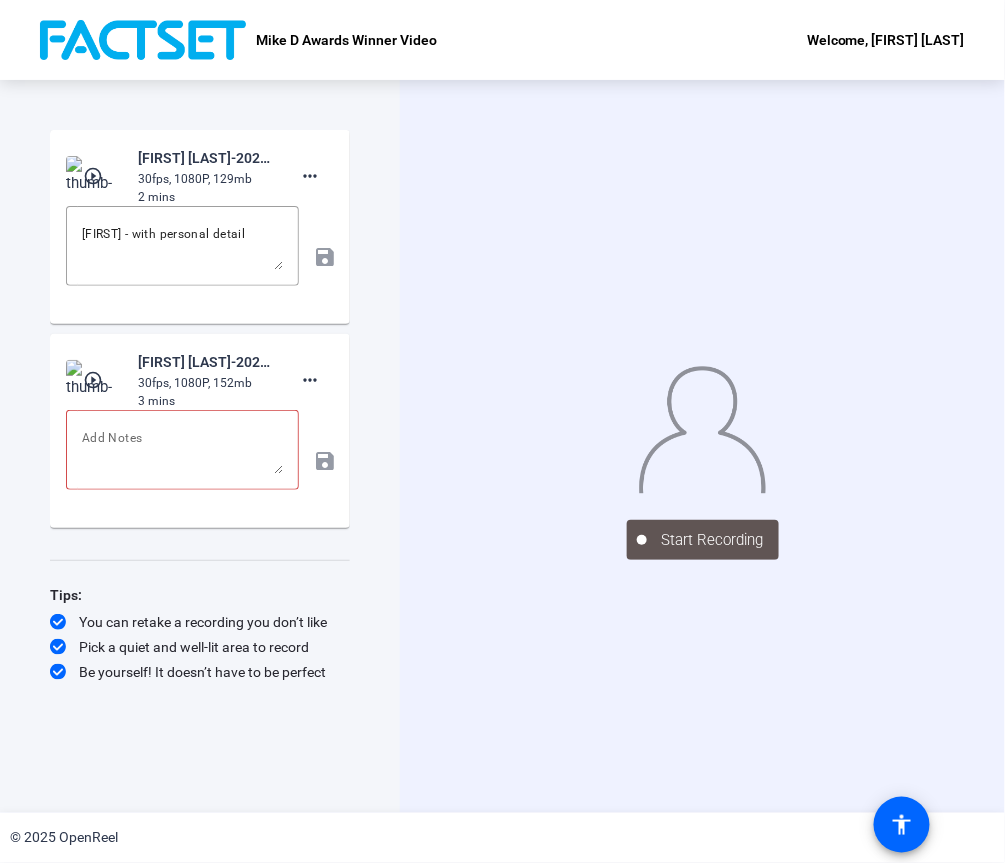 click on "[FIRST] [LAST]-2025 Mike D Awards Winner Videos-Mike D Awards Winner Video-1752106444736-webcam" at bounding box center (205, 158) 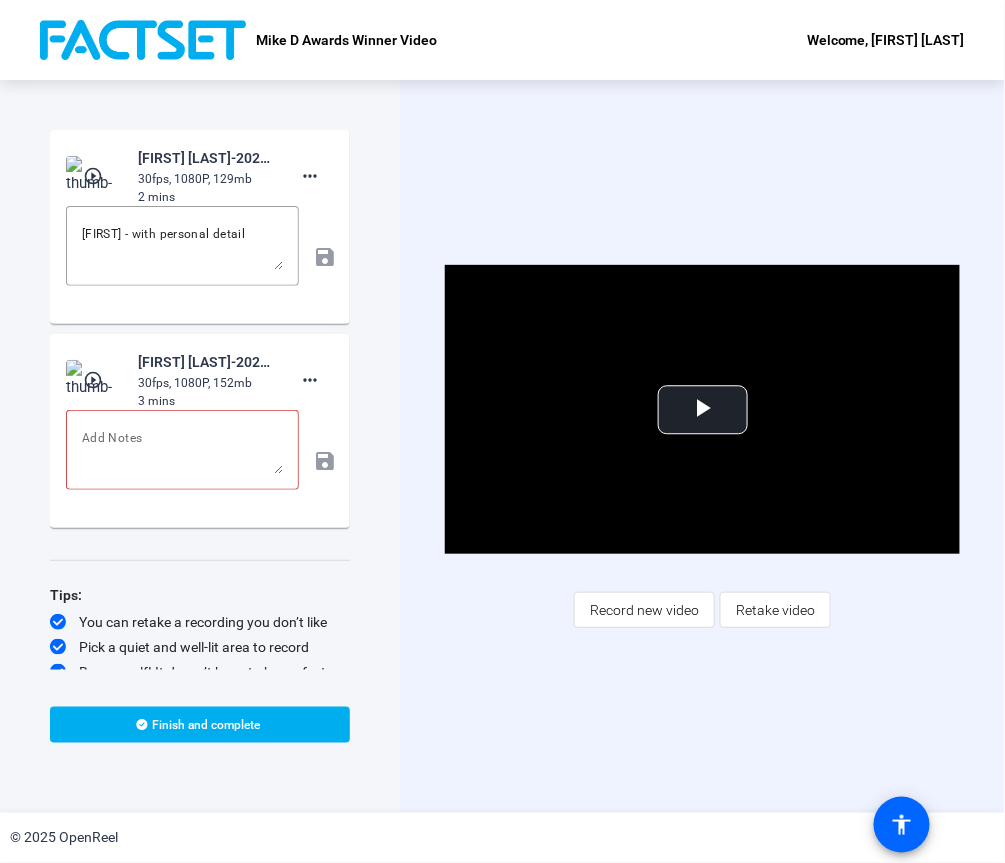 click on "play_circle_outline" at bounding box center (95, 176) 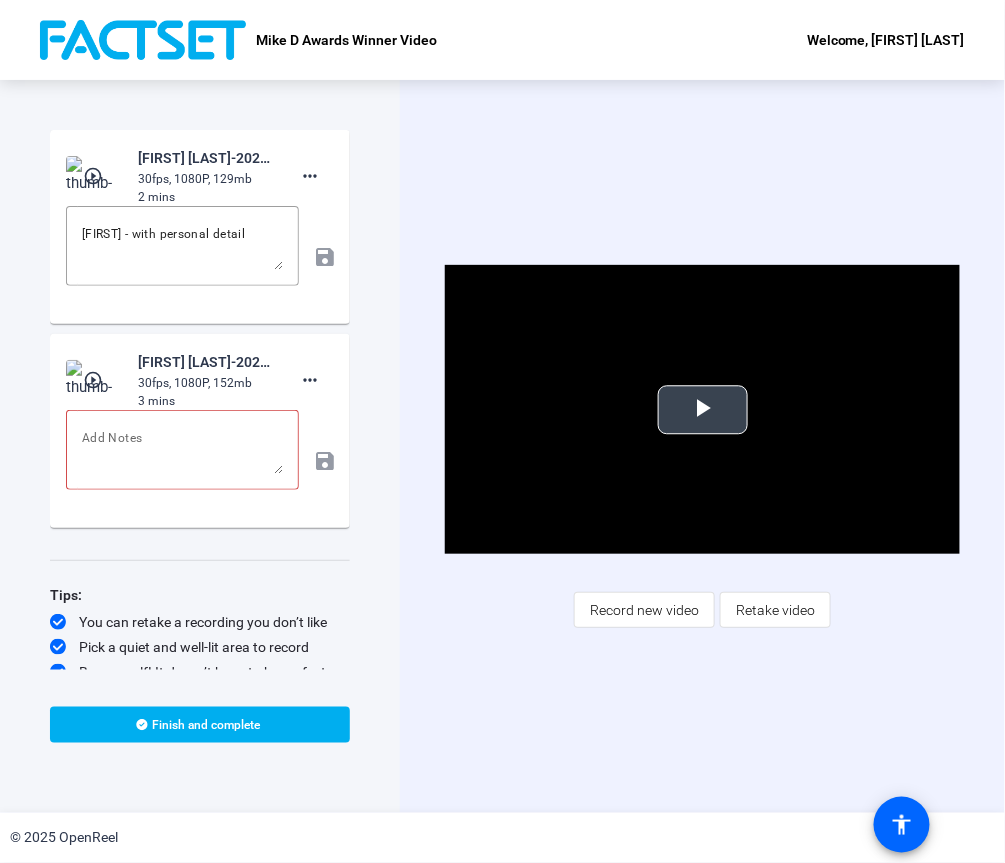 click at bounding box center [703, 410] 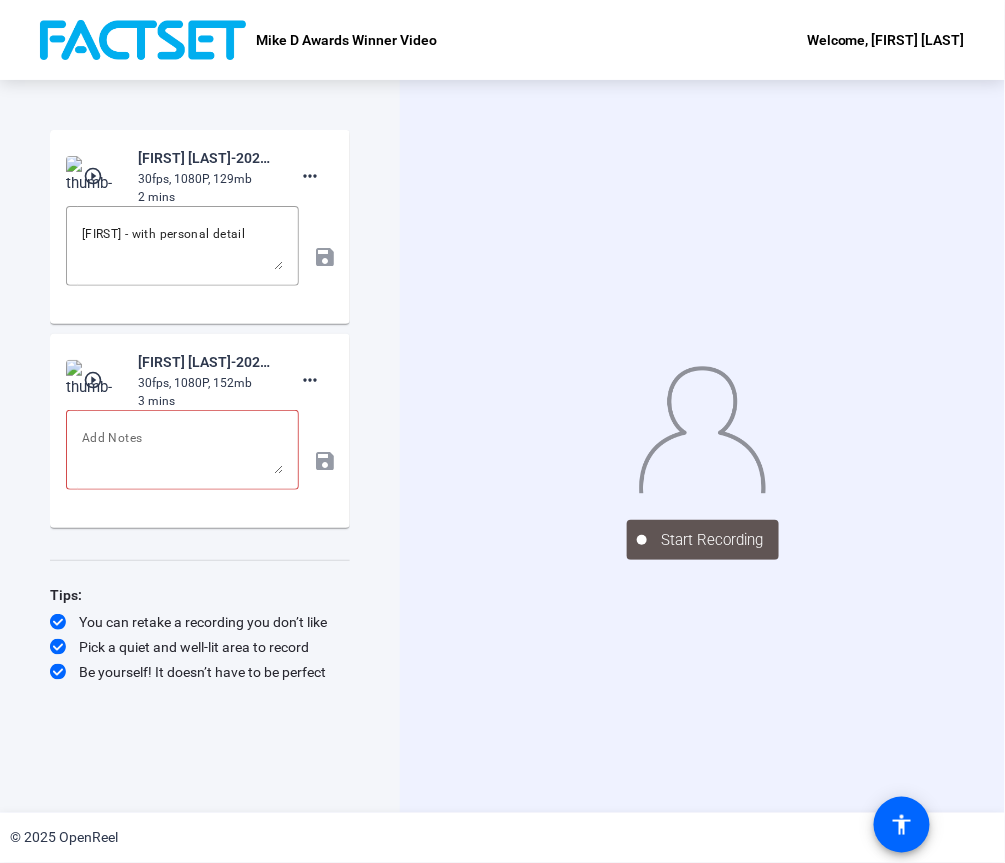 click at bounding box center [95, 176] 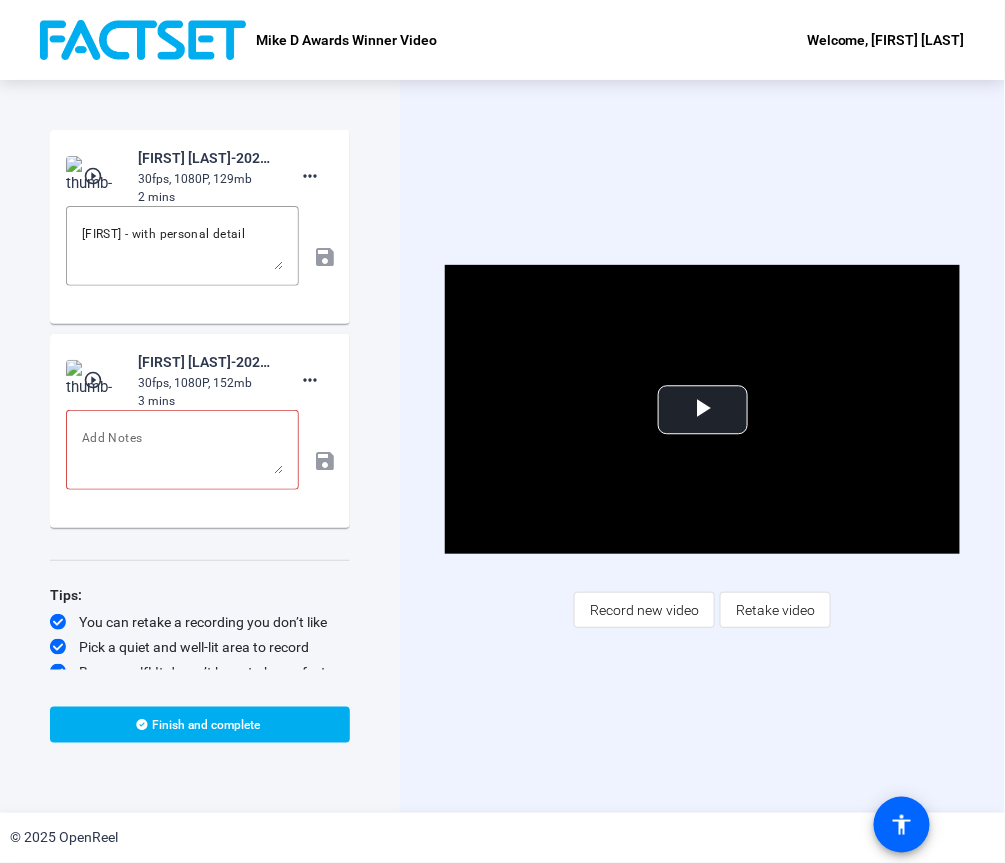 click at bounding box center [95, 176] 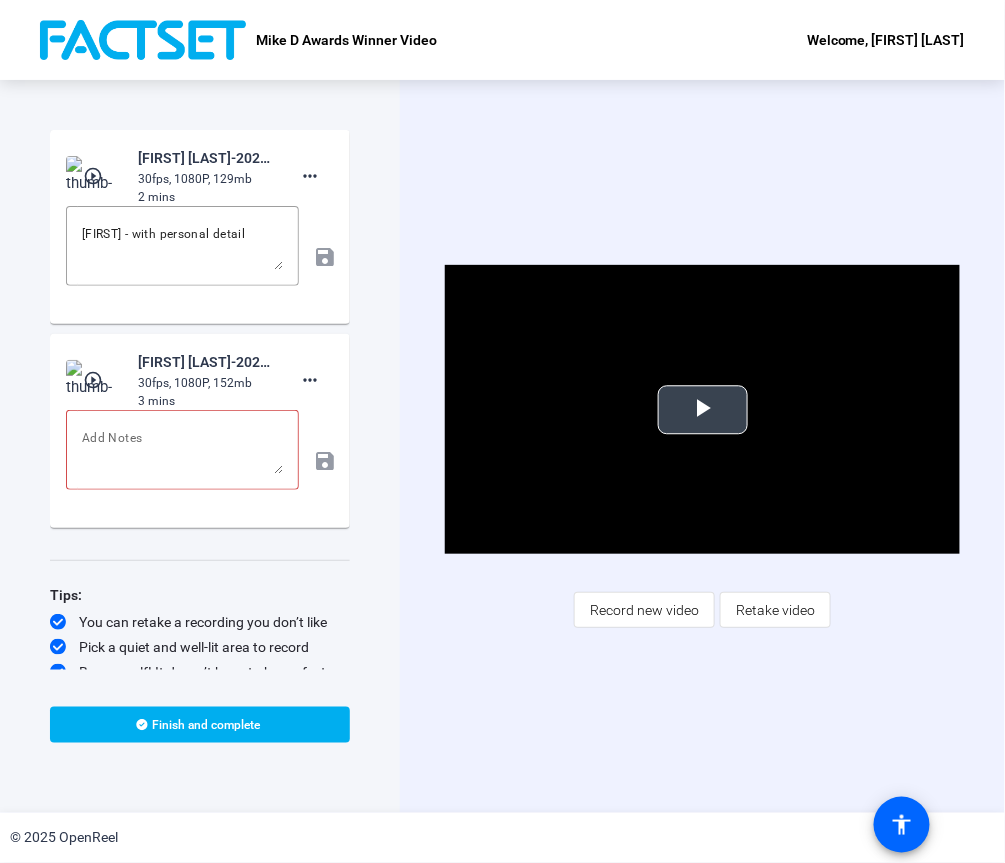 click at bounding box center [703, 410] 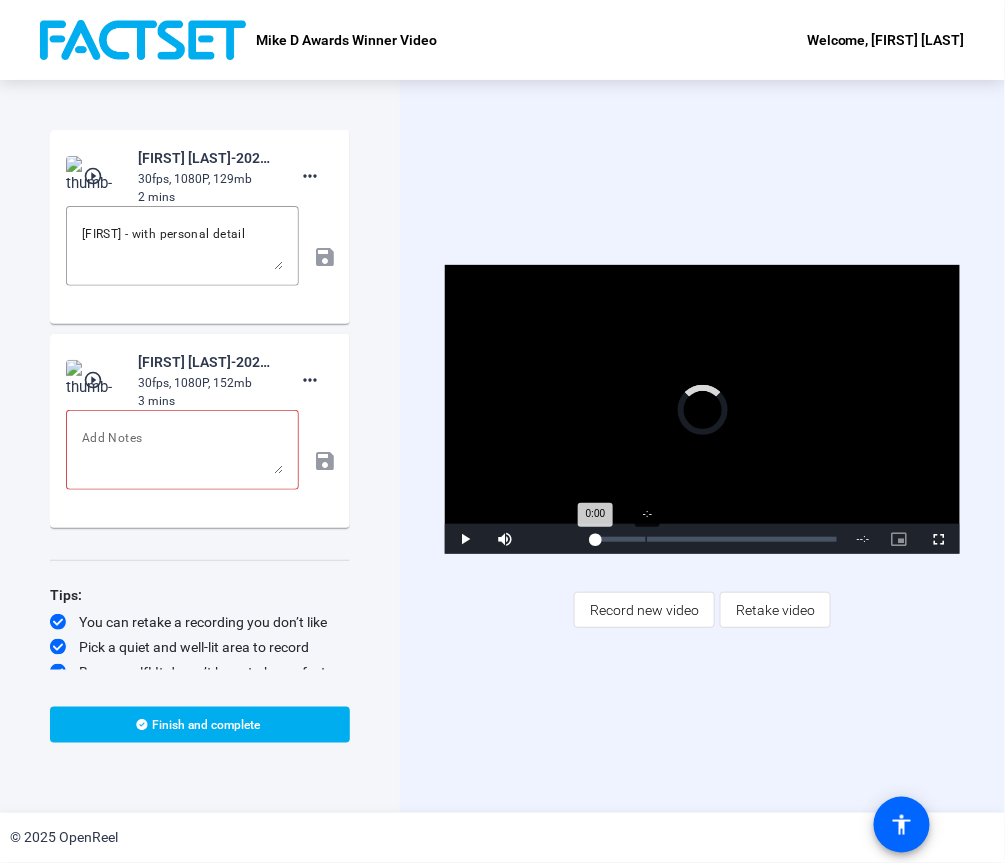 drag, startPoint x: 595, startPoint y: 537, endPoint x: 647, endPoint y: 540, distance: 52.086468 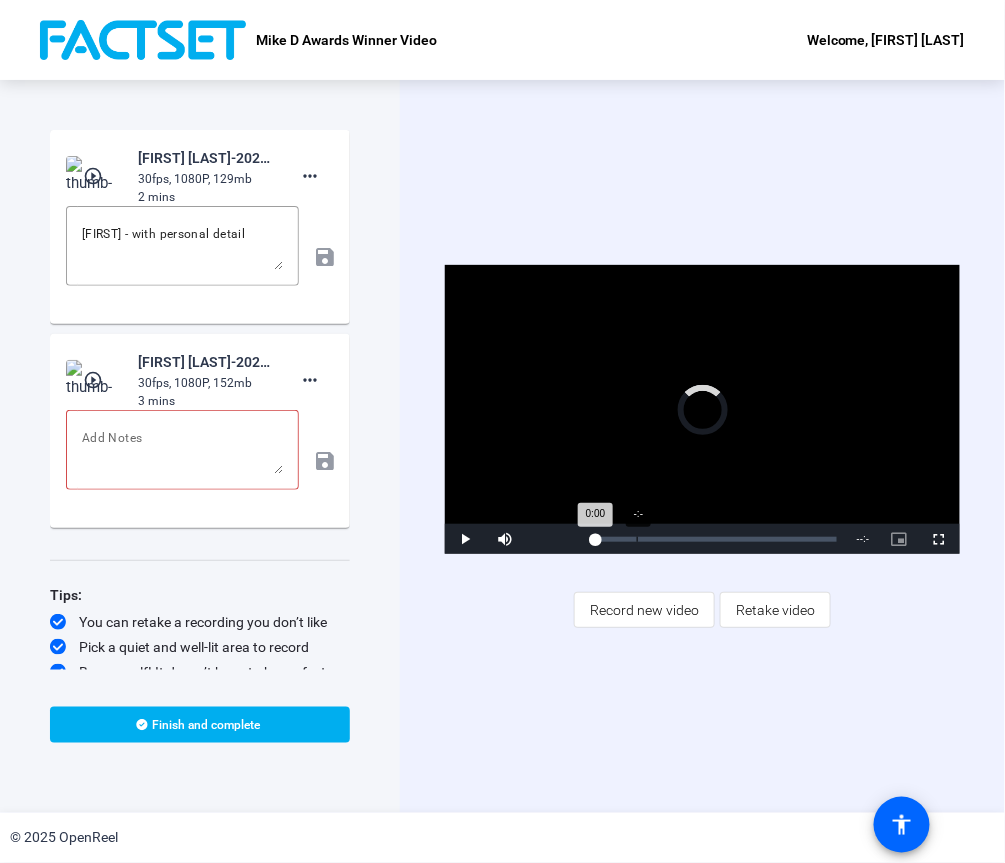 drag, startPoint x: 596, startPoint y: 538, endPoint x: 637, endPoint y: 542, distance: 41.19466 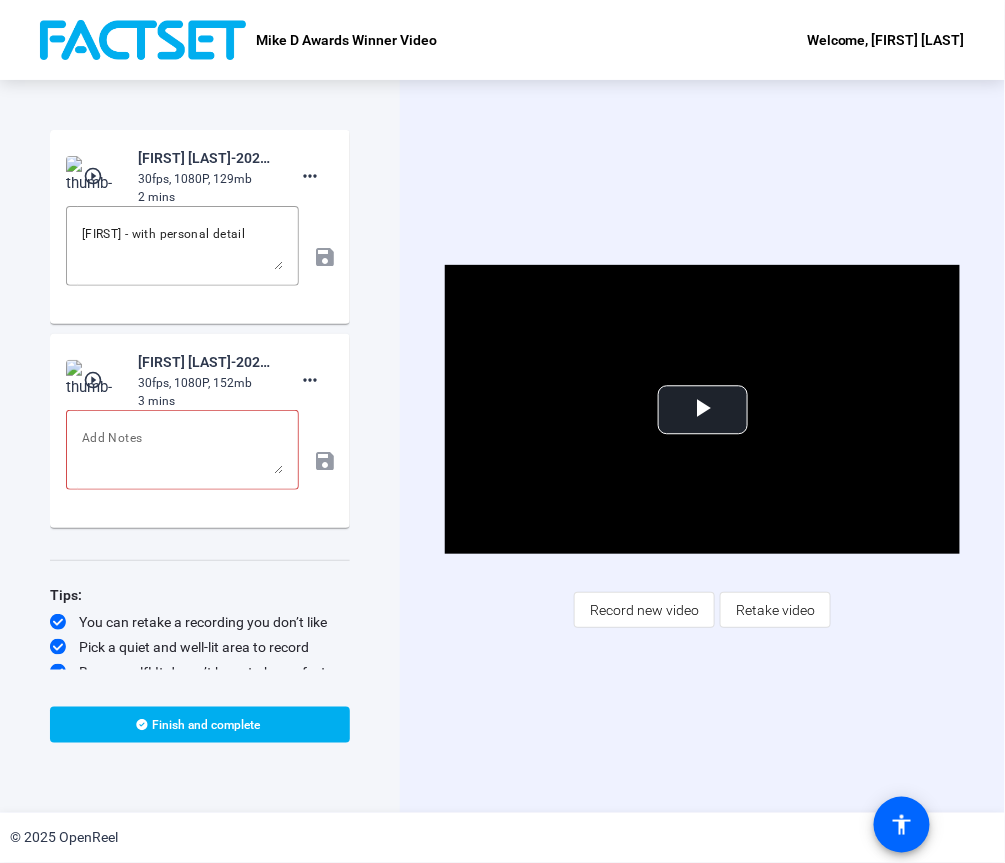 click on "play_circle_outline" at bounding box center [95, 176] 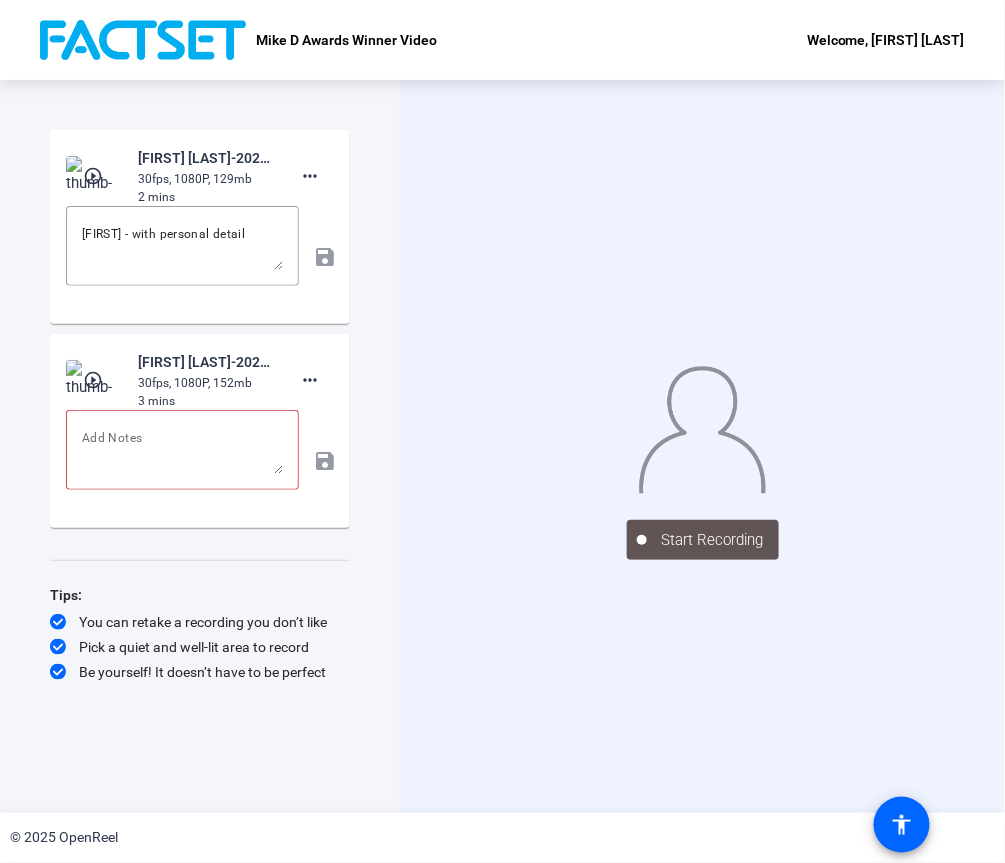 click on "play_circle_outline" at bounding box center [95, 176] 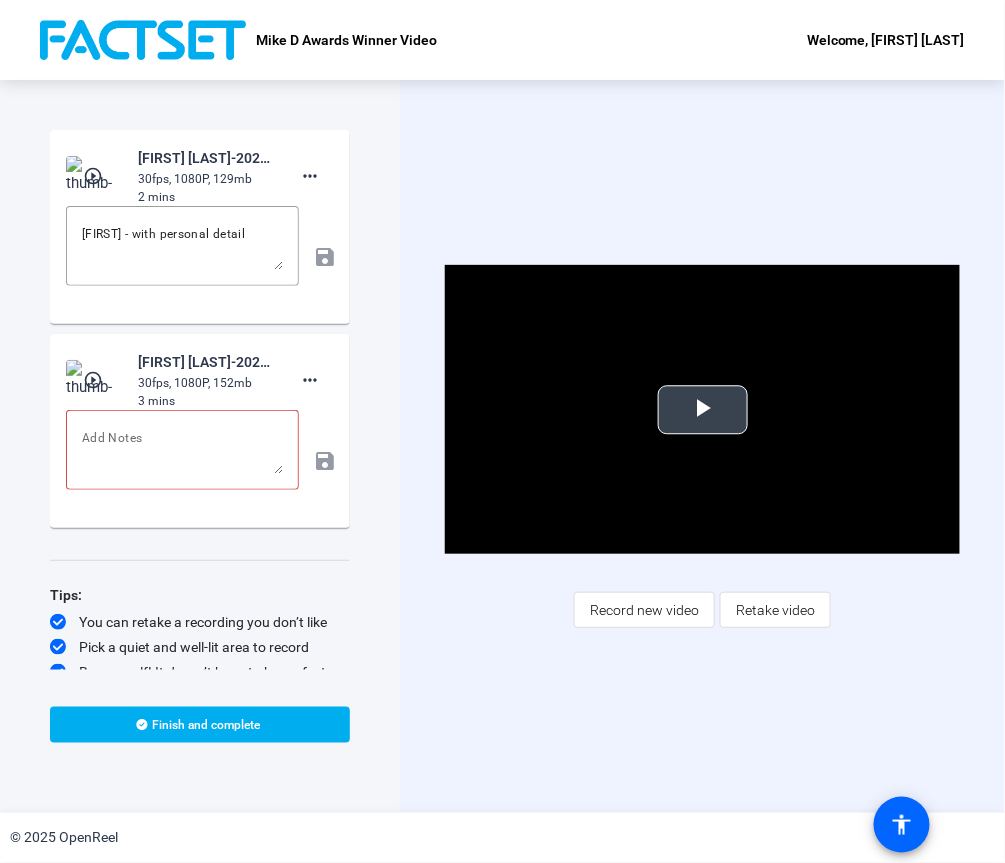 click at bounding box center [703, 410] 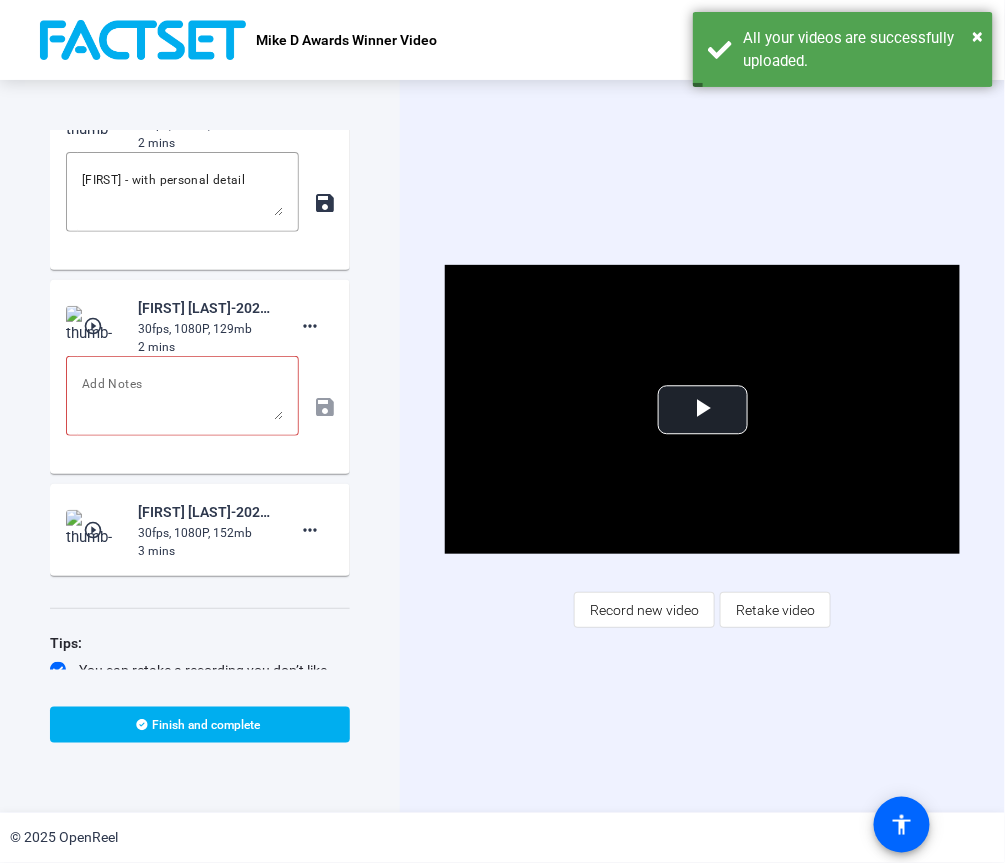 scroll, scrollTop: 0, scrollLeft: 0, axis: both 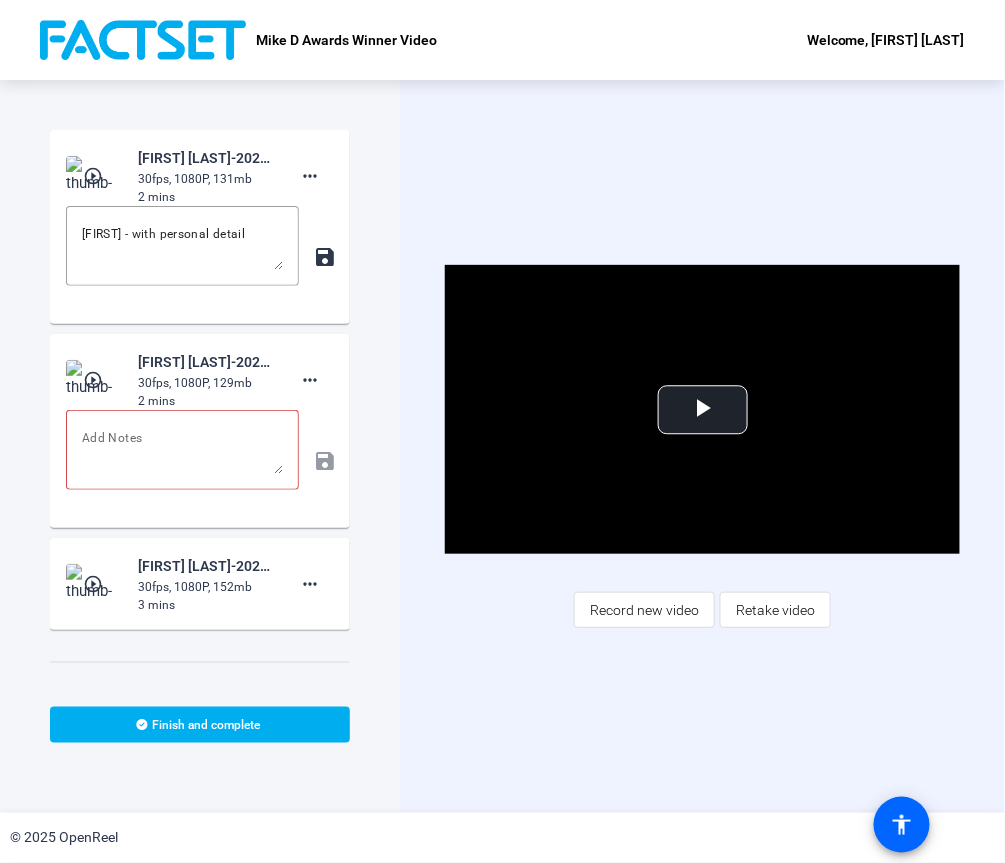 click on "play_circle_outline" at bounding box center [95, 176] 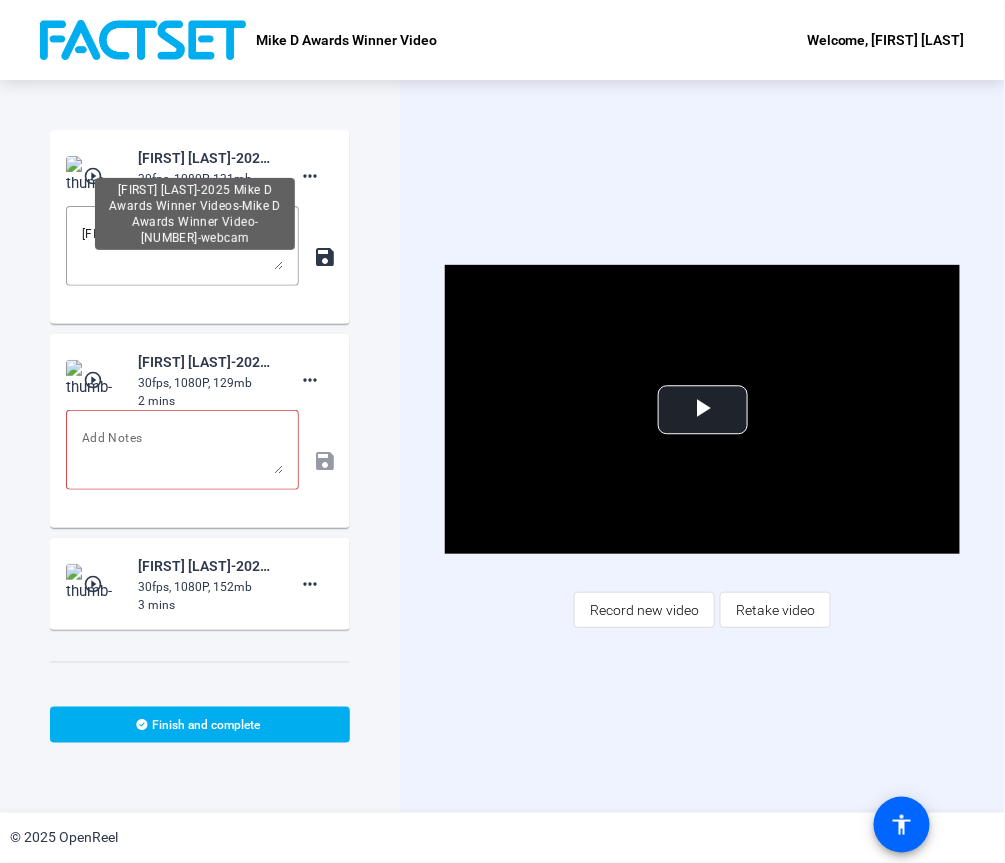 click on "[FIRST] [LAST]-2025 Mike D Awards Winner Videos-Mike D Awards Winner Video-[NUMBER]-webcam" at bounding box center [205, 158] 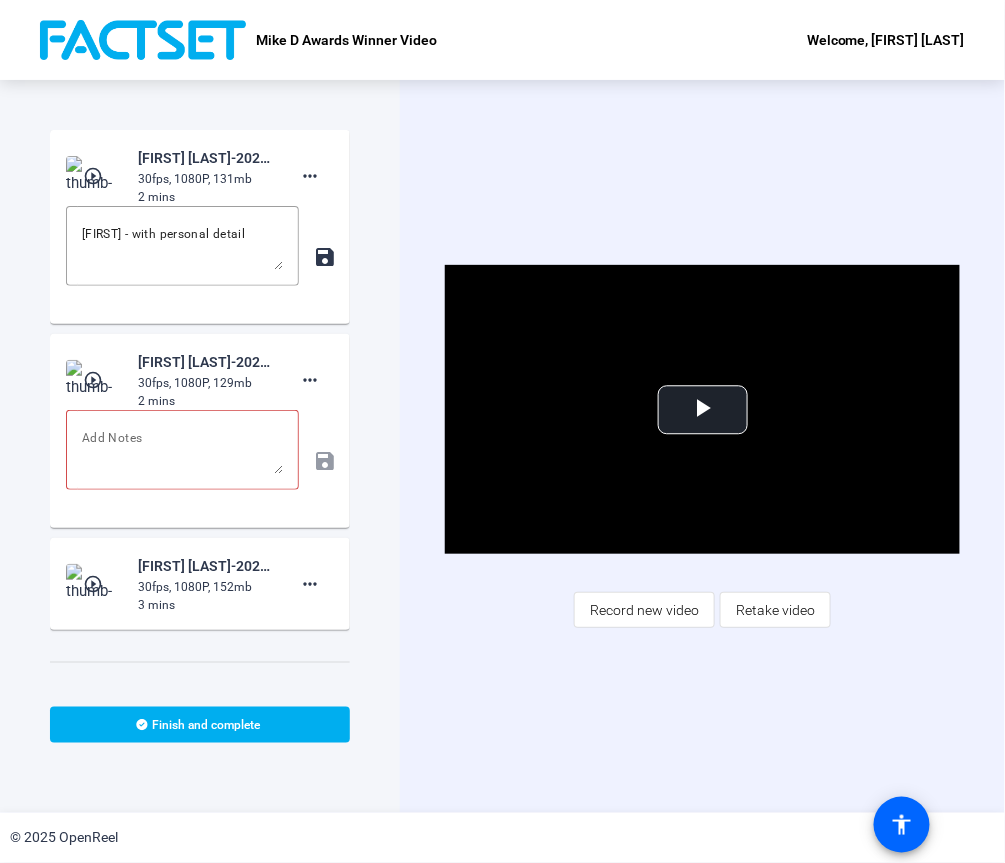 click at bounding box center [95, 176] 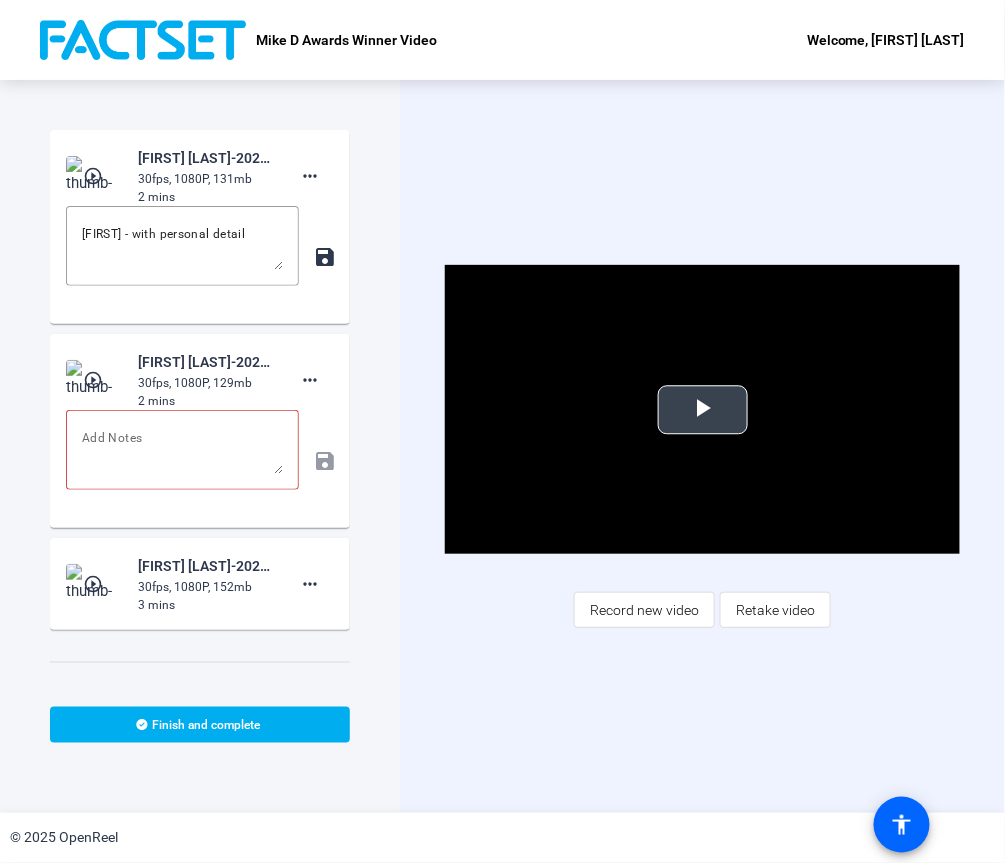 click at bounding box center [703, 410] 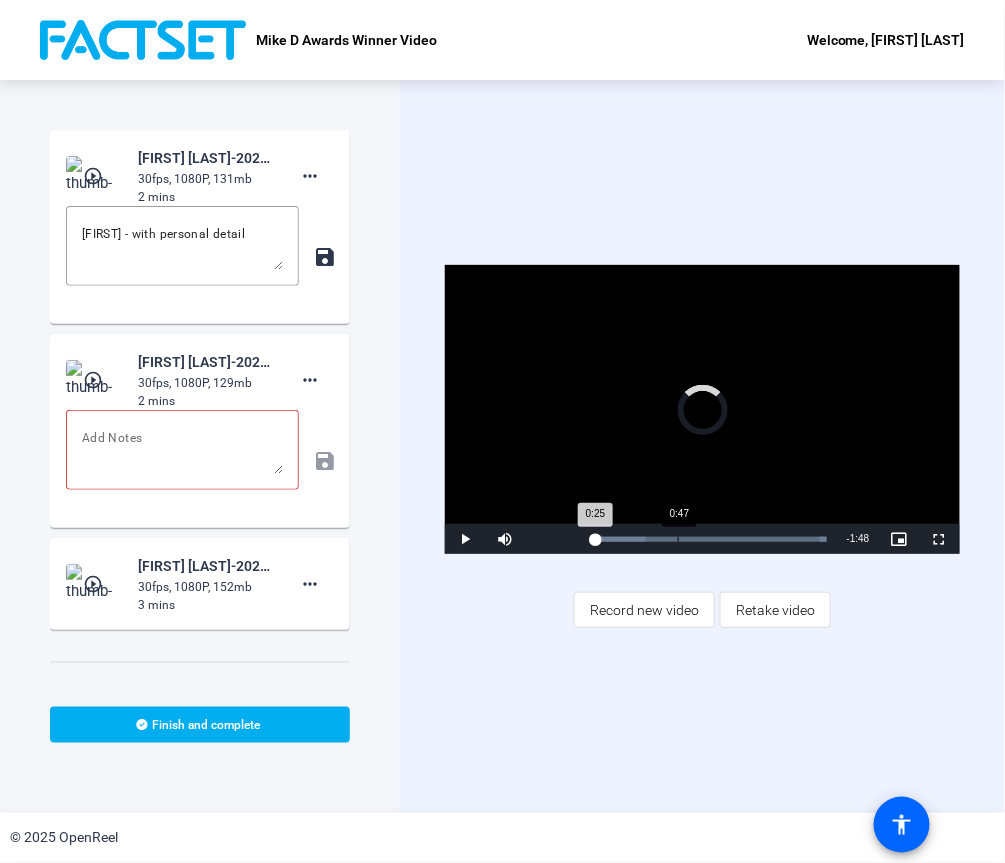 drag, startPoint x: 589, startPoint y: 537, endPoint x: 678, endPoint y: 539, distance: 89.02247 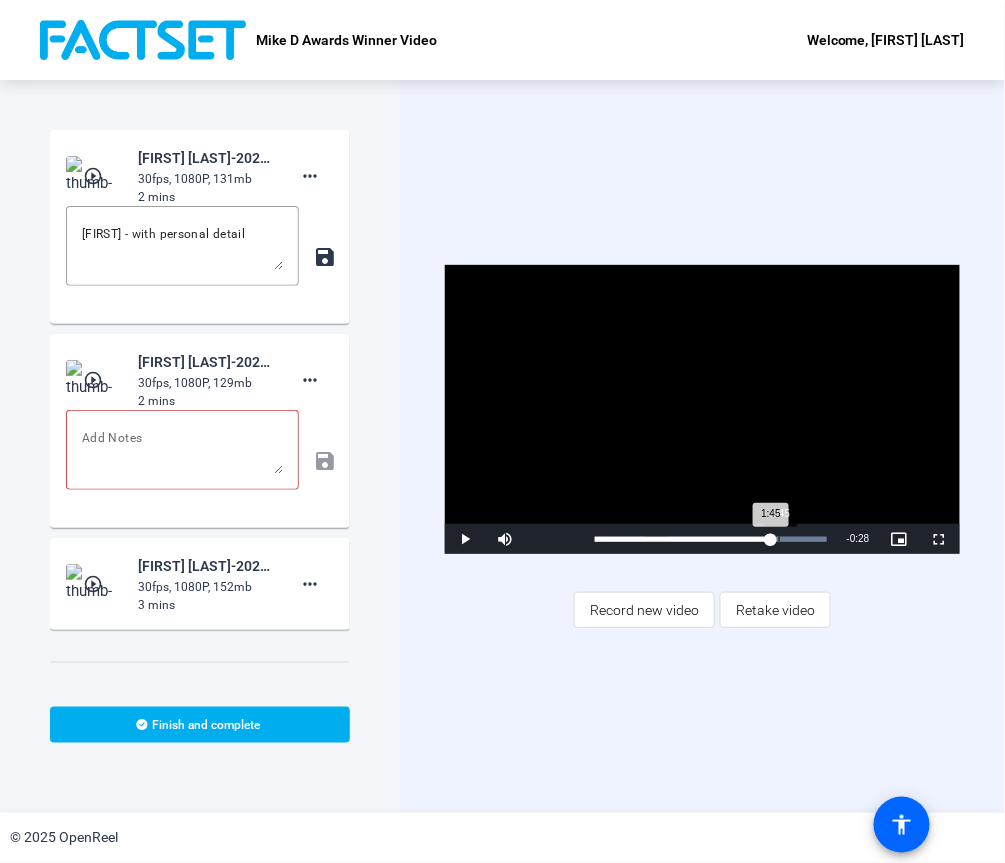 drag, startPoint x: 698, startPoint y: 540, endPoint x: 779, endPoint y: 544, distance: 81.09871 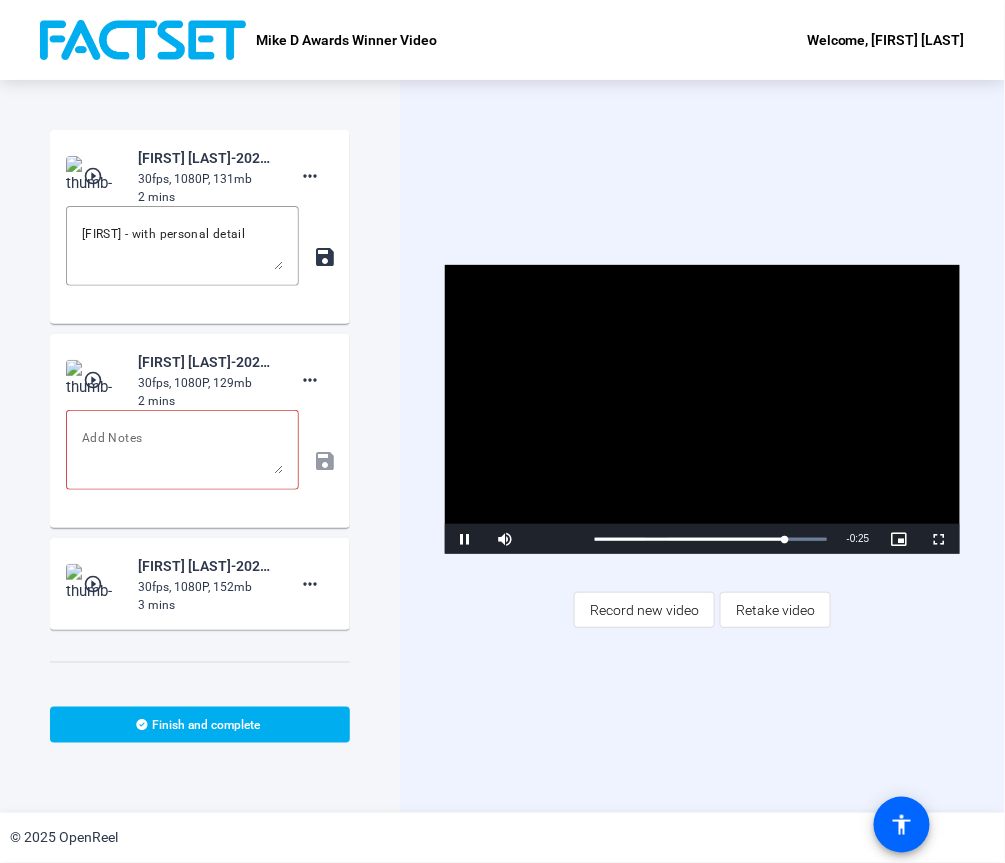 click on "play_circle_outline" at bounding box center [95, 176] 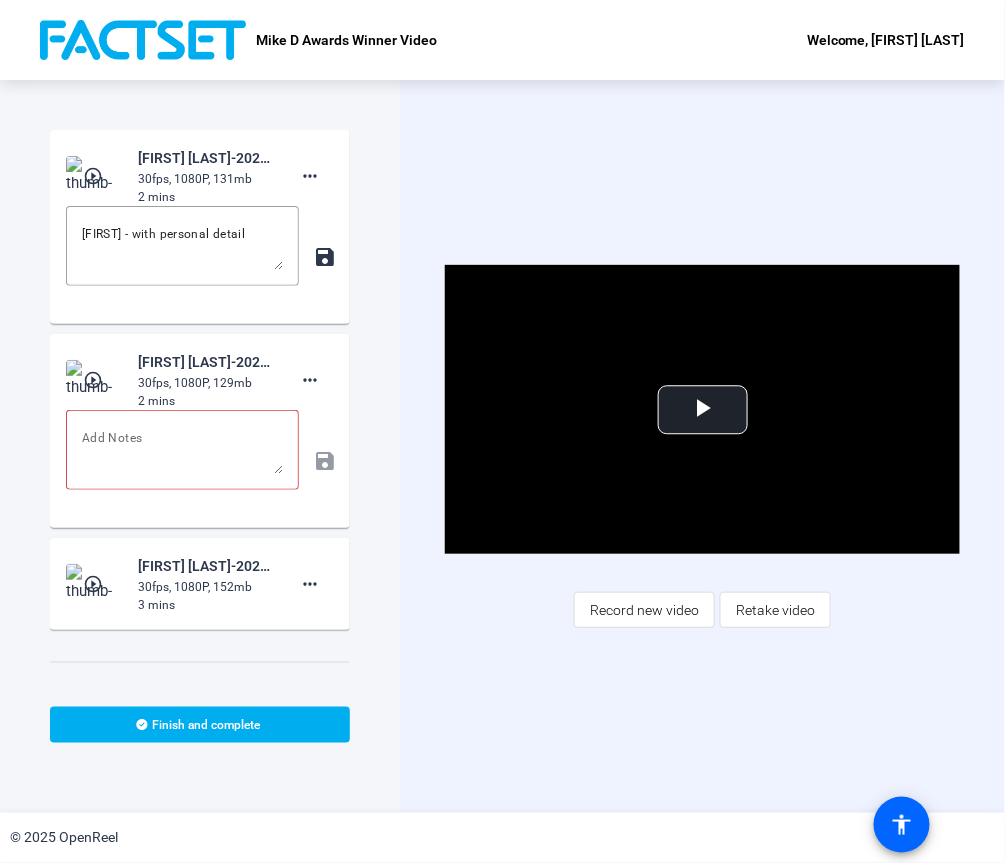 click on "play_circle_outline" at bounding box center [95, 176] 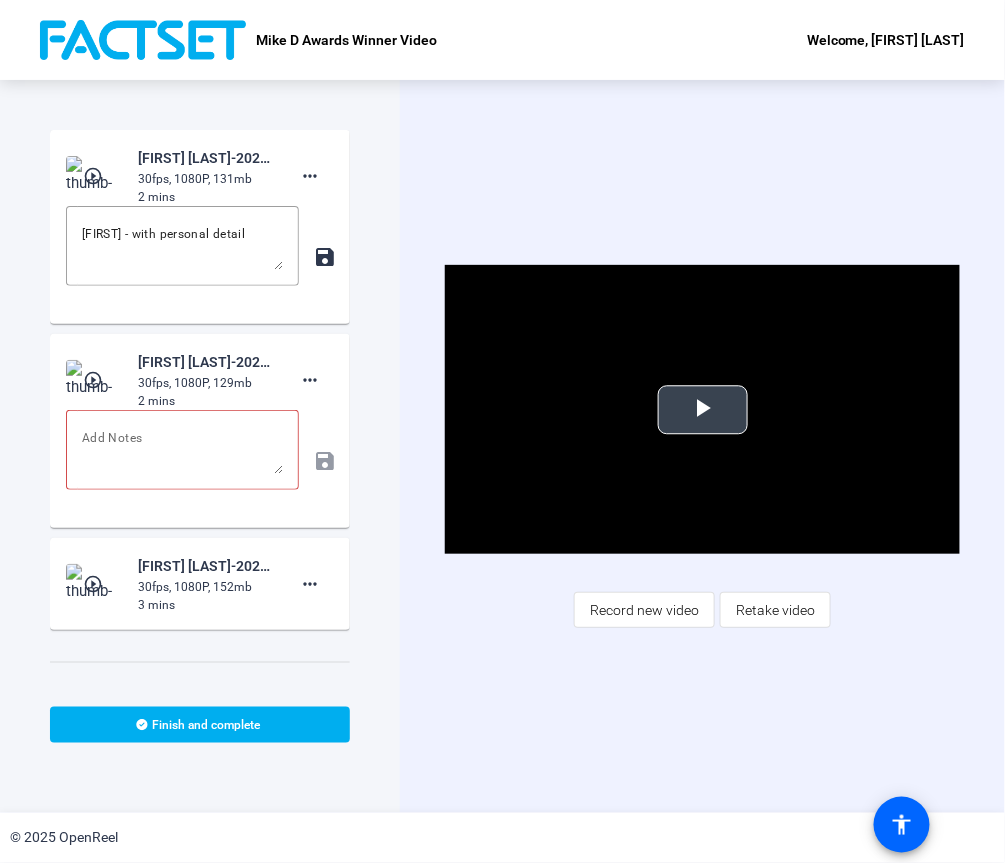 click at bounding box center (703, 410) 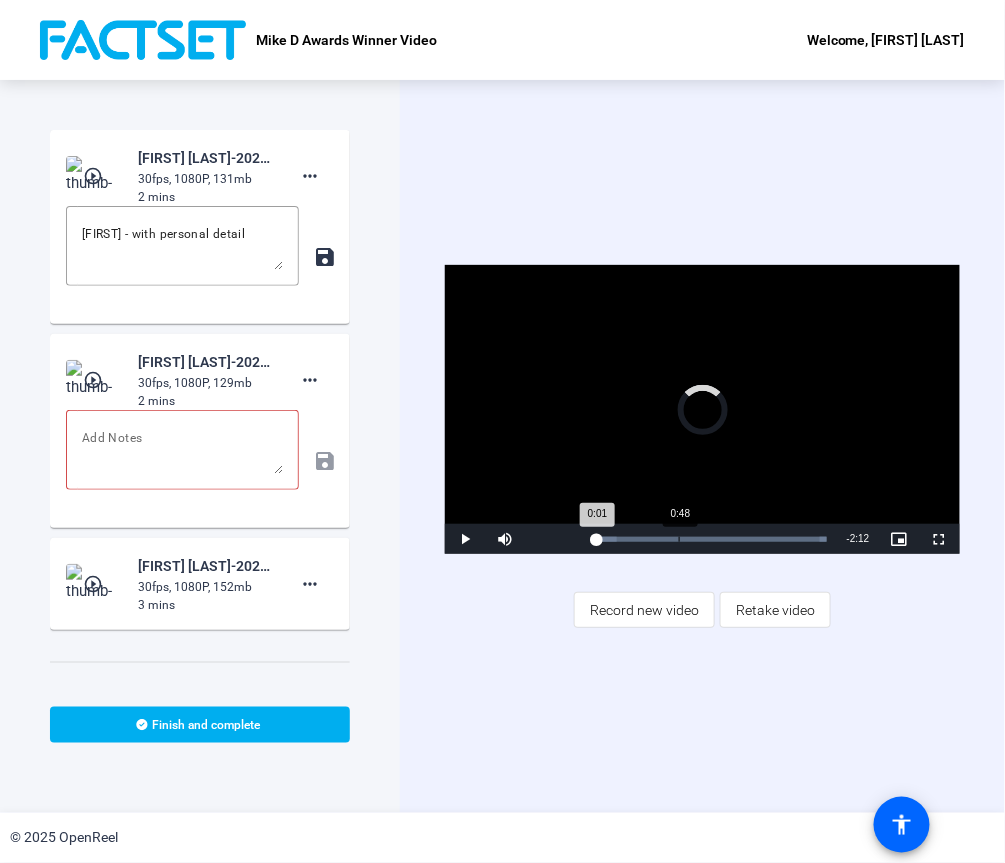 drag, startPoint x: 597, startPoint y: 537, endPoint x: 680, endPoint y: 537, distance: 83 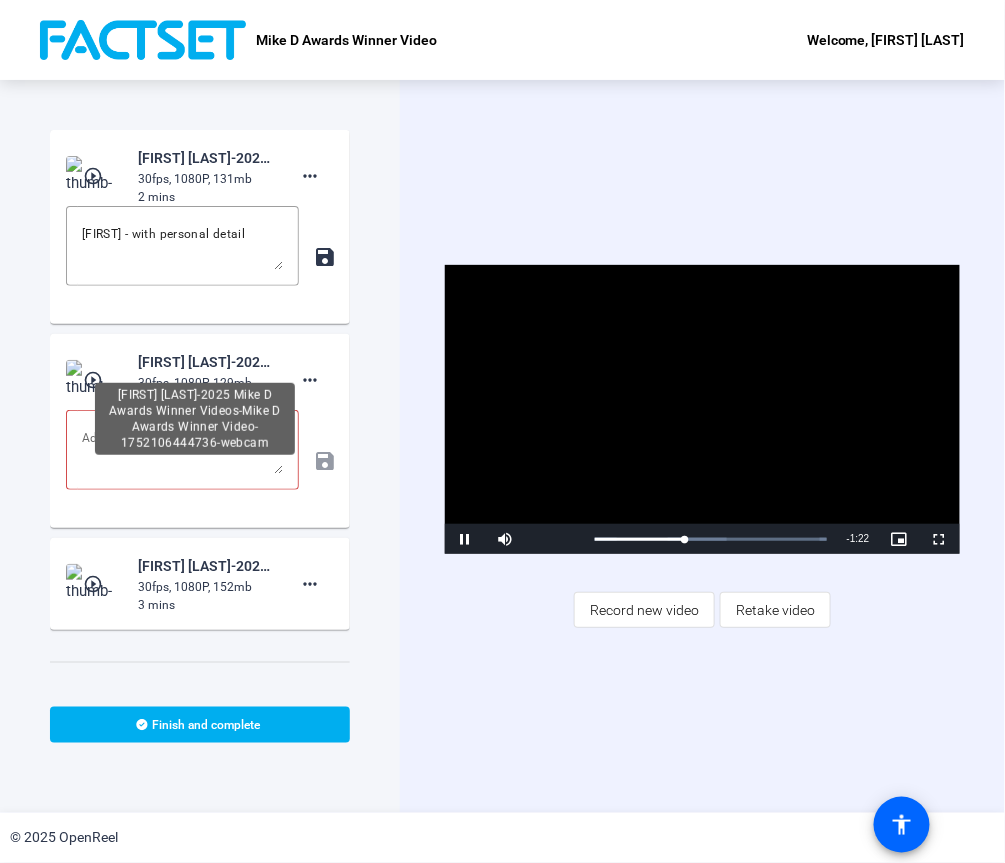 click on "[FIRST] [LAST]-2025 Mike D Awards Winner Videos-Mike D Awards Winner Video-1752106444736-webcam" at bounding box center [205, 362] 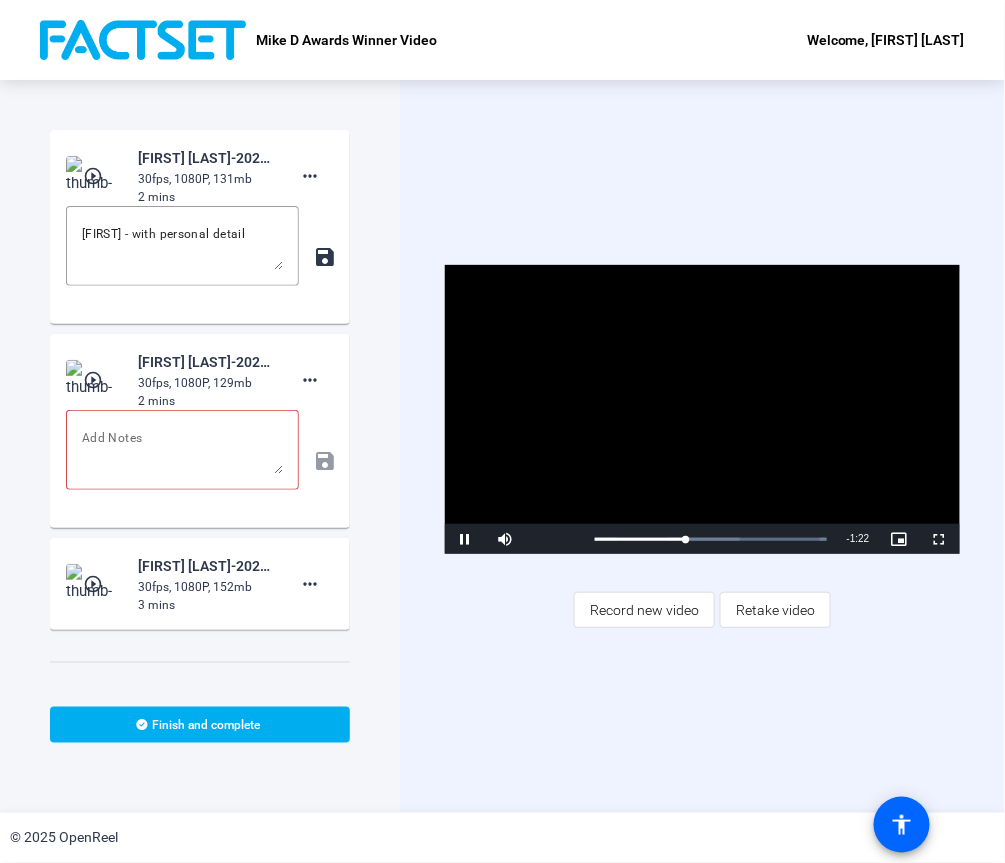 click on "30fps, 1080P, 129mb" at bounding box center (205, 179) 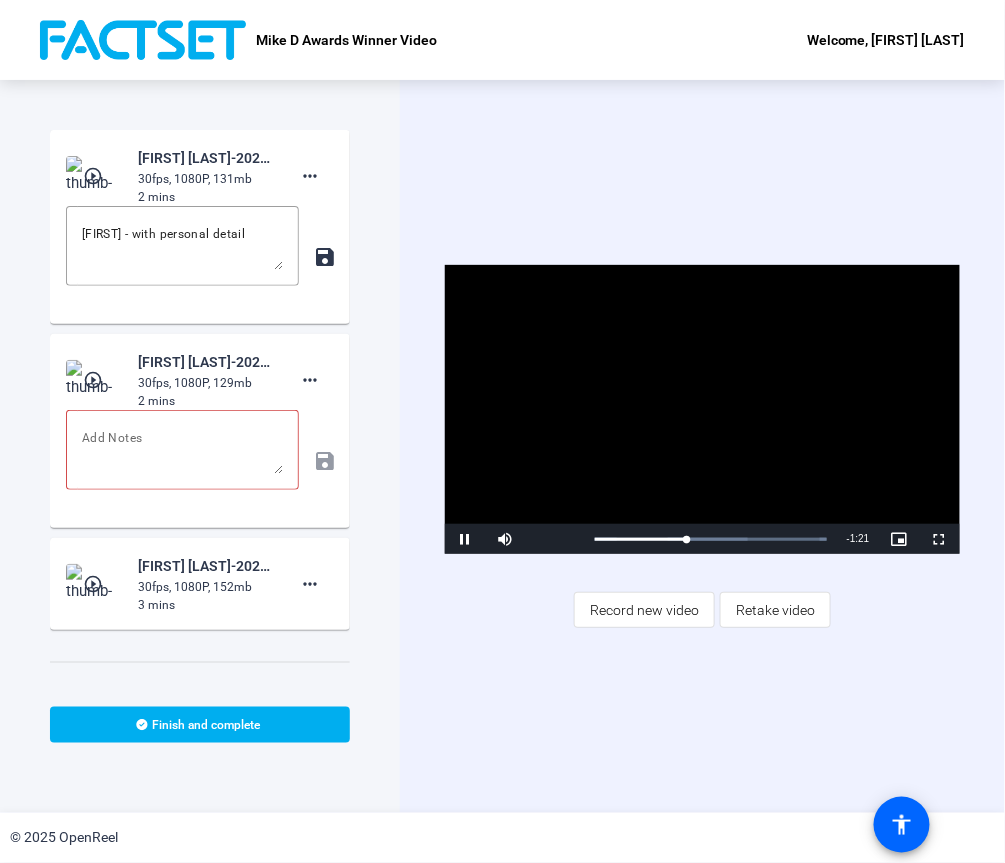 click on "30fps, 1080P, 129mb" at bounding box center [205, 179] 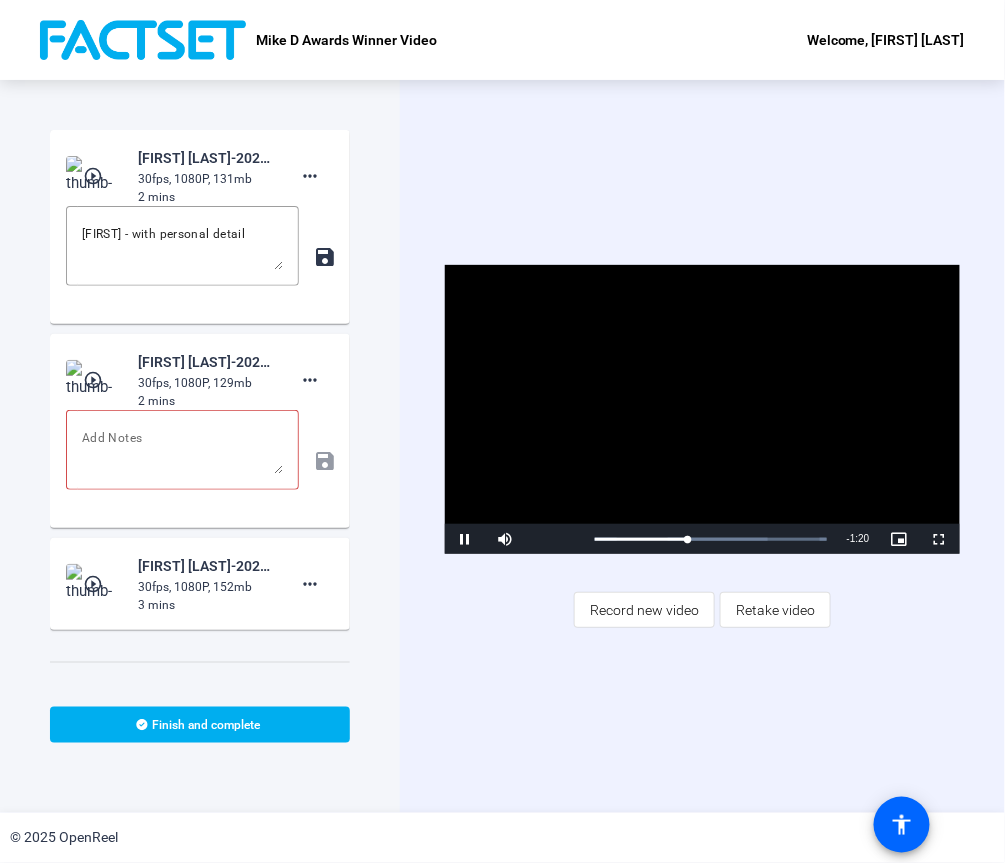 click on "Video Player is loading. Play Video Pause Mute Current Time  0:53 / Duration  2:13 Loaded :  100.00% 0:35 0:53 Stream Type  LIVE Seek to live, currently behind live LIVE Remaining Time  - 1:20   1x Playback Rate Chapters Chapters Descriptions descriptions off , selected Captions captions settings , opens captions settings dialog captions off , selected Audio Track Picture-in-Picture Fullscreen This is a modal window. Beginning of dialog window. Escape will cancel and close the window. Text Color White Black Red Green Blue Yellow Magenta Cyan Transparency Opaque Semi-Transparent Background Color Black White Red Green Blue Yellow Magenta Cyan Transparency Opaque Semi-Transparent Transparent Window Color Black White Red Green Blue Yellow Magenta Cyan Transparency Transparent Semi-Transparent Opaque Font Size 50% 75% 100% 125% 150% 175% 200% 300% 400% Text Edge Style None Raised Depressed Uniform Dropshadow Font Family Proportional Sans-Serif Monospace Sans-Serif Proportional Serif Monospace Serif Casual" at bounding box center [702, 446] 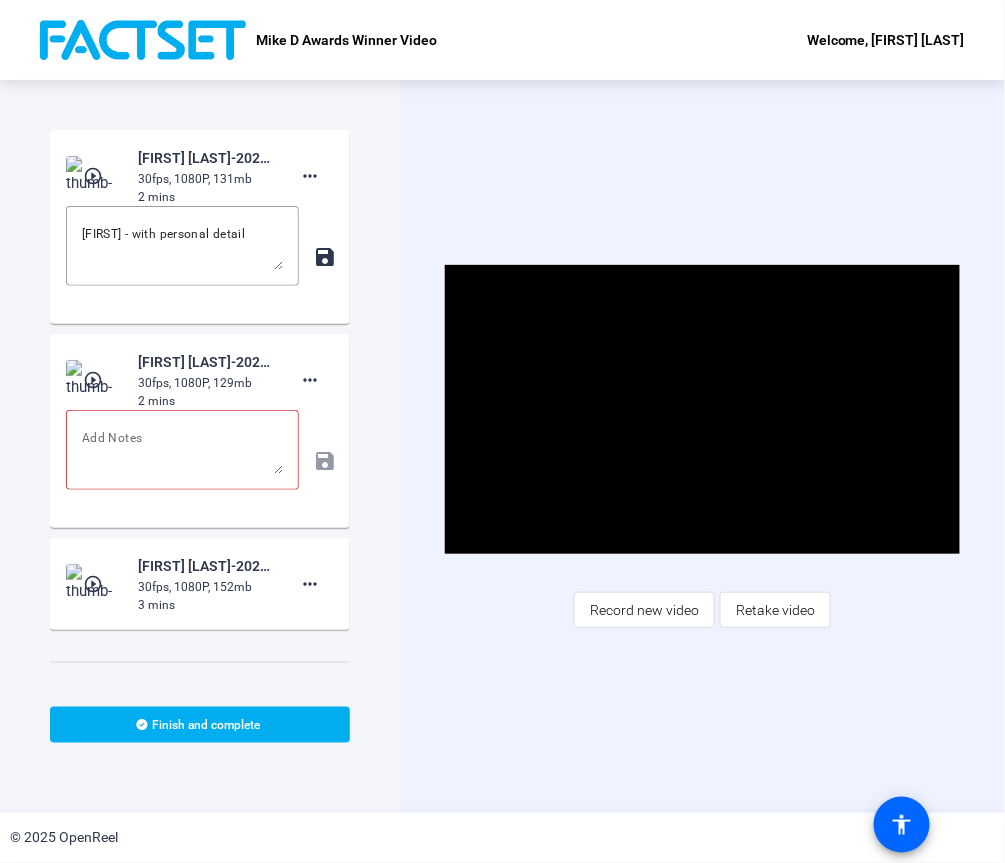 scroll, scrollTop: 115, scrollLeft: 0, axis: vertical 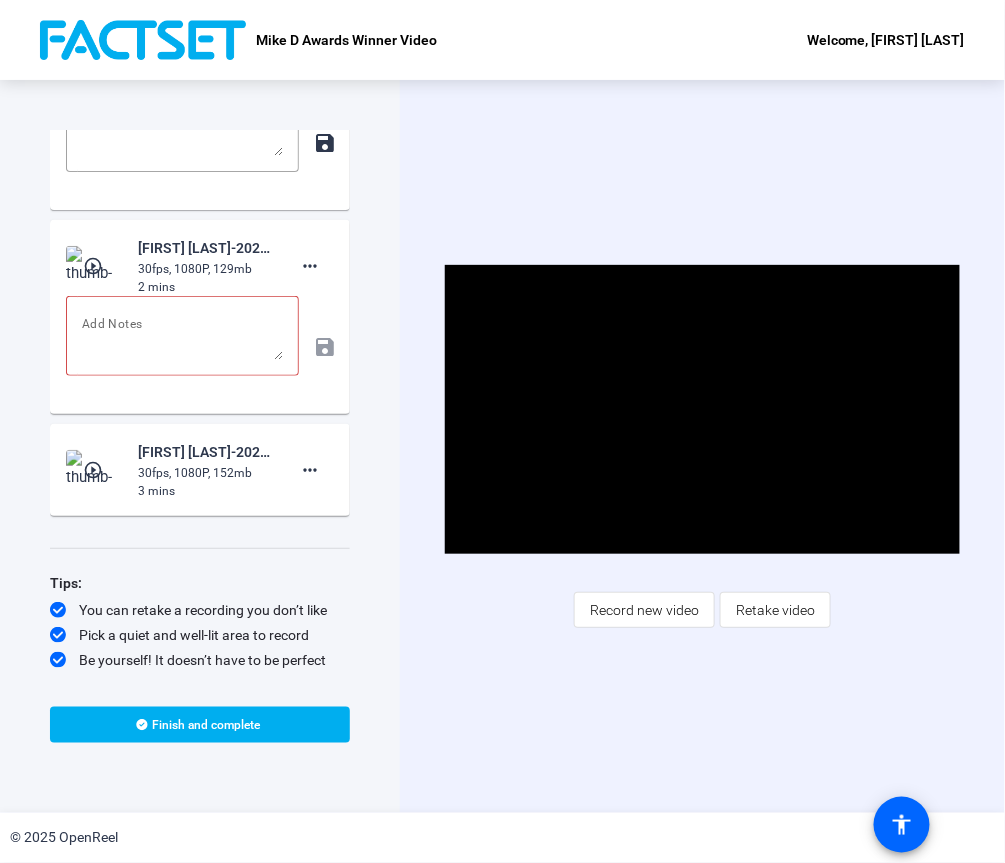 click on "30fps, 1080P, 152mb" at bounding box center (205, 65) 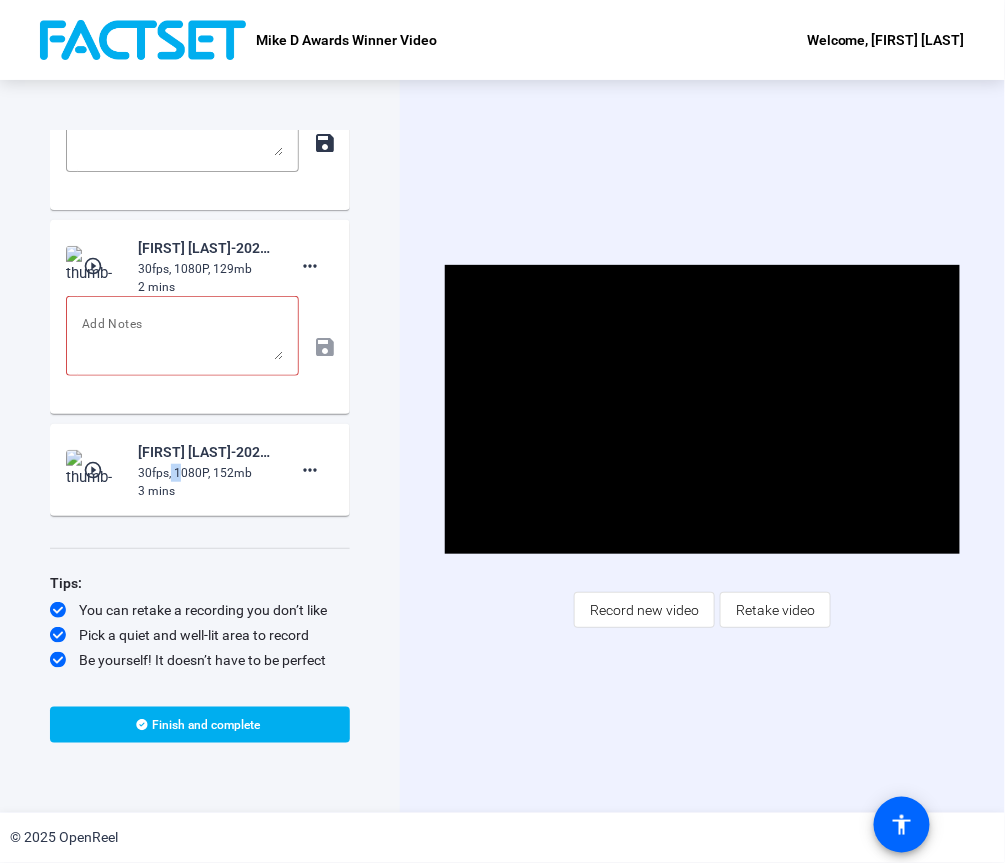 click on "30fps, 1080P, 152mb" at bounding box center [205, 65] 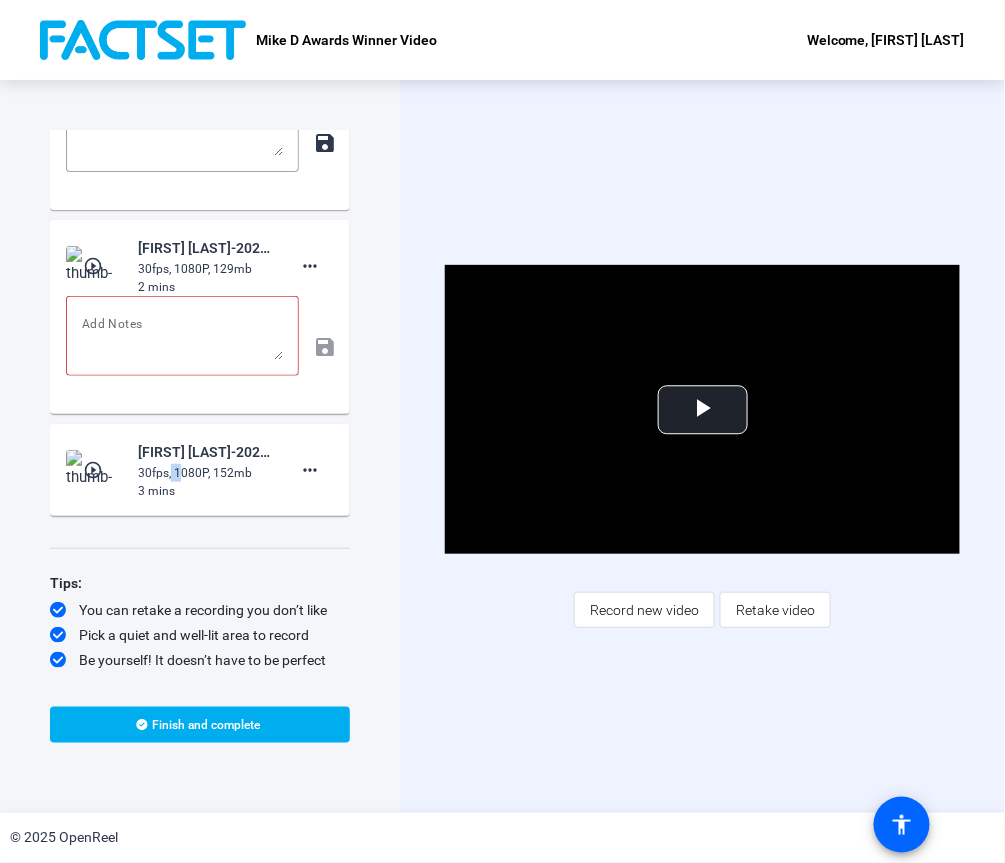 click on "play_circle_outline" at bounding box center (95, 62) 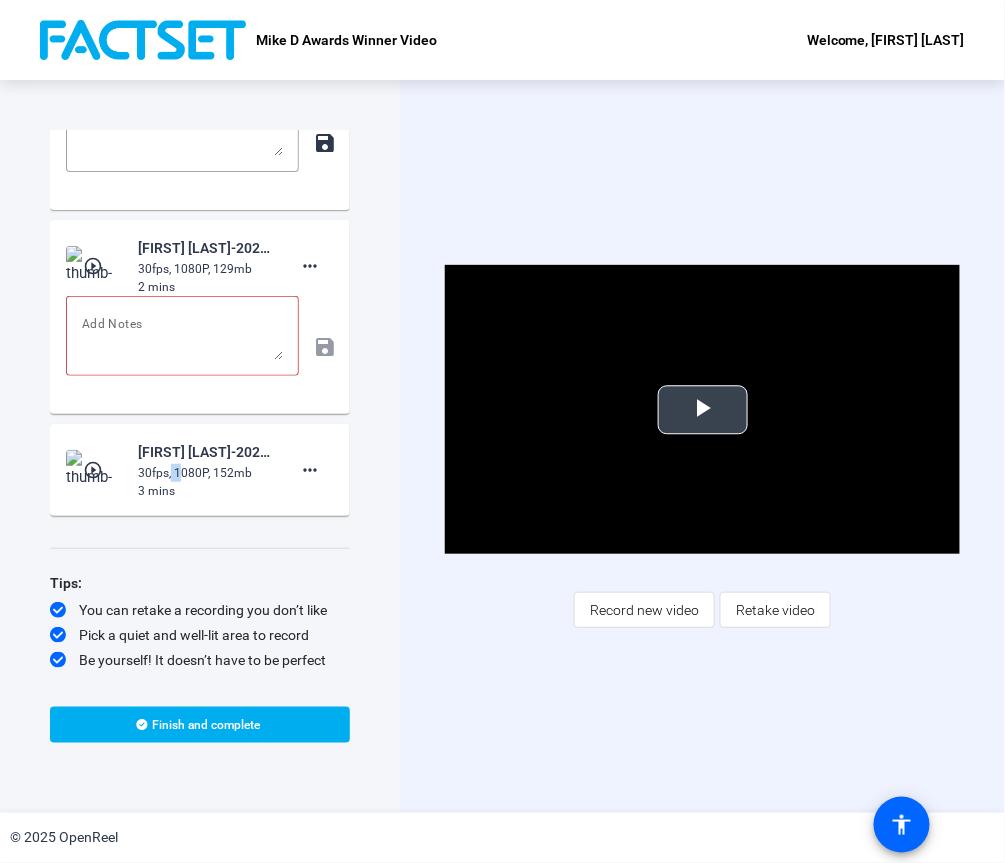 click at bounding box center (703, 410) 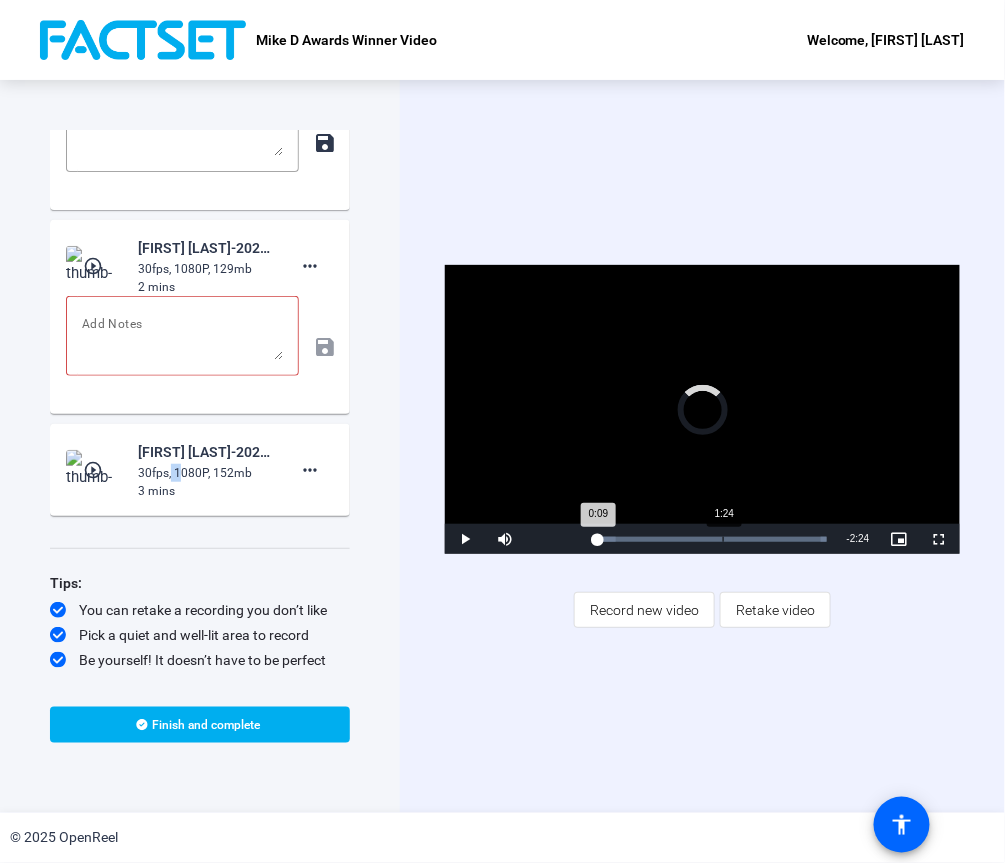drag, startPoint x: 597, startPoint y: 539, endPoint x: 723, endPoint y: 535, distance: 126.06348 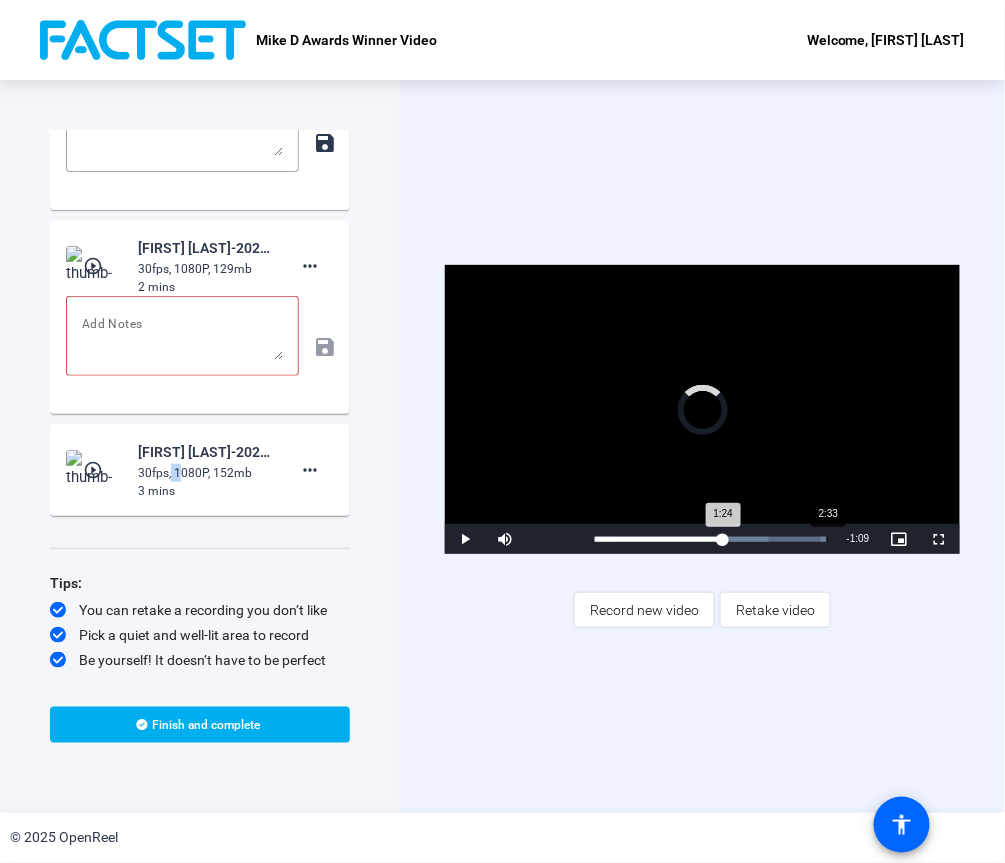 drag, startPoint x: 723, startPoint y: 535, endPoint x: 835, endPoint y: 533, distance: 112.01785 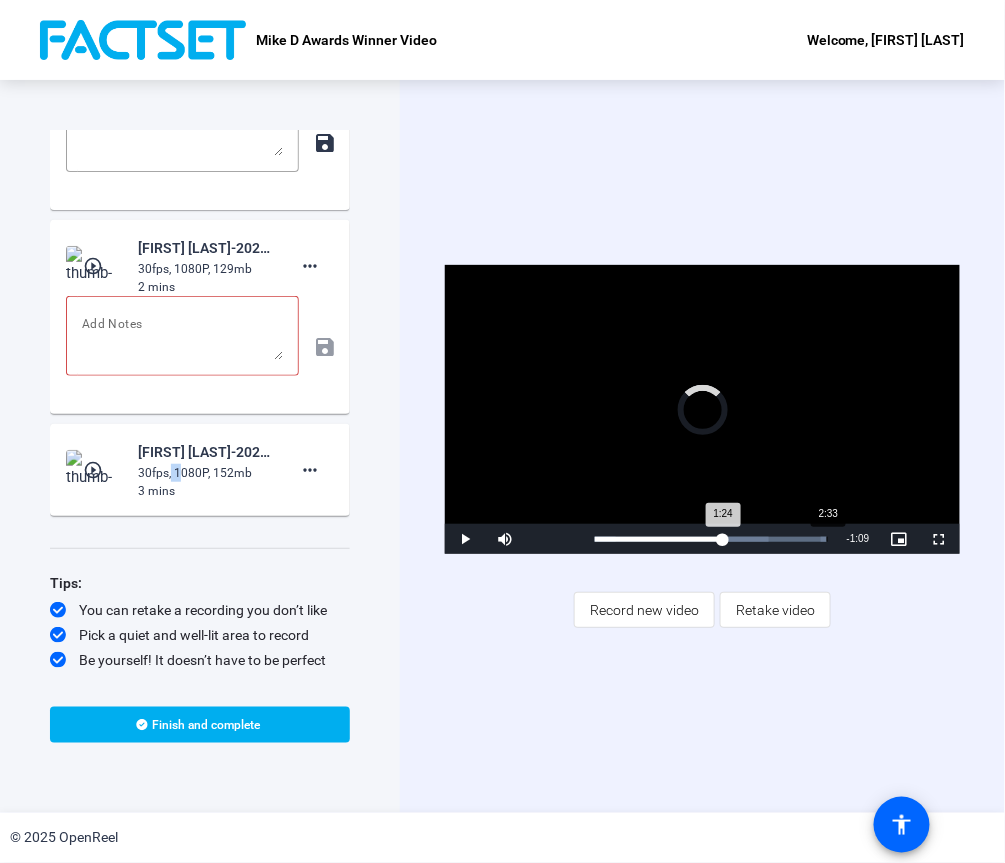click on "Loaded :  100.00% 2:33 1:24" at bounding box center (710, 539) 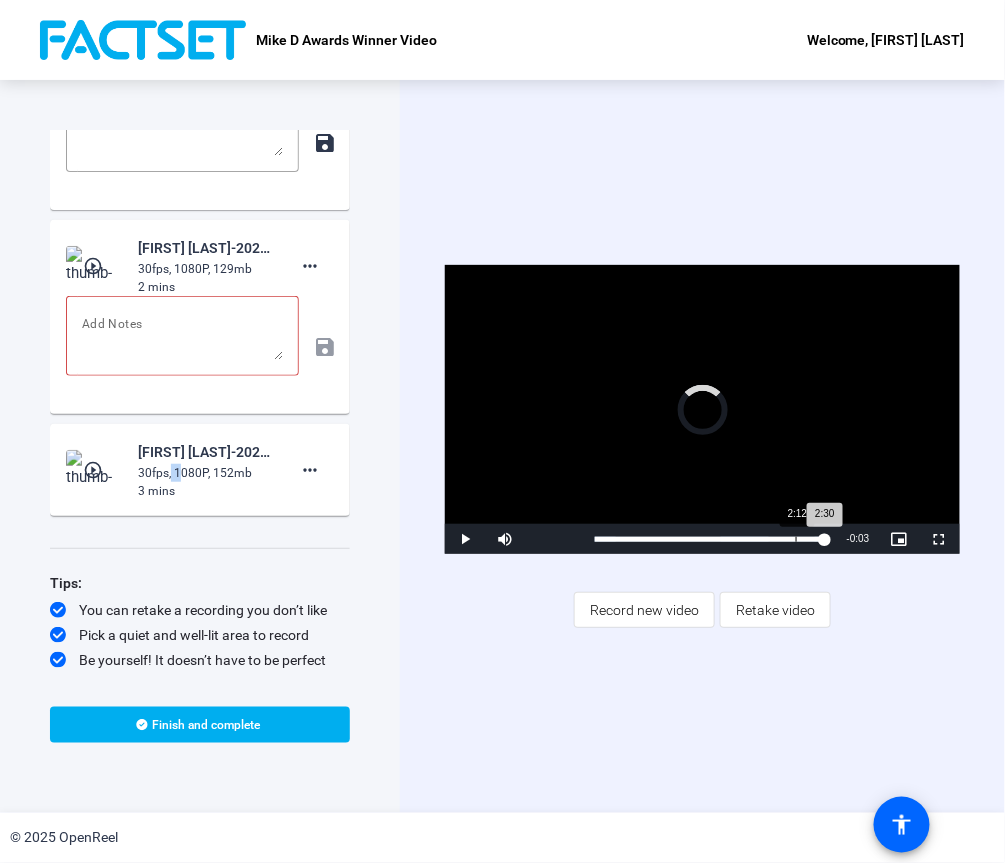 drag, startPoint x: 825, startPoint y: 540, endPoint x: 795, endPoint y: 540, distance: 30 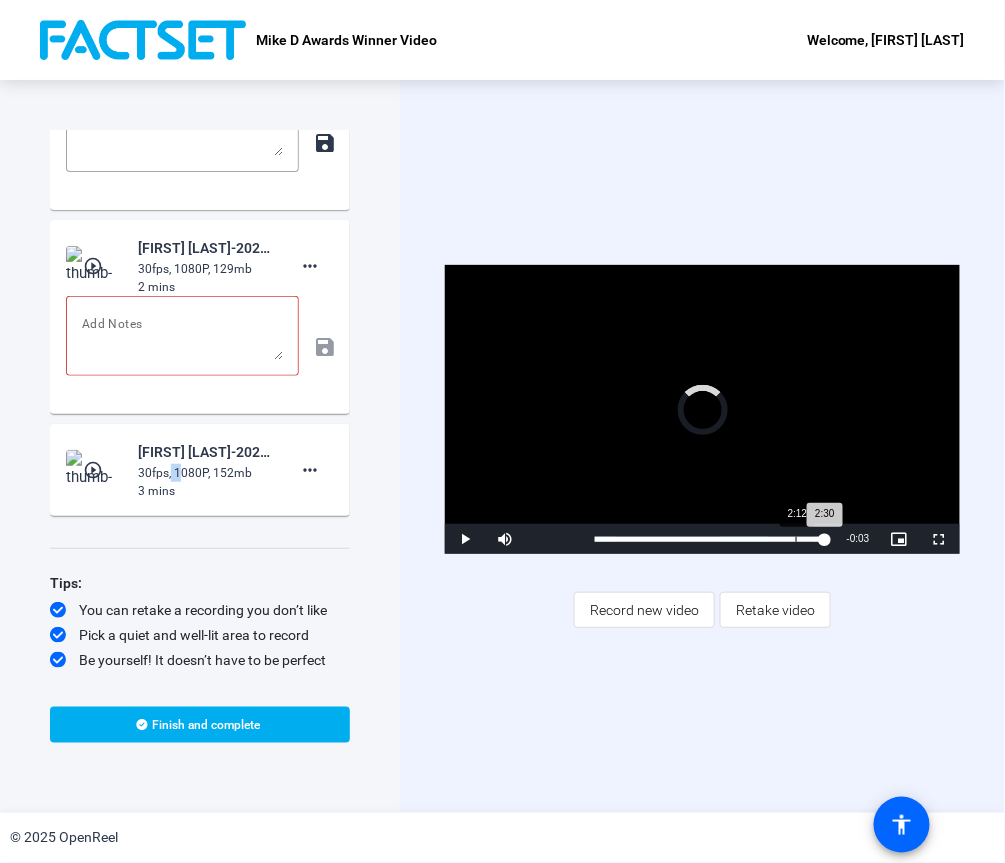 click on "Loaded :  100.00% 2:12 2:30" at bounding box center [710, 539] 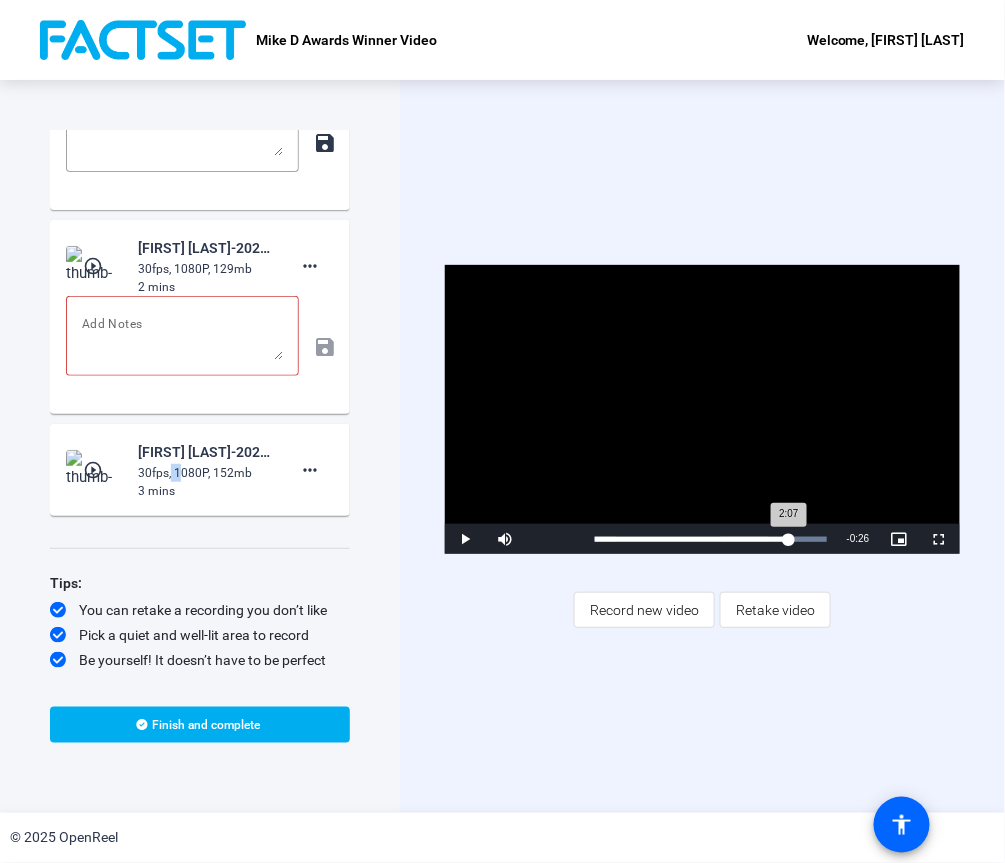 drag, startPoint x: 823, startPoint y: 539, endPoint x: 788, endPoint y: 539, distance: 35 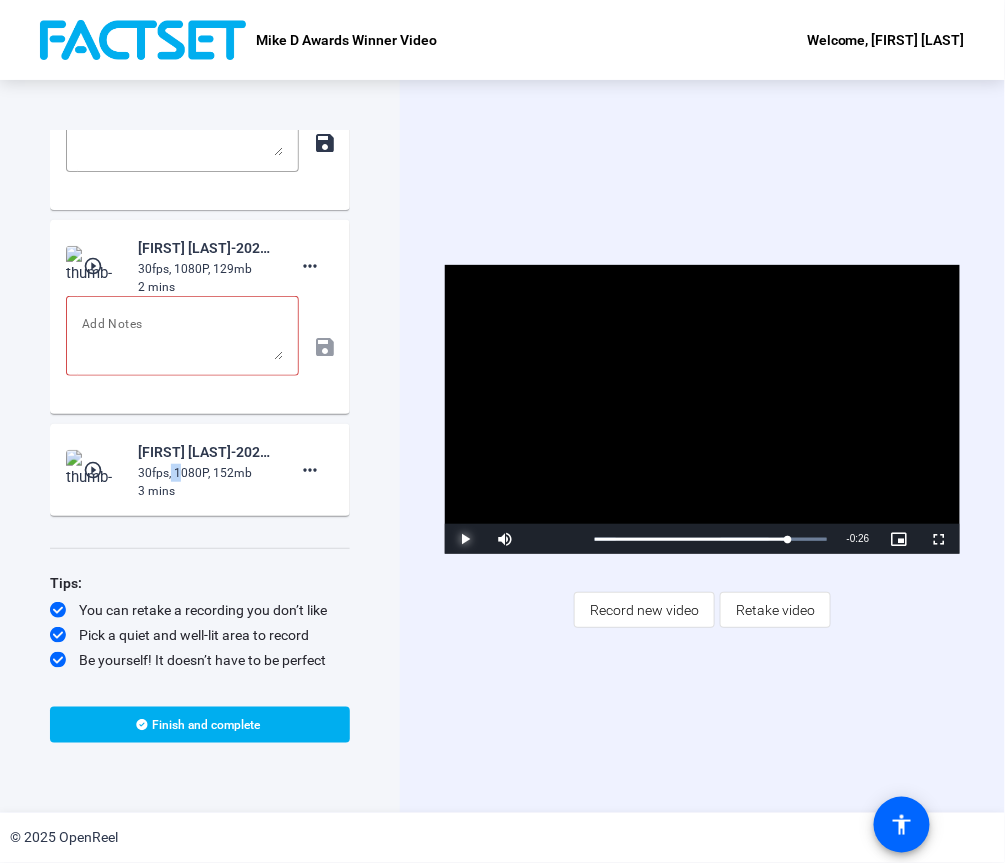 click at bounding box center (465, 539) 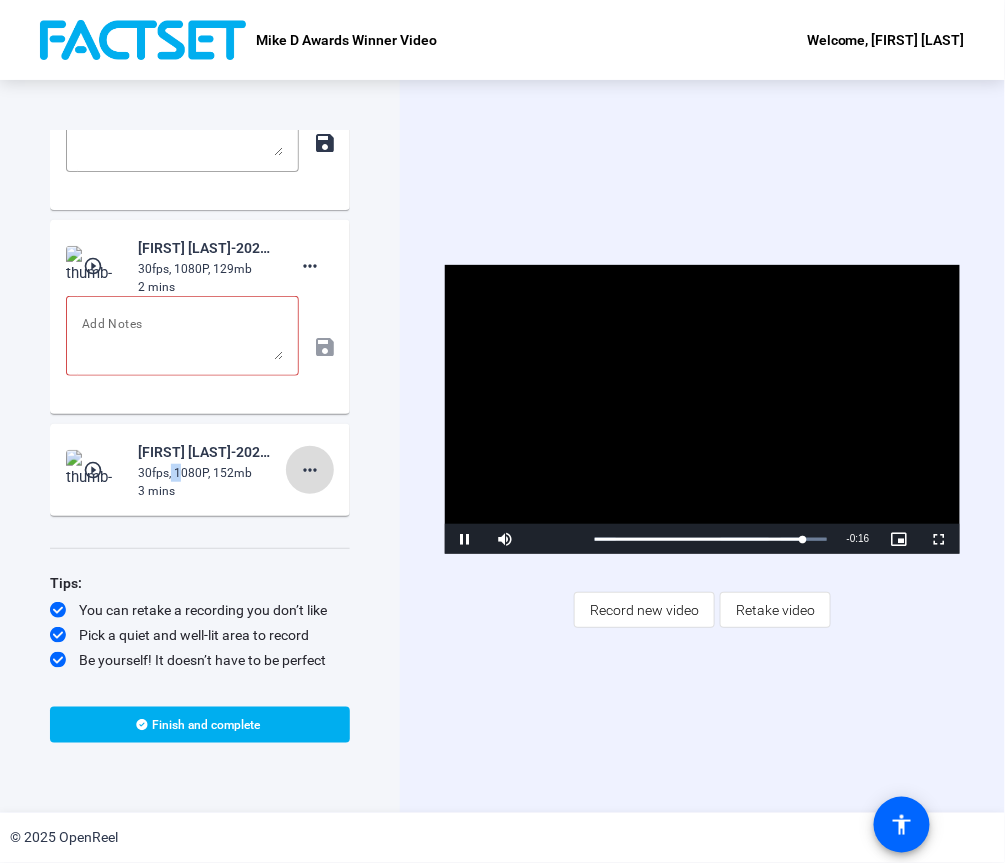 click on "more_horiz" at bounding box center (310, 470) 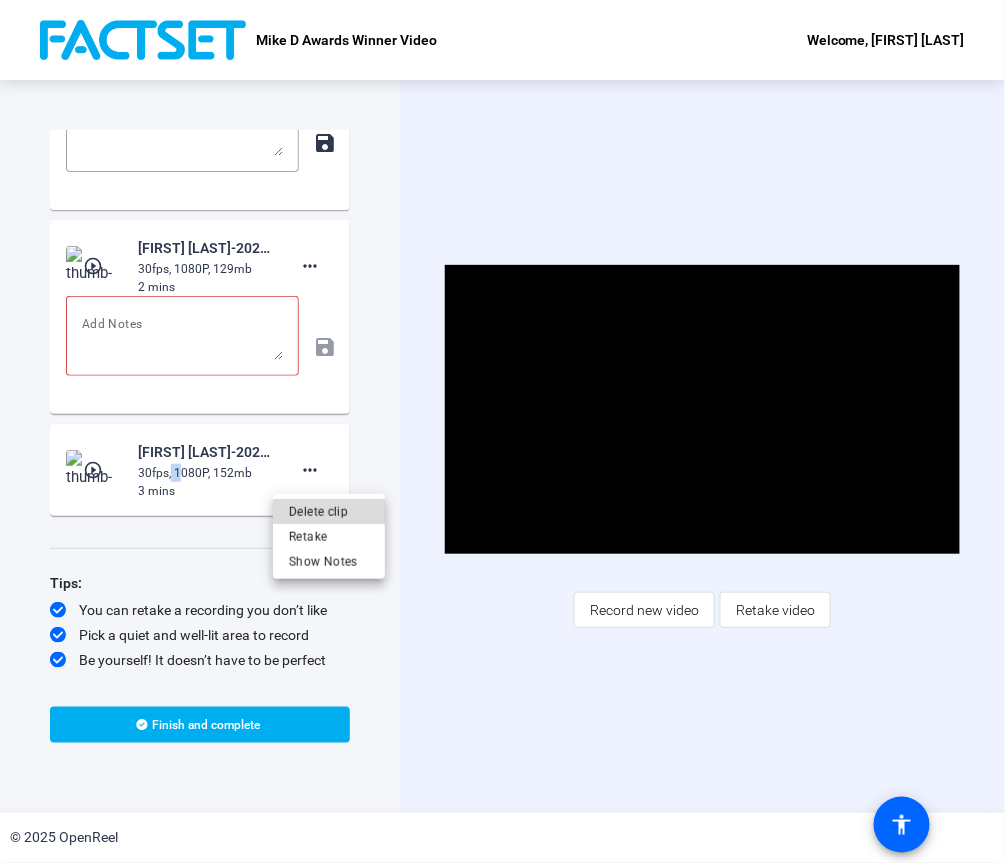 click on "Delete clip" at bounding box center [329, 512] 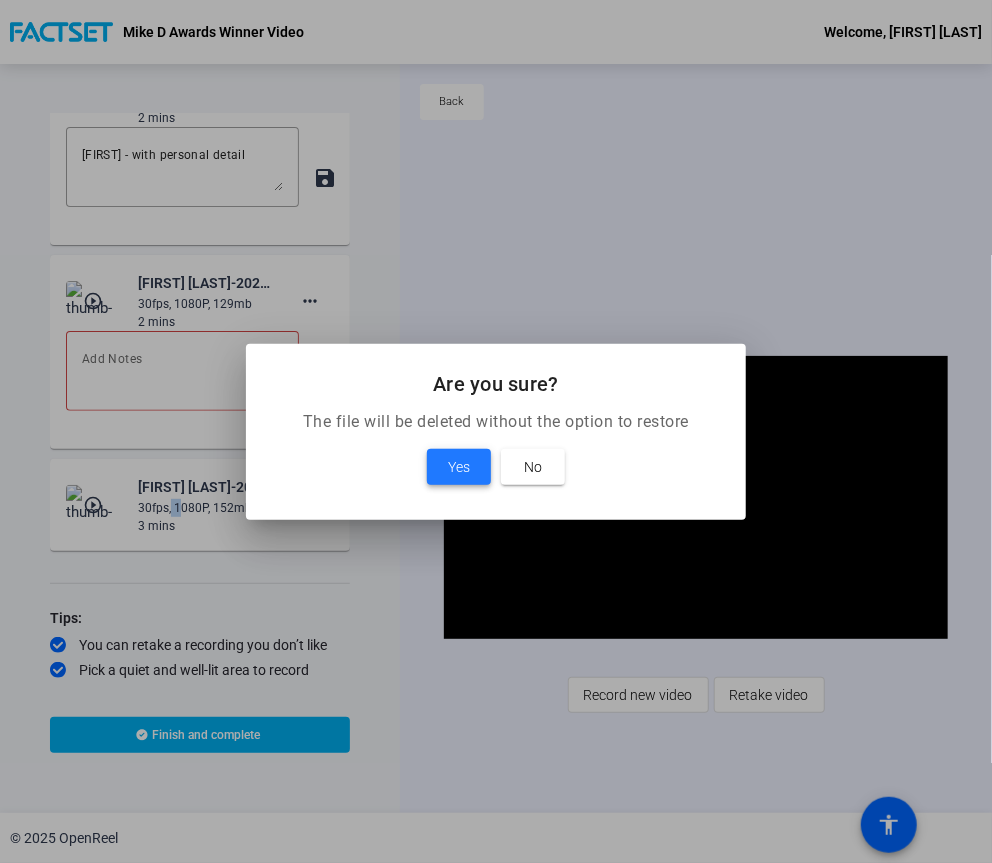 click on "Yes" at bounding box center (459, 467) 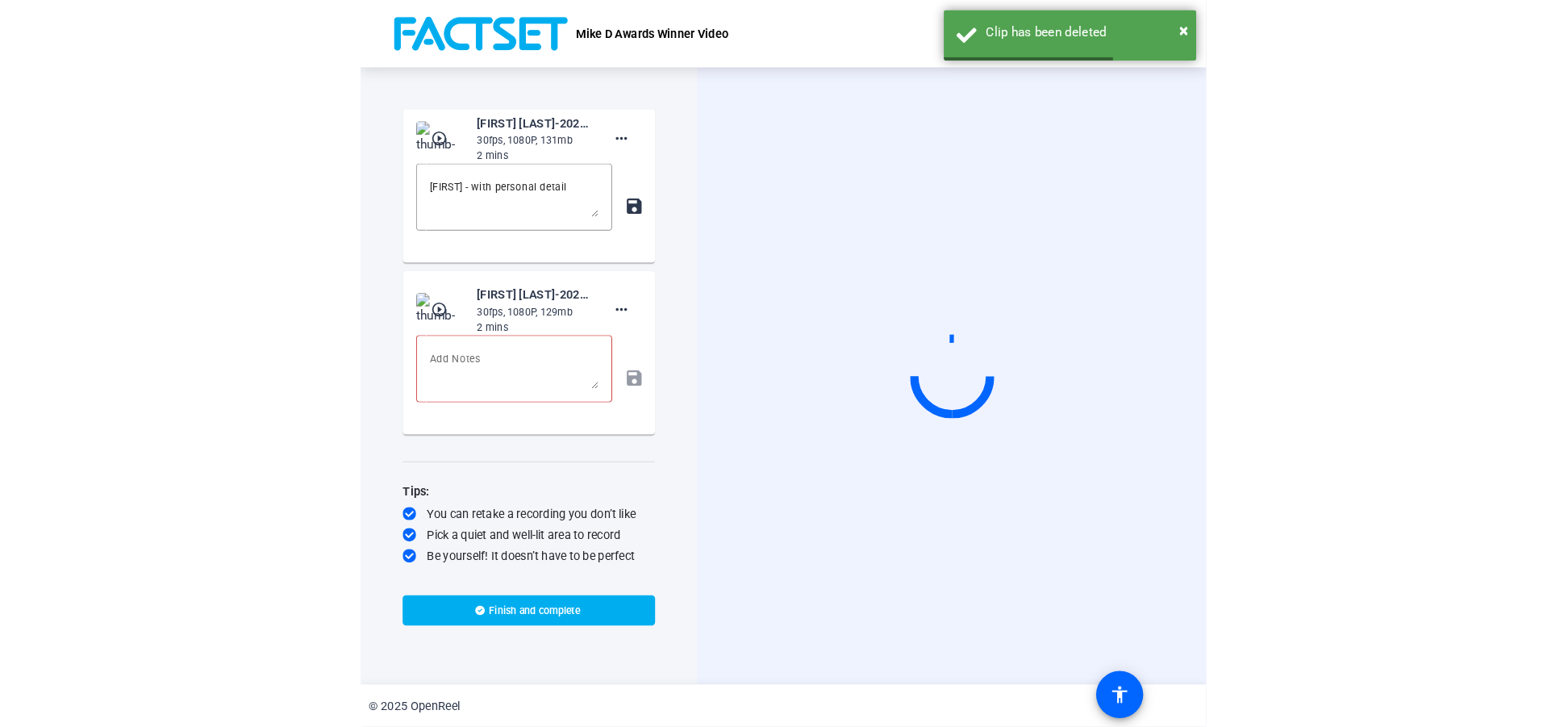 scroll, scrollTop: 0, scrollLeft: 0, axis: both 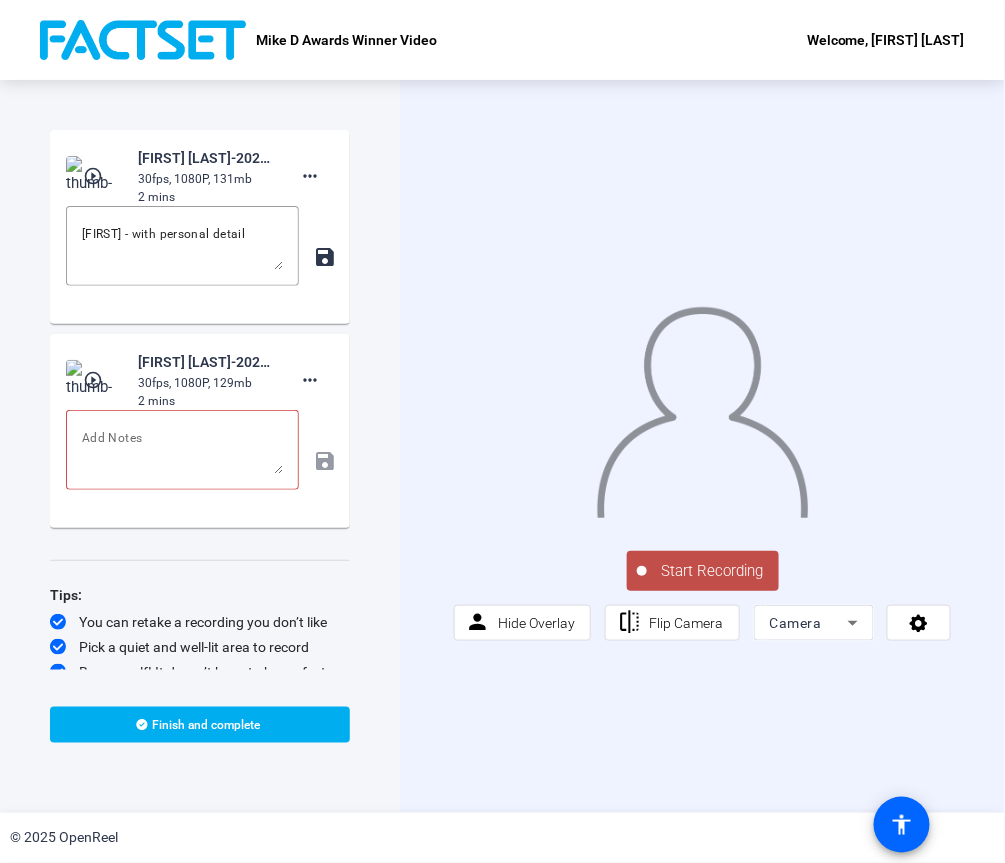 click on "play_circle_outline  [FIRST] [LAST]-2025 Mike D Awards Winner Videos-Mike D Awards Winner Video-[NUMBER]-webcam  30fps, 1080P, [NUMBER]mb  2 mins more_horiz" at bounding box center (200, 176) 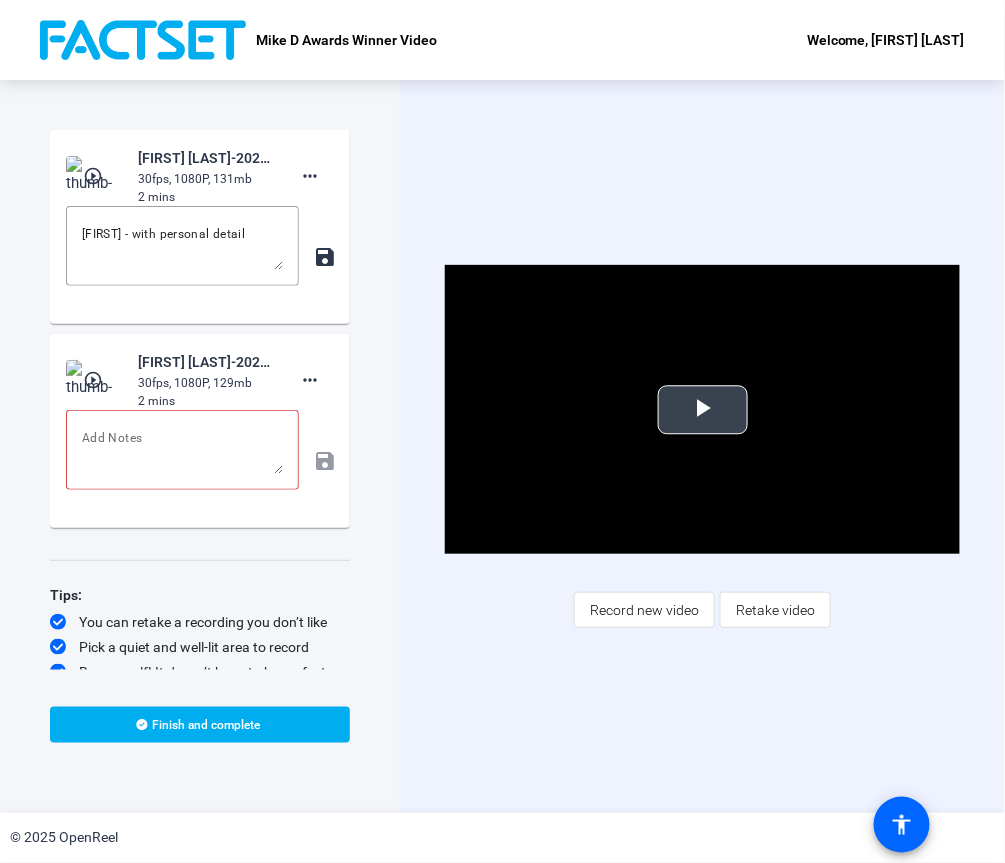 click at bounding box center [703, 410] 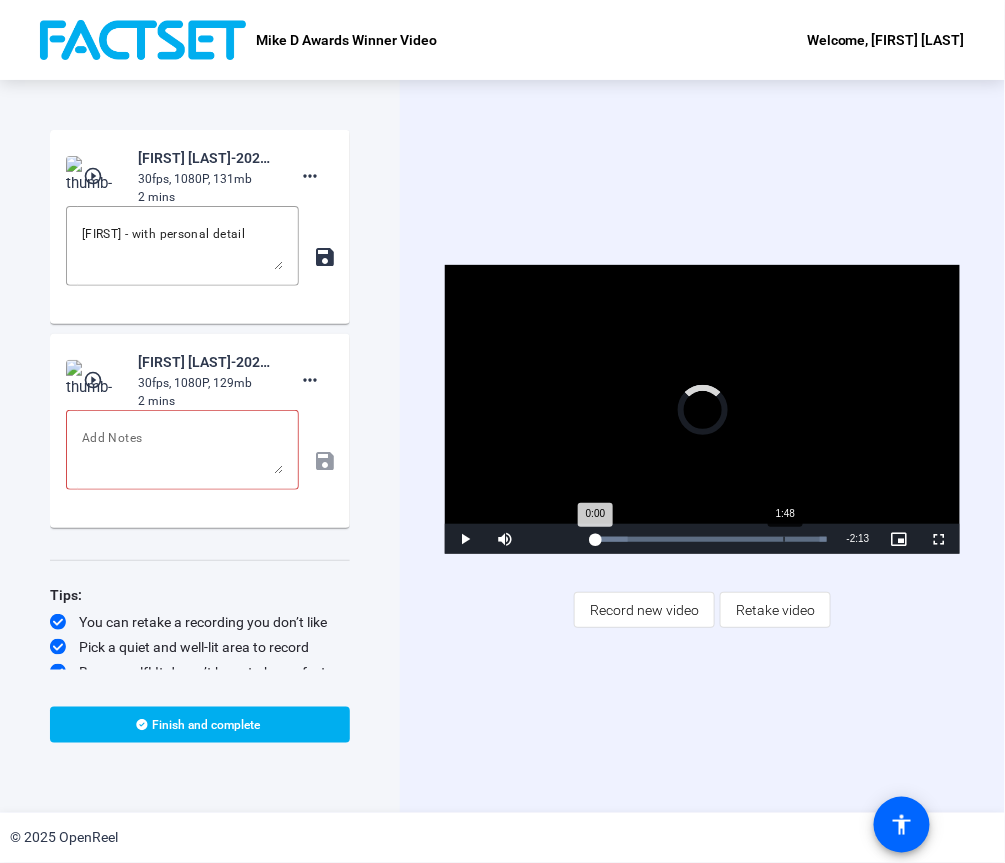 drag, startPoint x: 594, startPoint y: 537, endPoint x: 784, endPoint y: 537, distance: 190 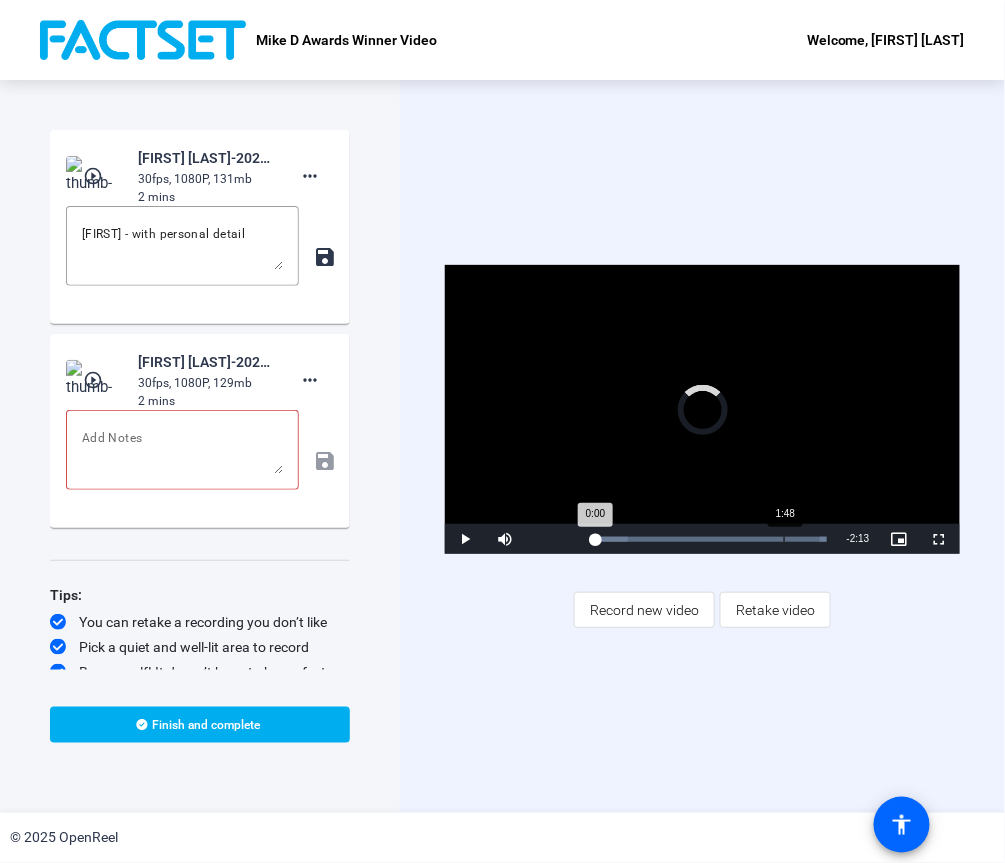 click on "Loaded :  100.00% 1:48 0:00" at bounding box center [710, 539] 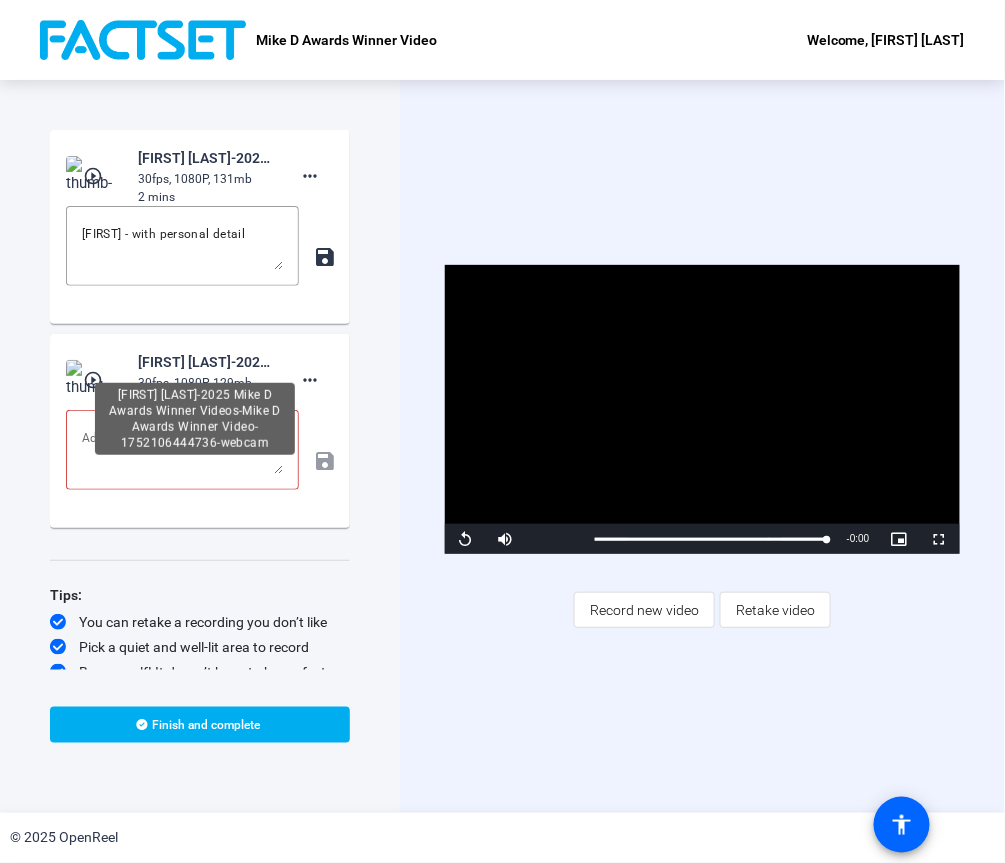 click on "[FIRST] [LAST]-2025 Mike D Awards Winner Videos-Mike D Awards Winner Video-1752106444736-webcam" at bounding box center (205, 362) 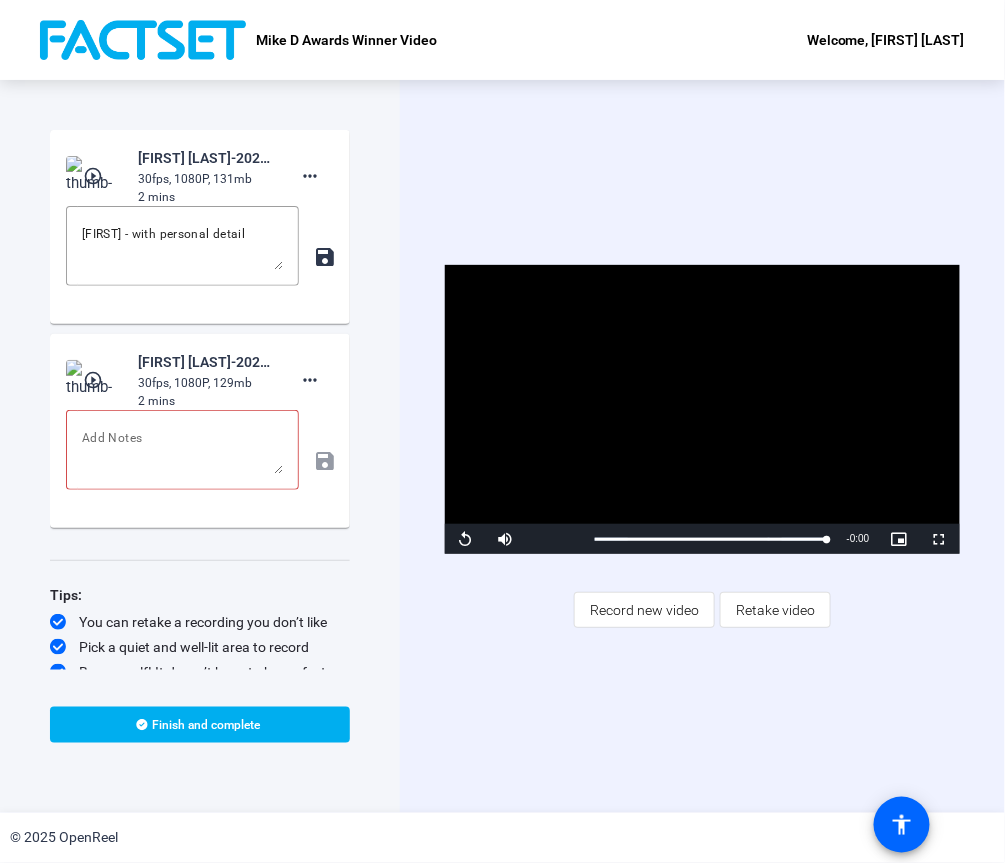 click on "play_circle_outline" at bounding box center [95, 176] 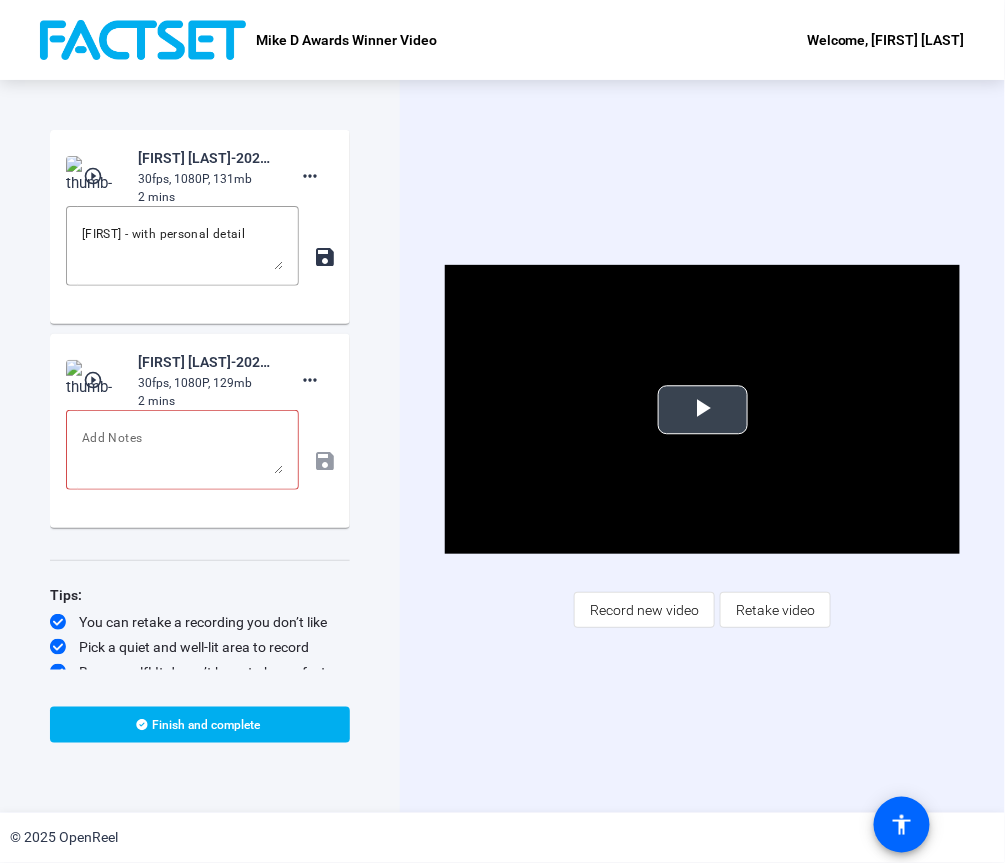click at bounding box center [703, 410] 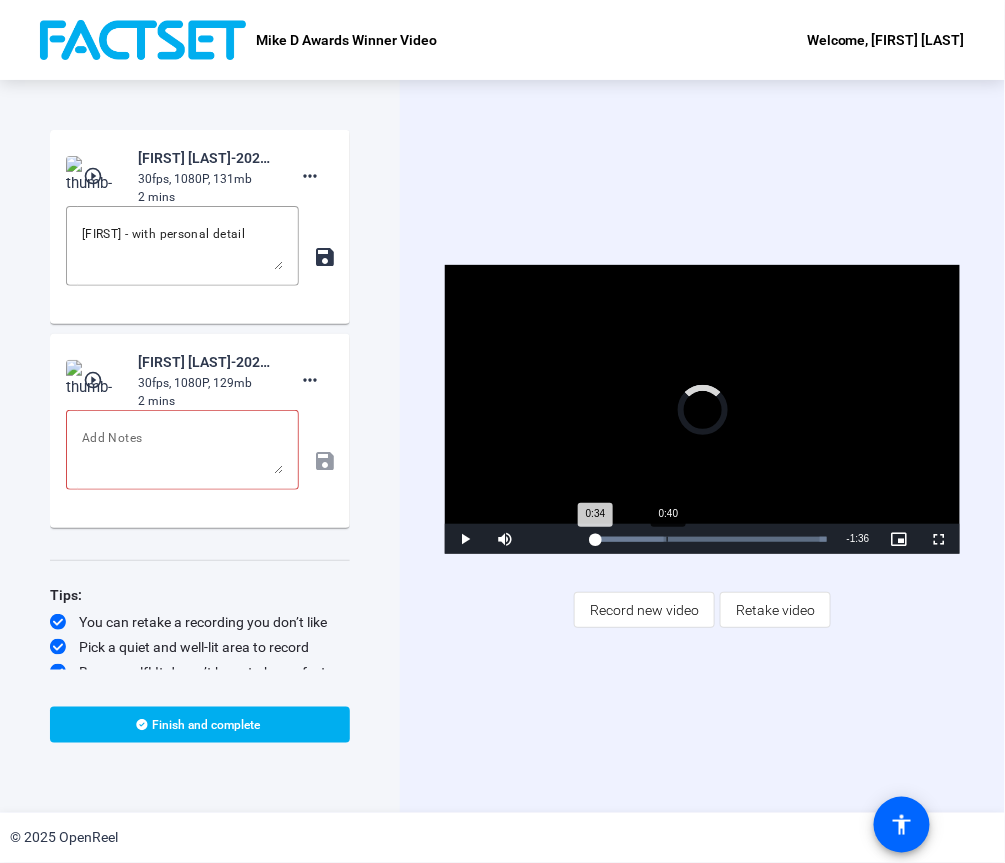 drag, startPoint x: 595, startPoint y: 537, endPoint x: 667, endPoint y: 539, distance: 72.02777 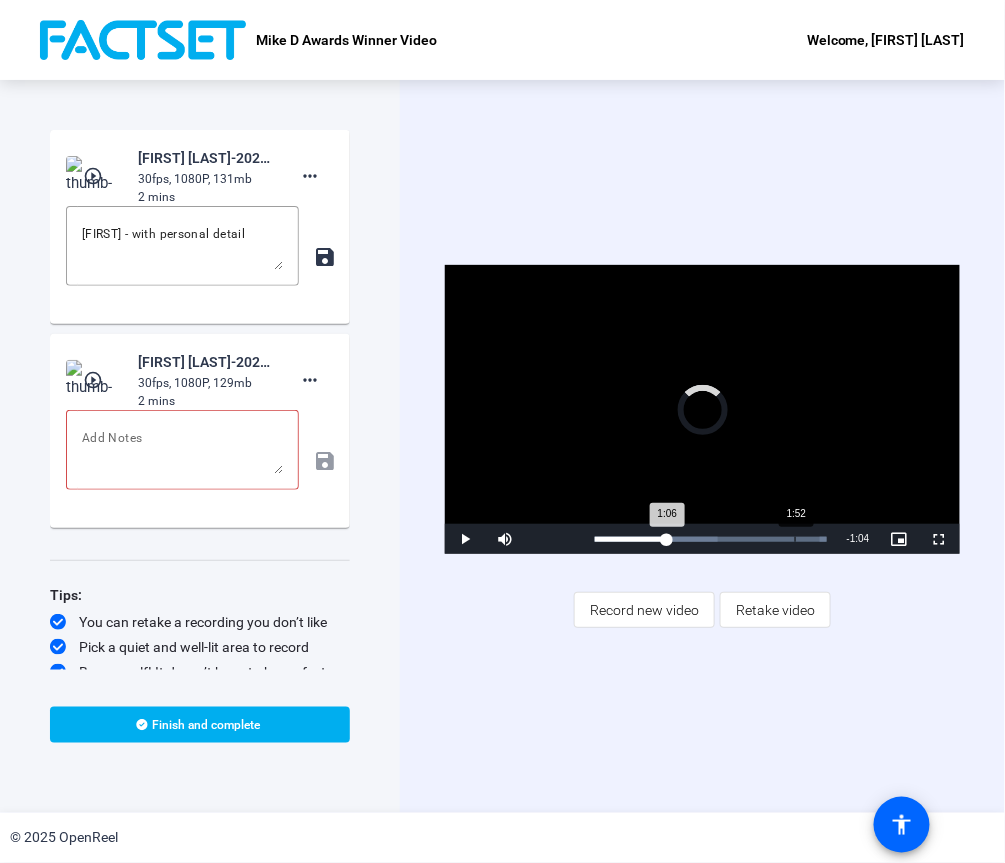 drag, startPoint x: 667, startPoint y: 539, endPoint x: 795, endPoint y: 540, distance: 128.0039 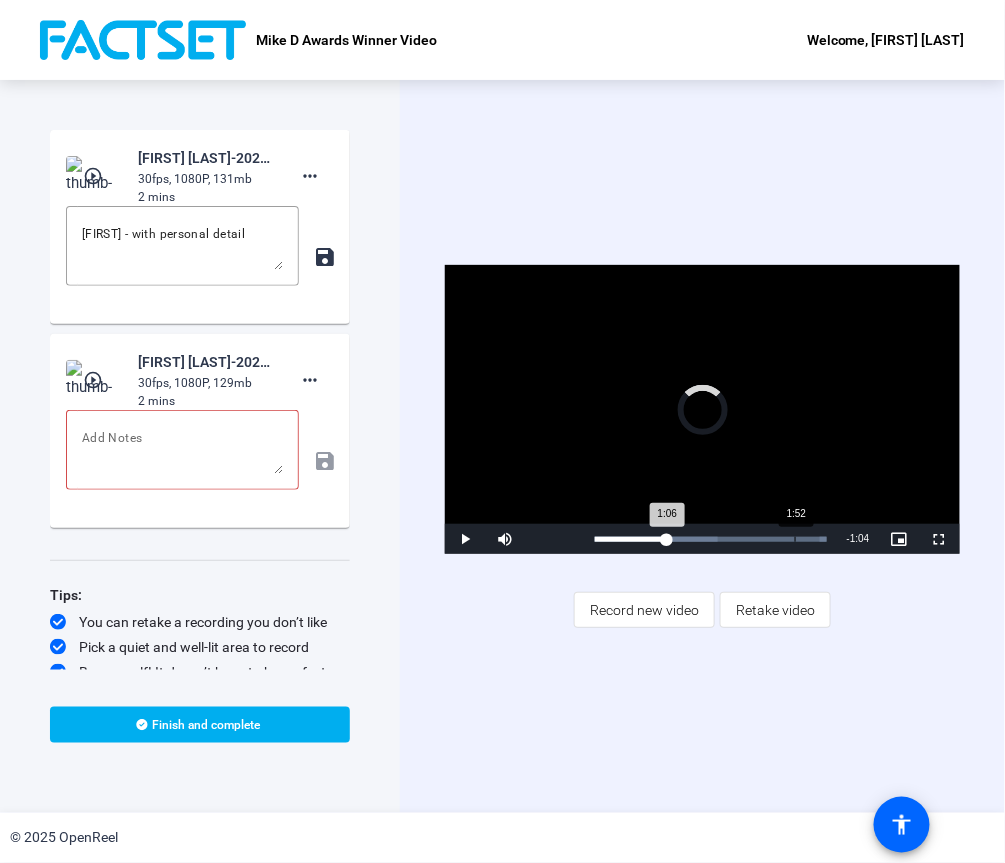 click on "Loaded :  100.00% 1:52 1:06" at bounding box center [710, 539] 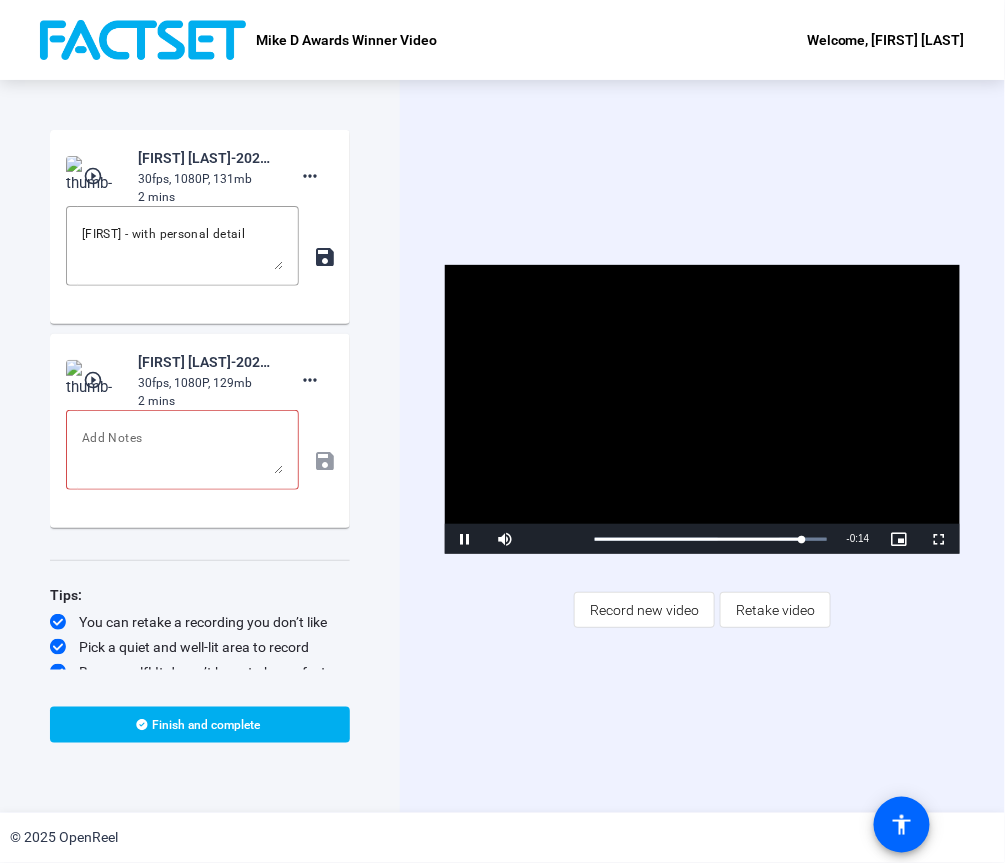 click on "play_circle_outline" at bounding box center (95, 176) 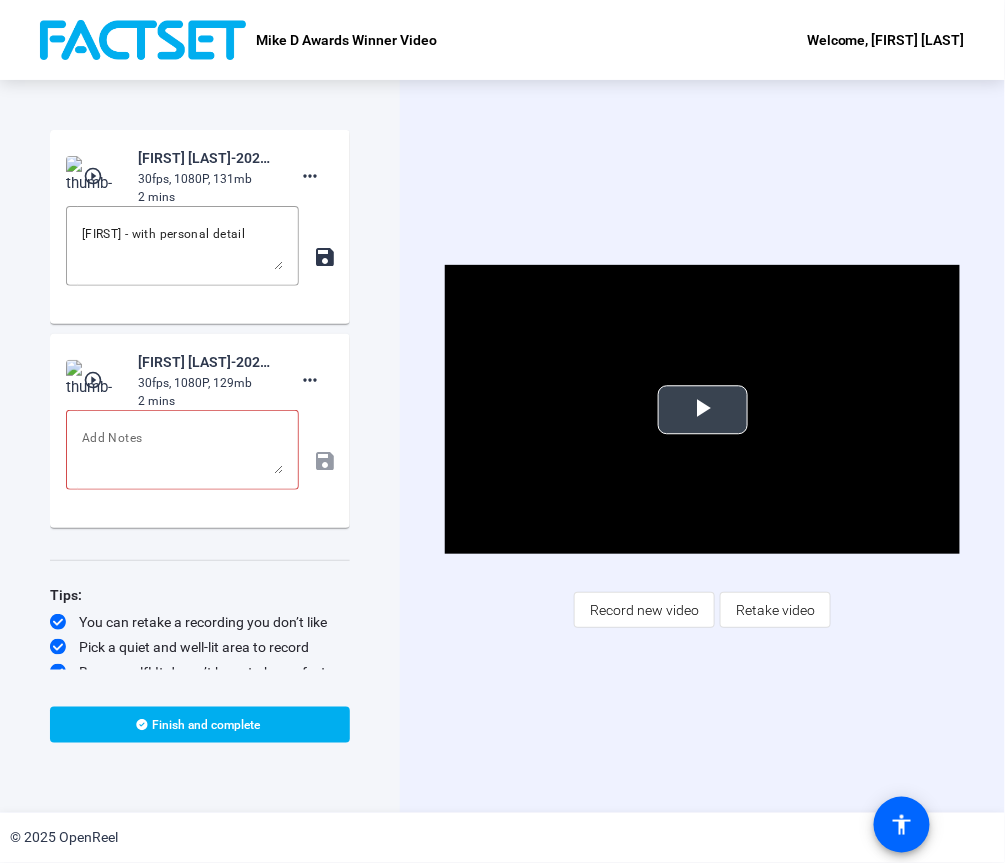 click at bounding box center [703, 410] 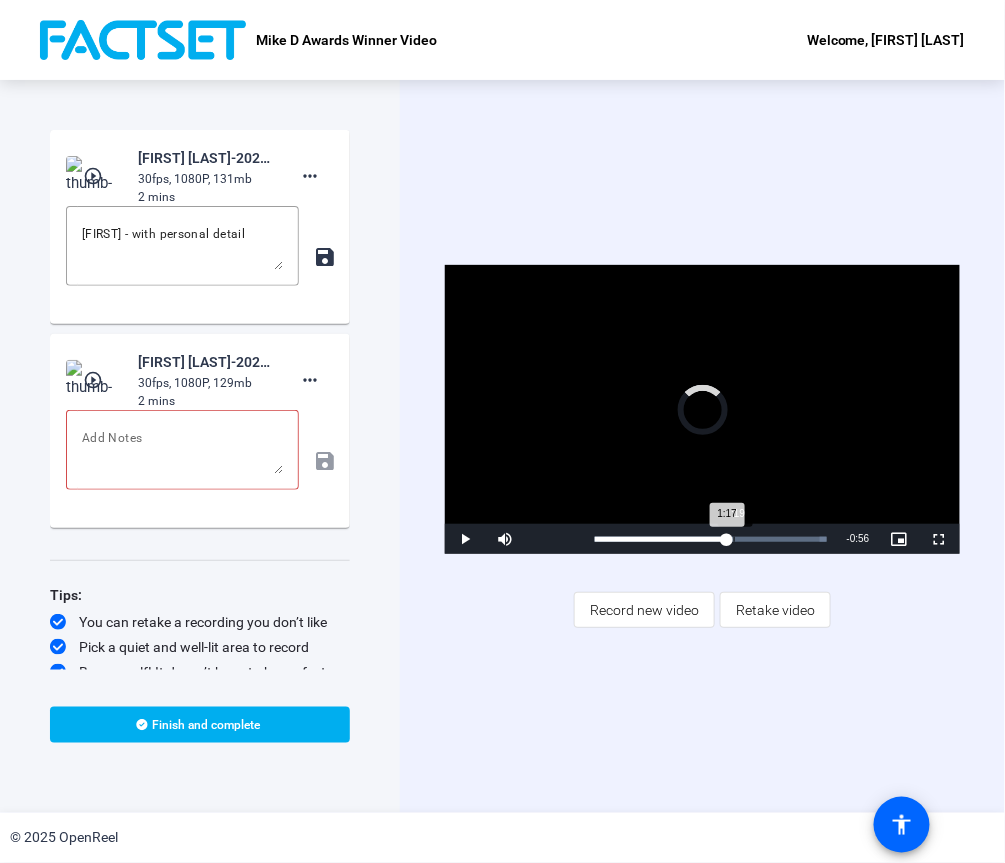 drag, startPoint x: 592, startPoint y: 536, endPoint x: 734, endPoint y: 538, distance: 142.01408 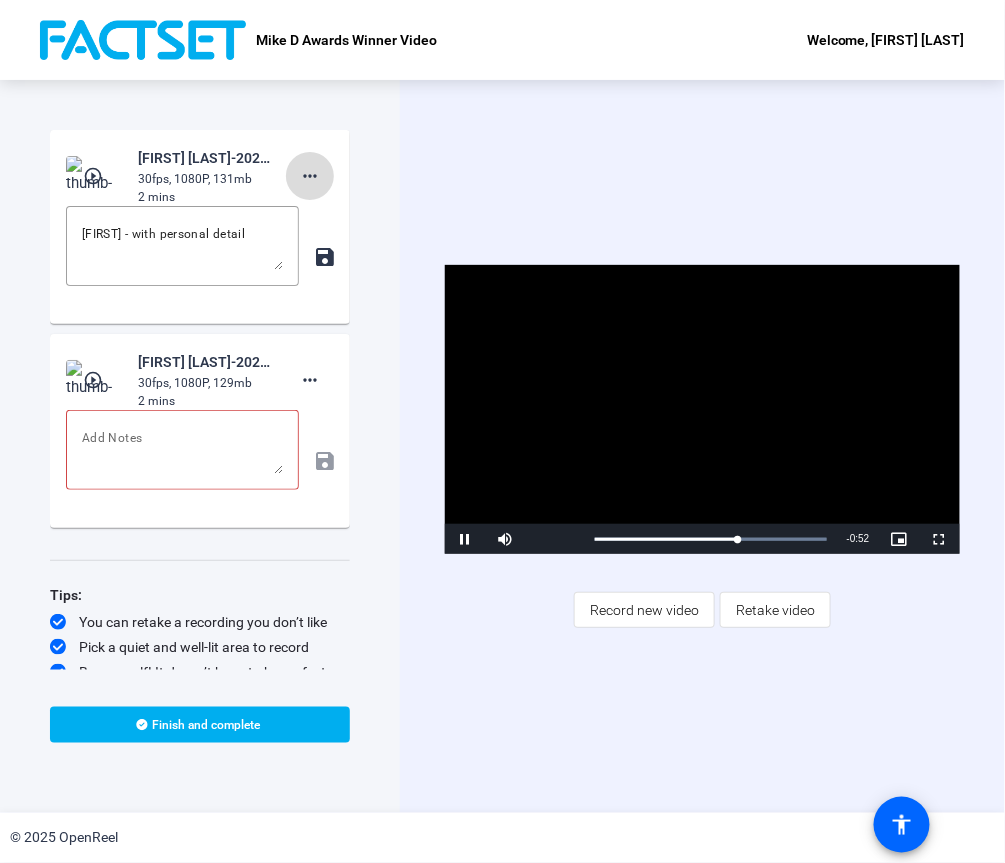 click on "more_horiz" at bounding box center (310, 176) 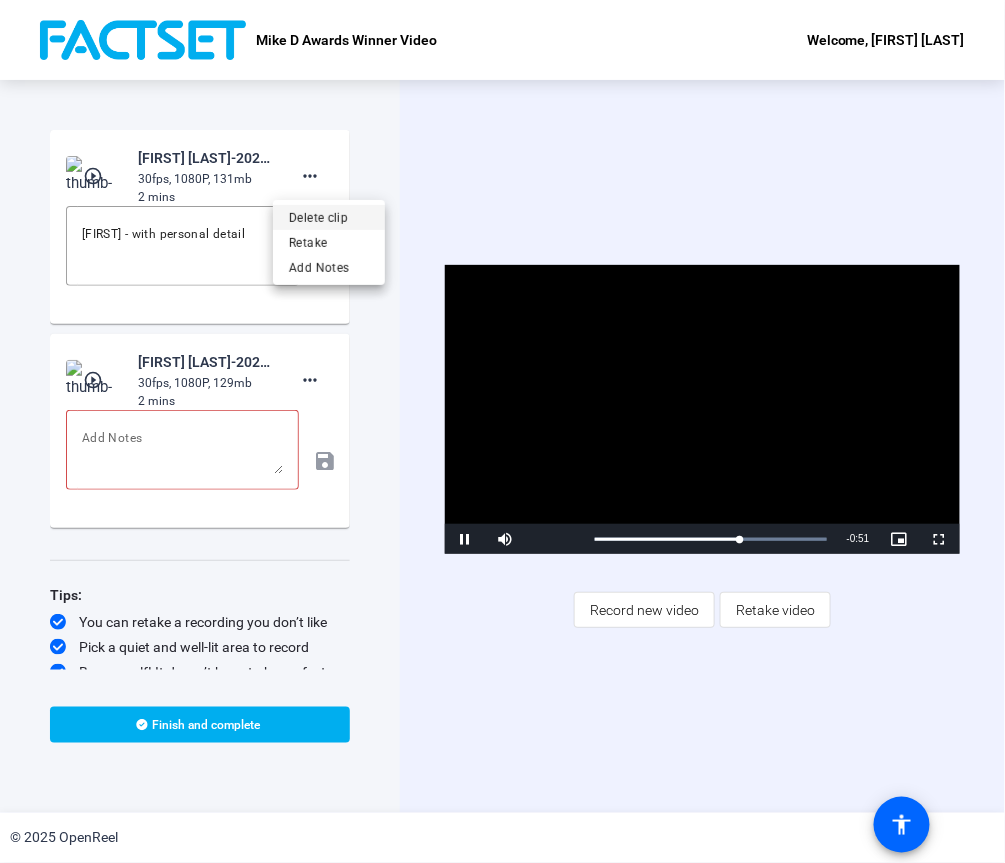 click on "Delete clip" at bounding box center [329, 217] 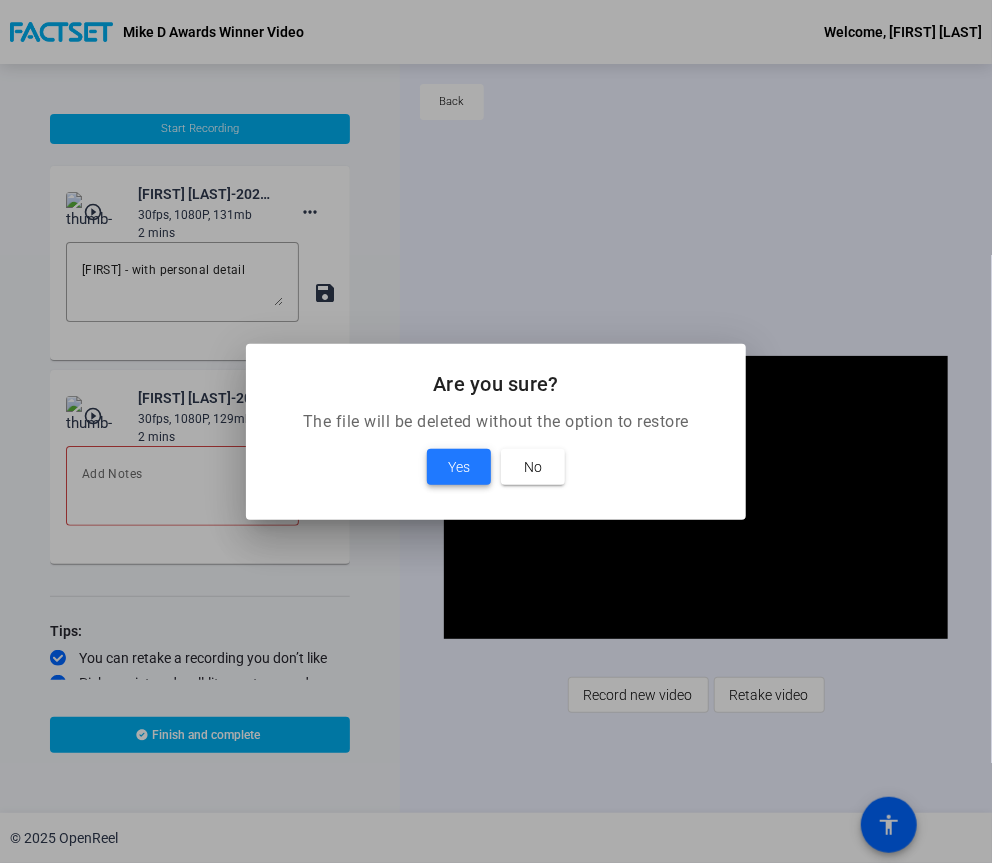 click at bounding box center [459, 467] 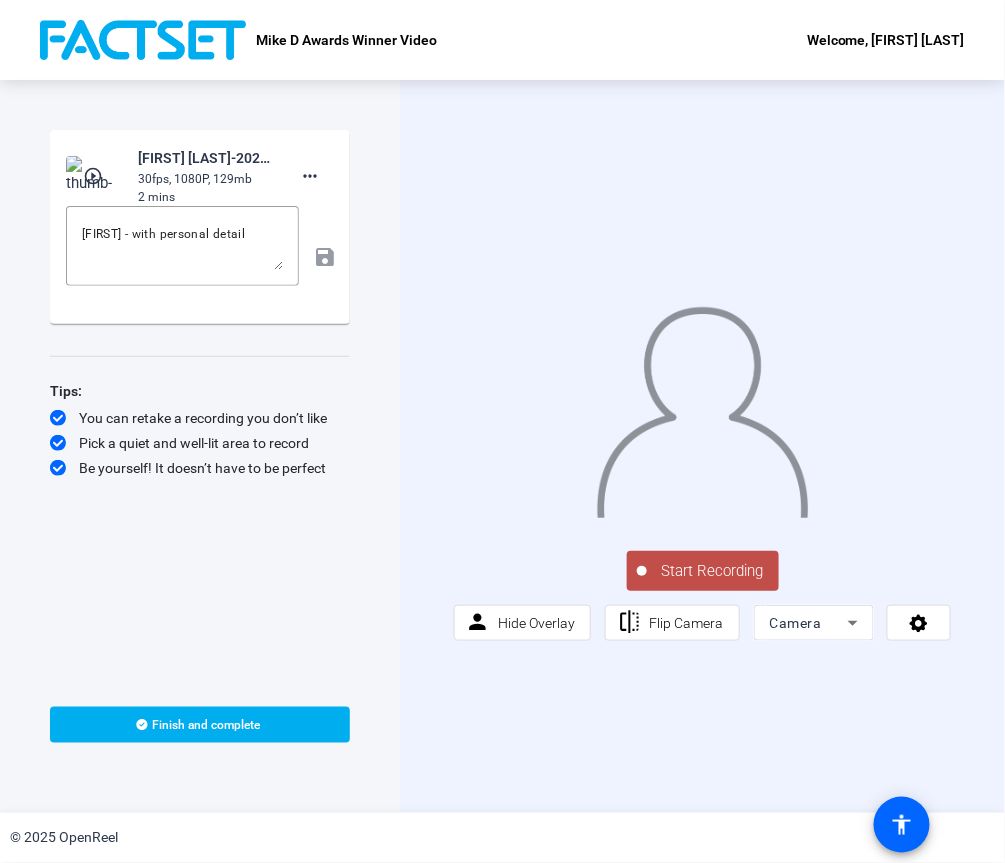 click on "Start Recording" at bounding box center (713, 571) 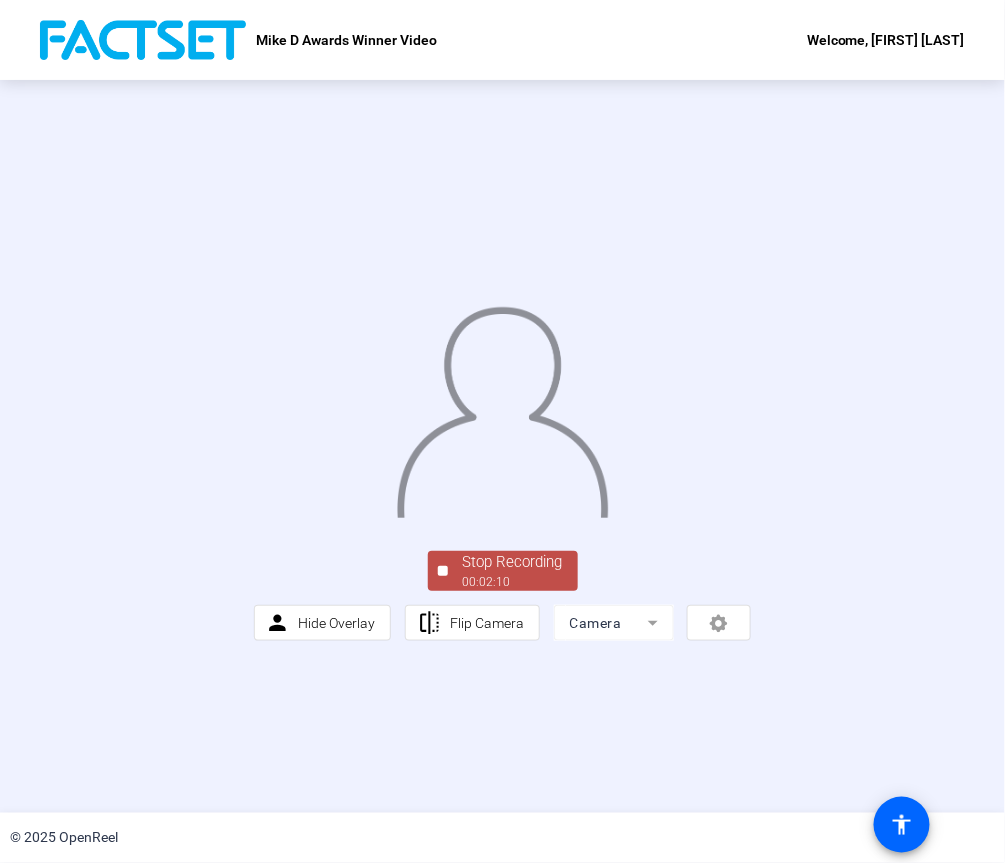 click on "Stop Recording" at bounding box center [513, 562] 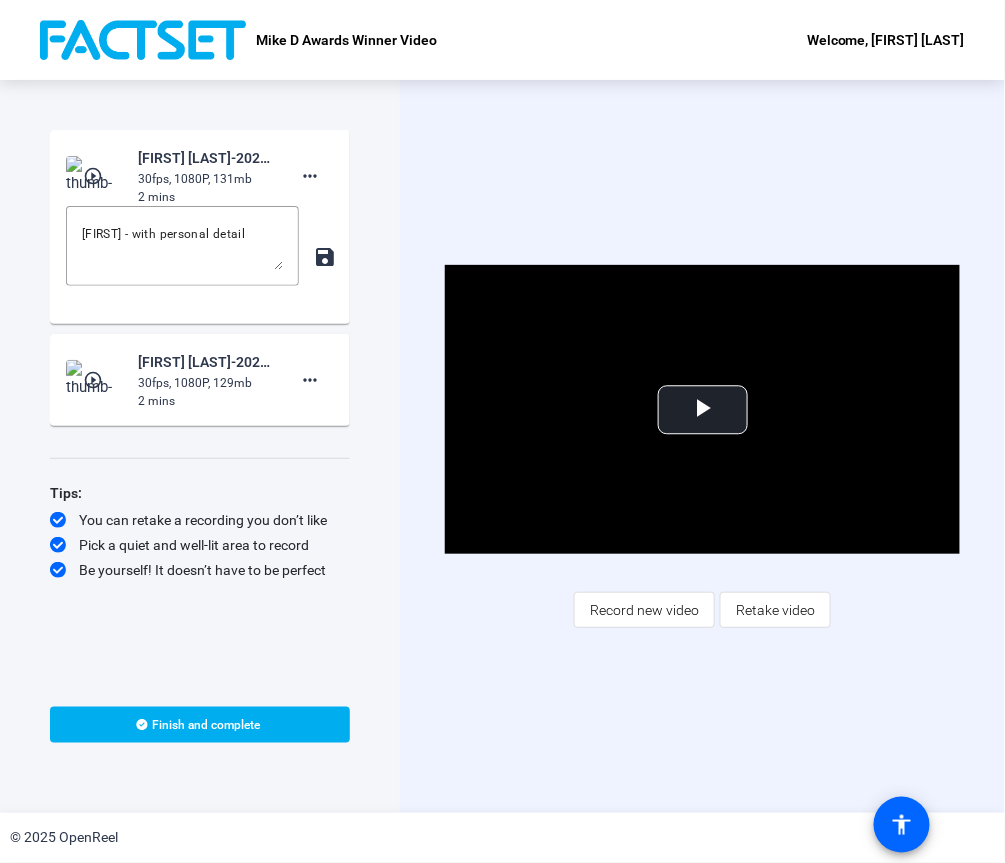 click on "Record new video" at bounding box center (644, 610) 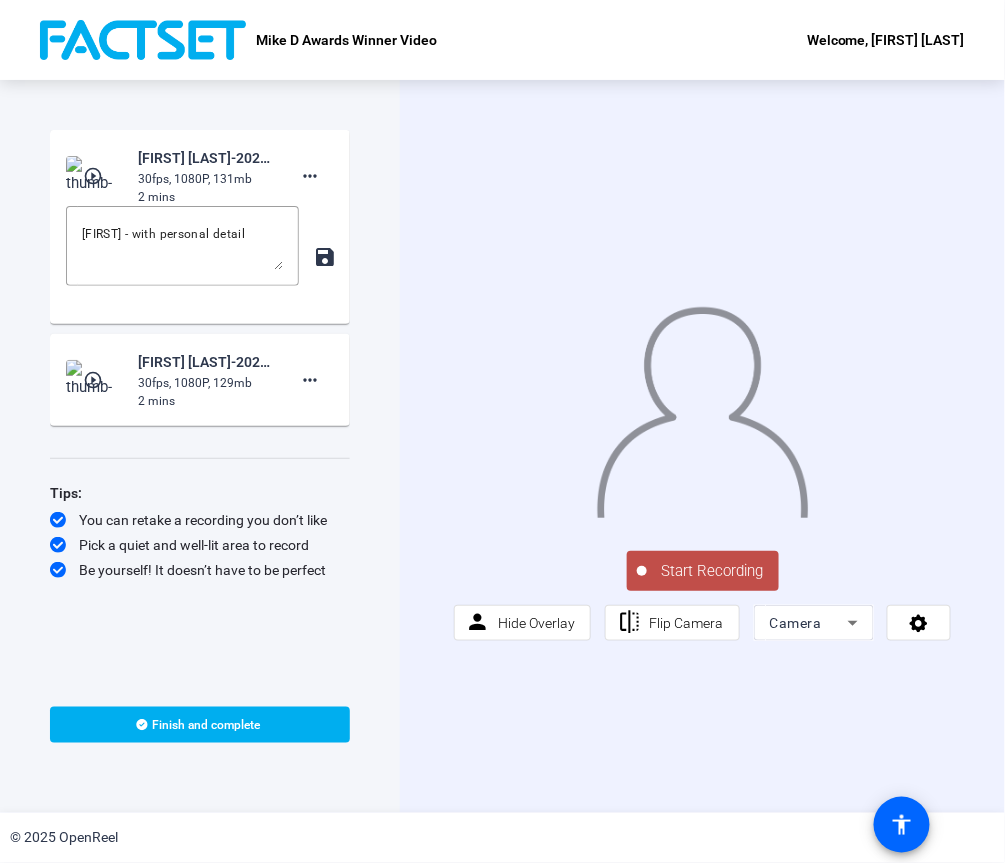 click on "Start Recording" at bounding box center [713, 571] 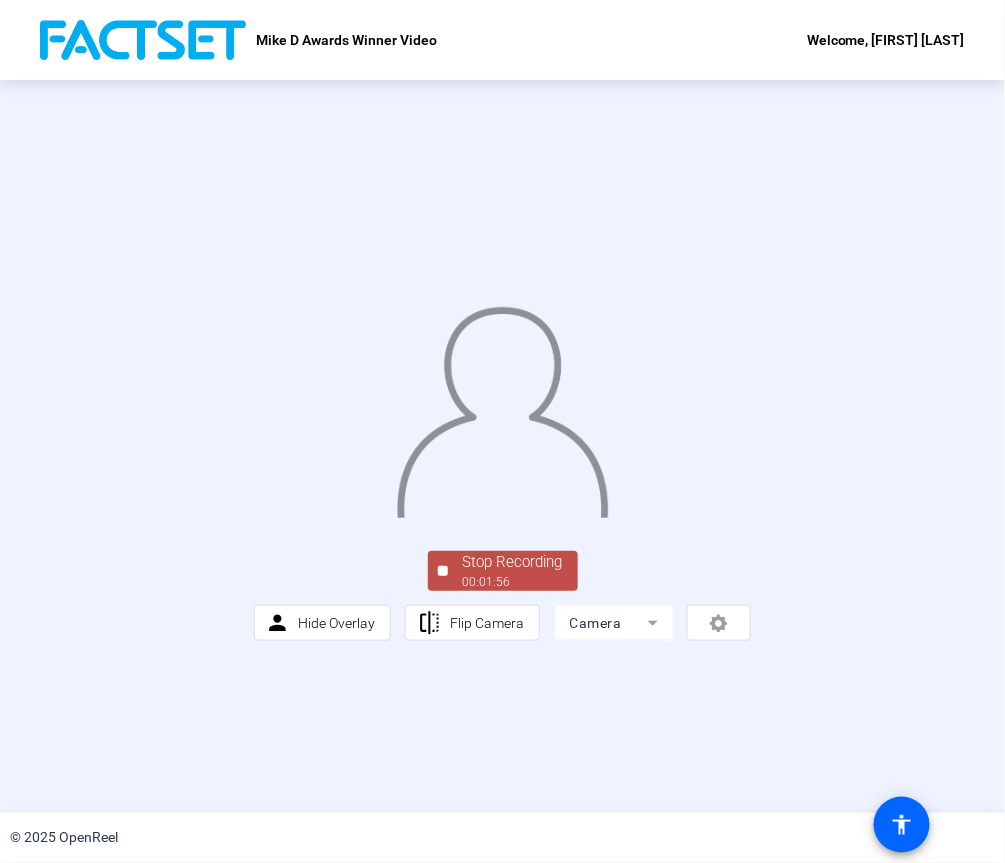 click on "Stop Recording" at bounding box center (513, 562) 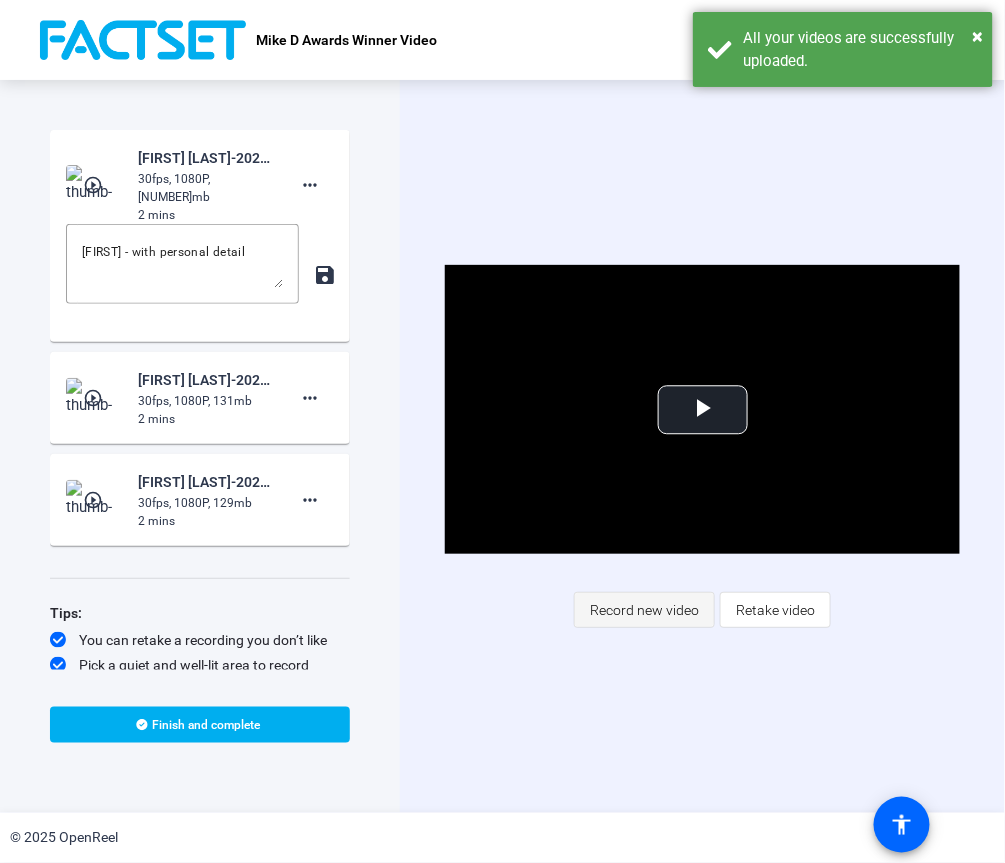 click on "Record new video" at bounding box center [644, 610] 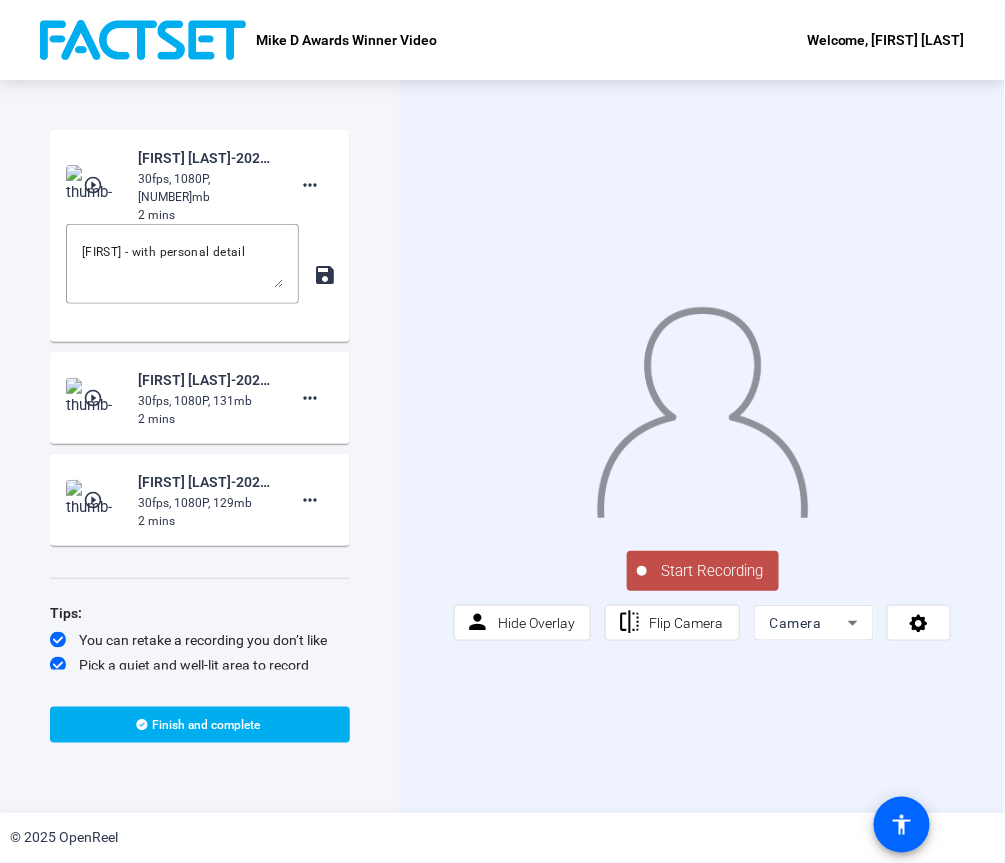 drag, startPoint x: 678, startPoint y: 575, endPoint x: 715, endPoint y: 558, distance: 40.718548 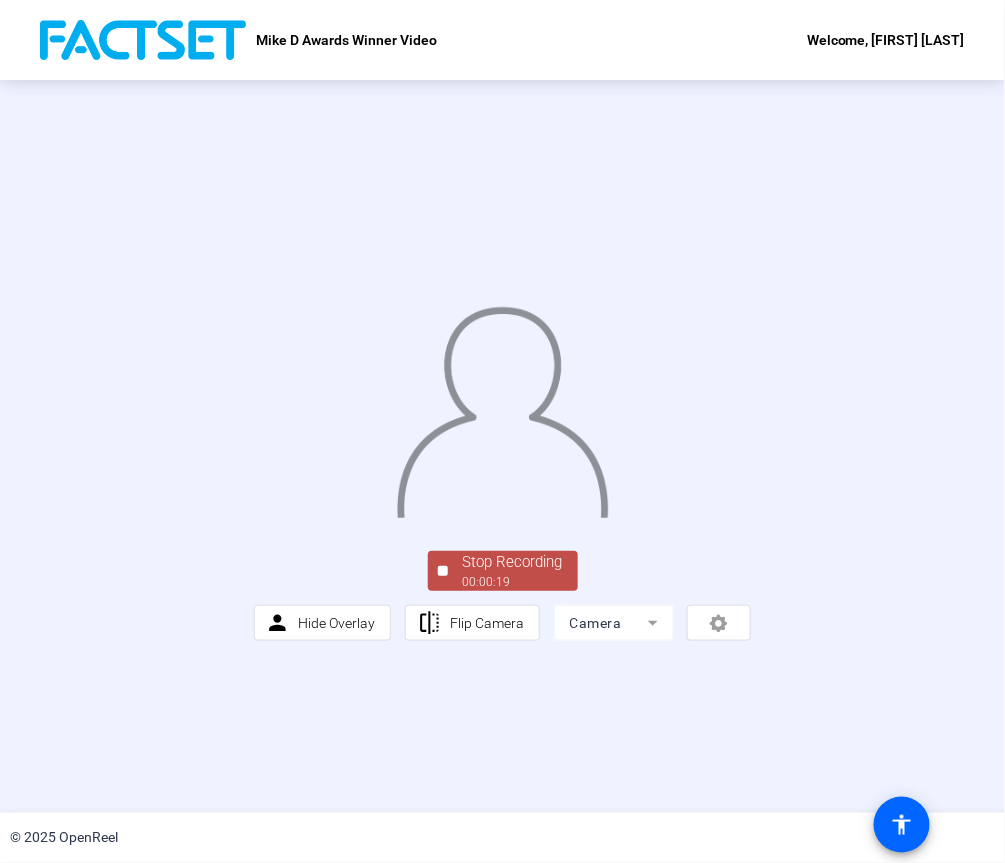 click on "00:00:19" at bounding box center (513, 582) 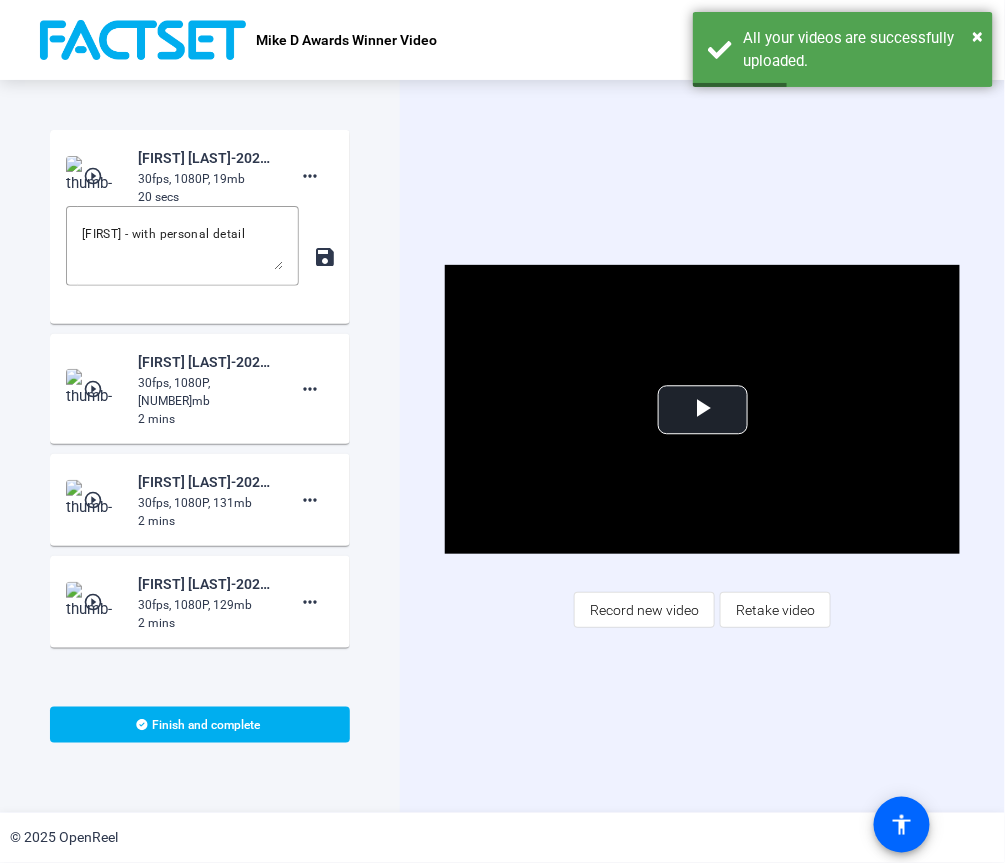 click on "Video Player is loading. Play Video Play Mute Current Time  0:00 / Duration  -:- Loaded :  0% Stream Type  LIVE Seek to live, currently behind live LIVE Remaining Time  - 0:00   1x Playback Rate Chapters Chapters Descriptions descriptions off , selected Captions captions settings , opens captions settings dialog captions off , selected Audio Track Picture-in-Picture Fullscreen This is a modal window. Beginning of dialog window. Escape will cancel and close the window. Text Color White Black Red Green Blue Yellow Magenta Cyan Transparency Opaque Semi-Transparent Background Color Black White Red Green Blue Yellow Magenta Cyan Transparency Opaque Semi-Transparent Transparent Window Color Black White Red Green Blue Yellow Magenta Cyan Transparency Transparent Semi-Transparent Opaque Font Size 50% 75% 100% 125% 150% 175% 200% 300% 400% Text Edge Style None Raised Depressed Uniform Dropshadow Font Family Proportional Sans-Serif Monospace Sans-Serif Proportional Serif Monospace Serif Casual Script Small Caps" at bounding box center [702, 446] 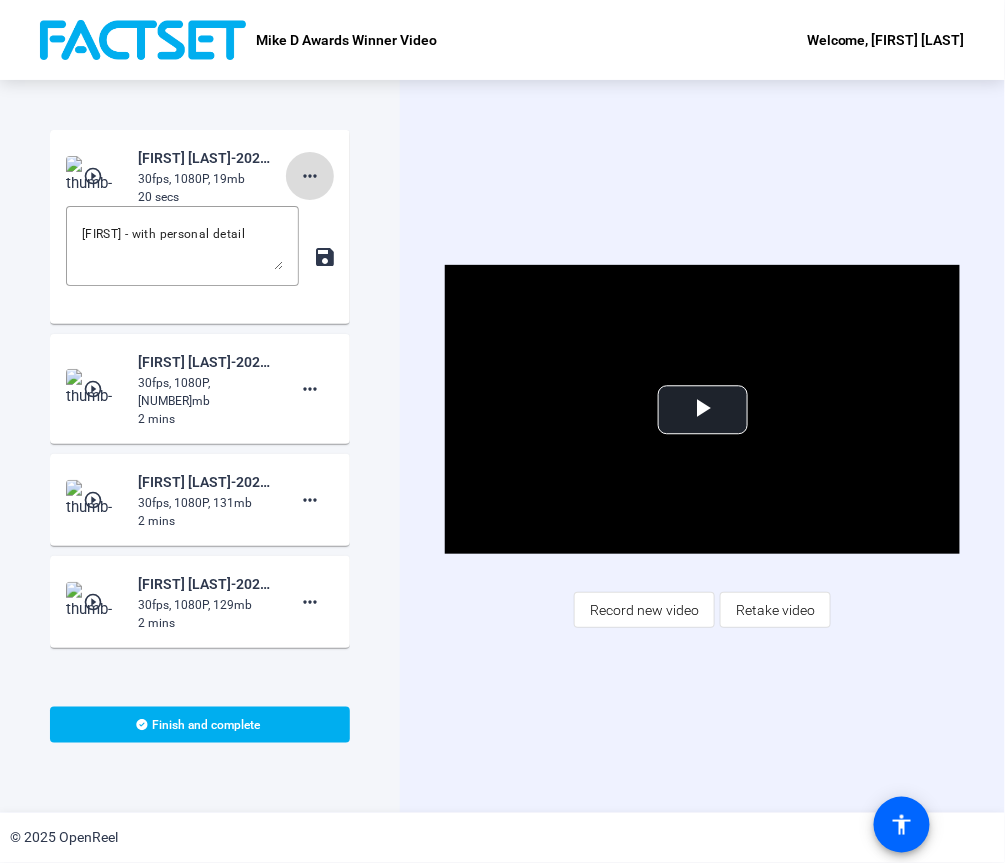 click on "more_horiz" at bounding box center (310, 176) 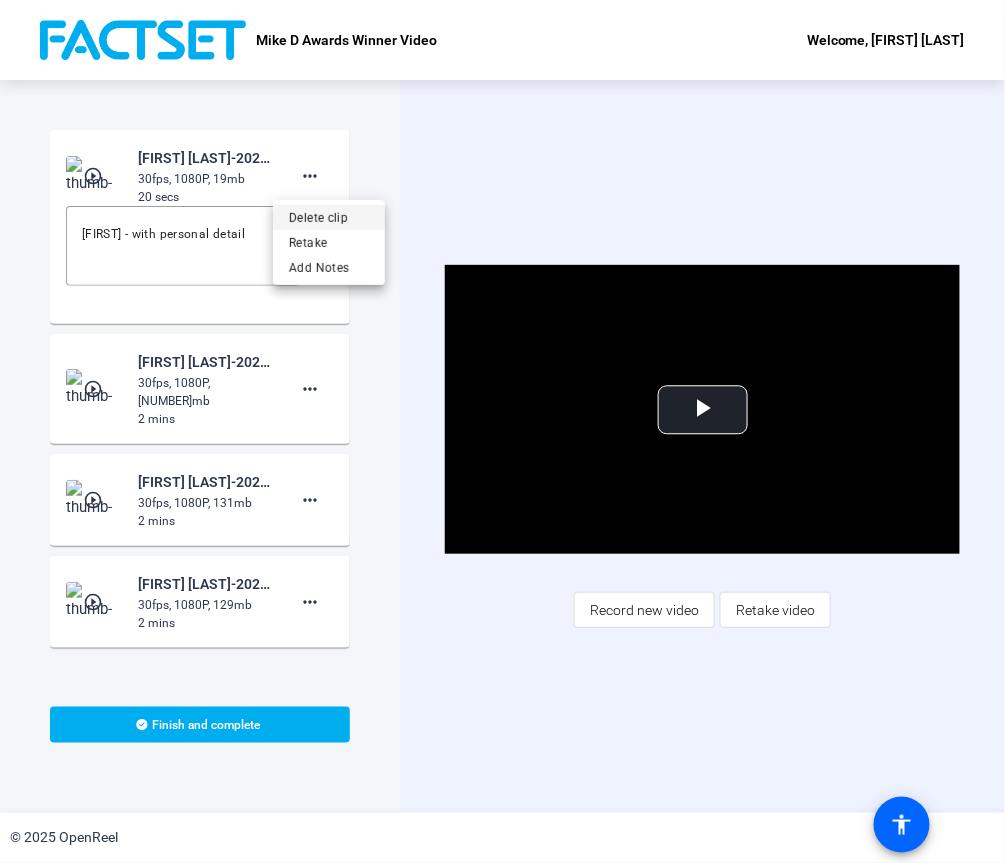 click on "Delete clip" at bounding box center (329, 217) 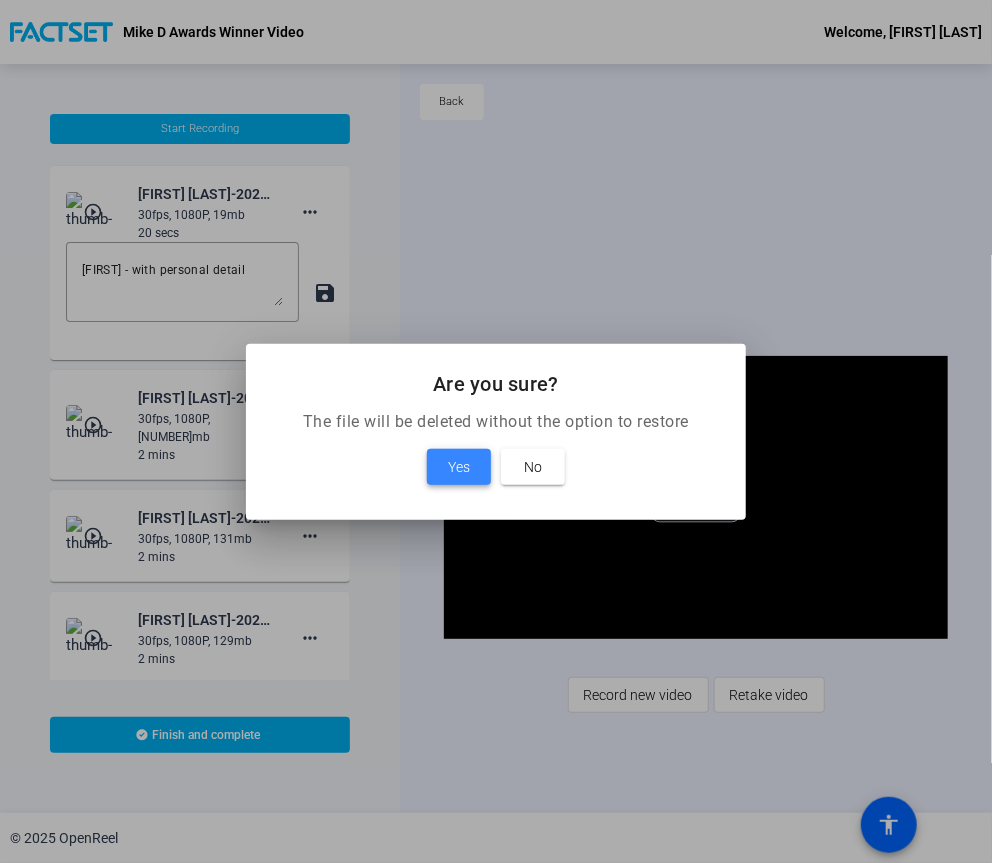 click on "Yes" at bounding box center (459, 467) 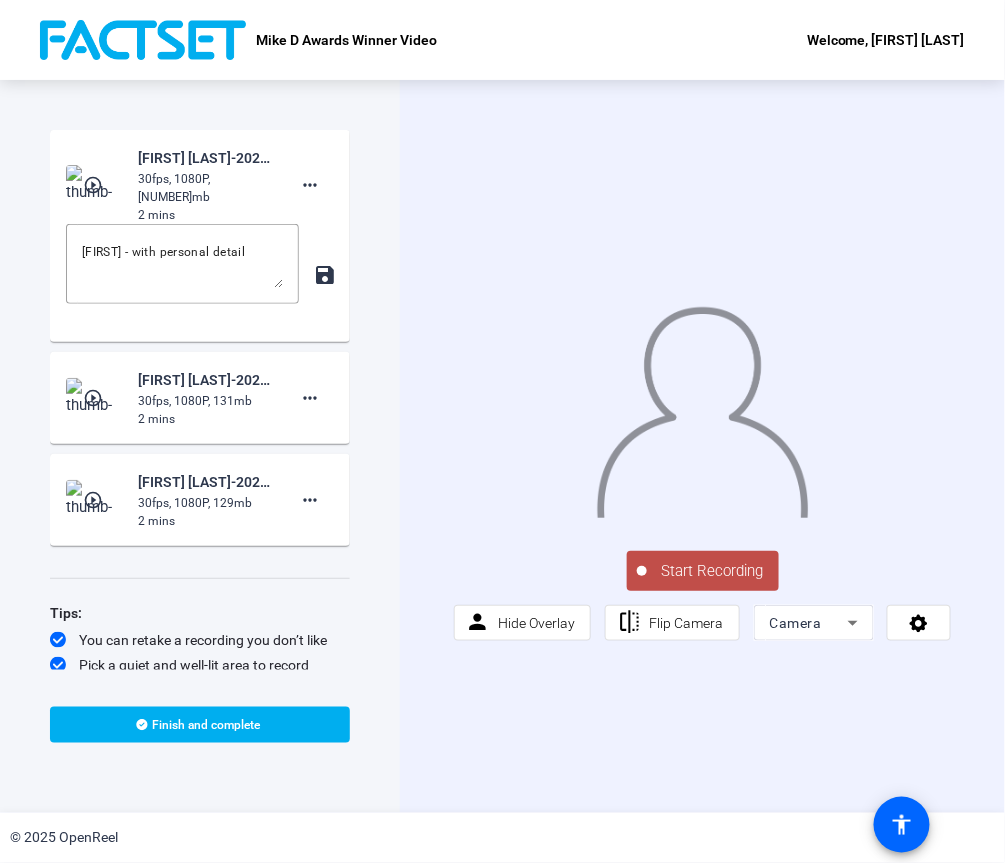 click on "Start Recording" at bounding box center [713, 571] 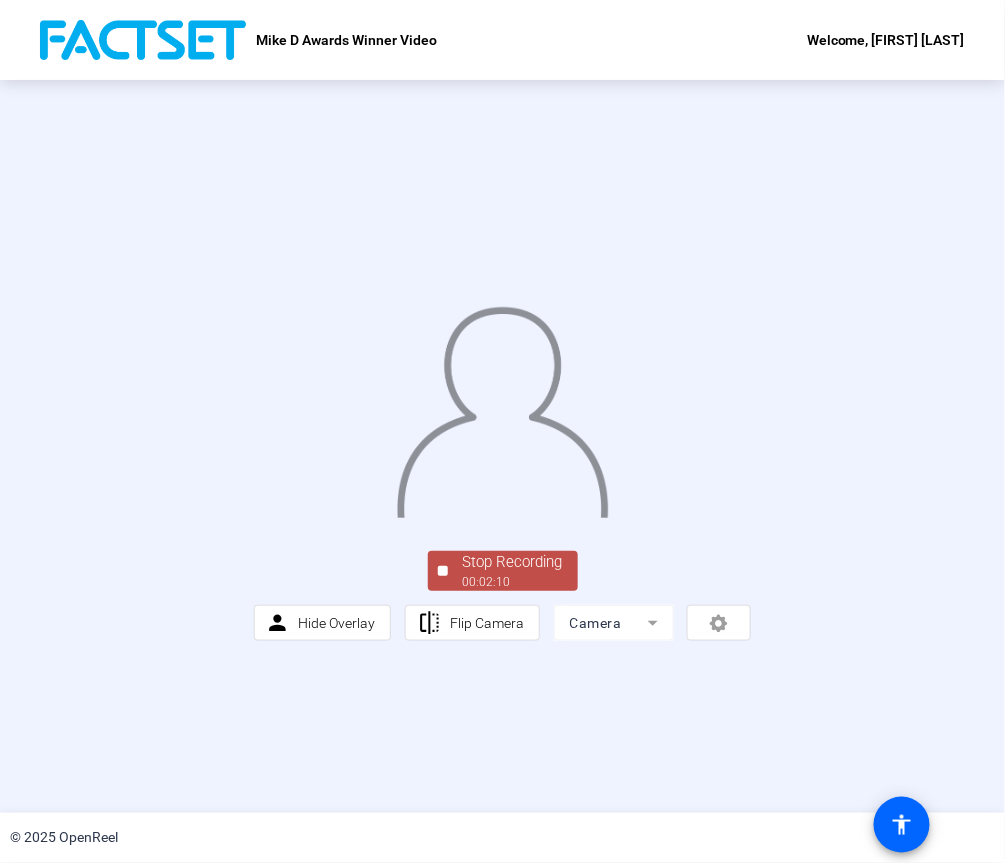 click on "Stop Recording  00:02:10" at bounding box center (513, 571) 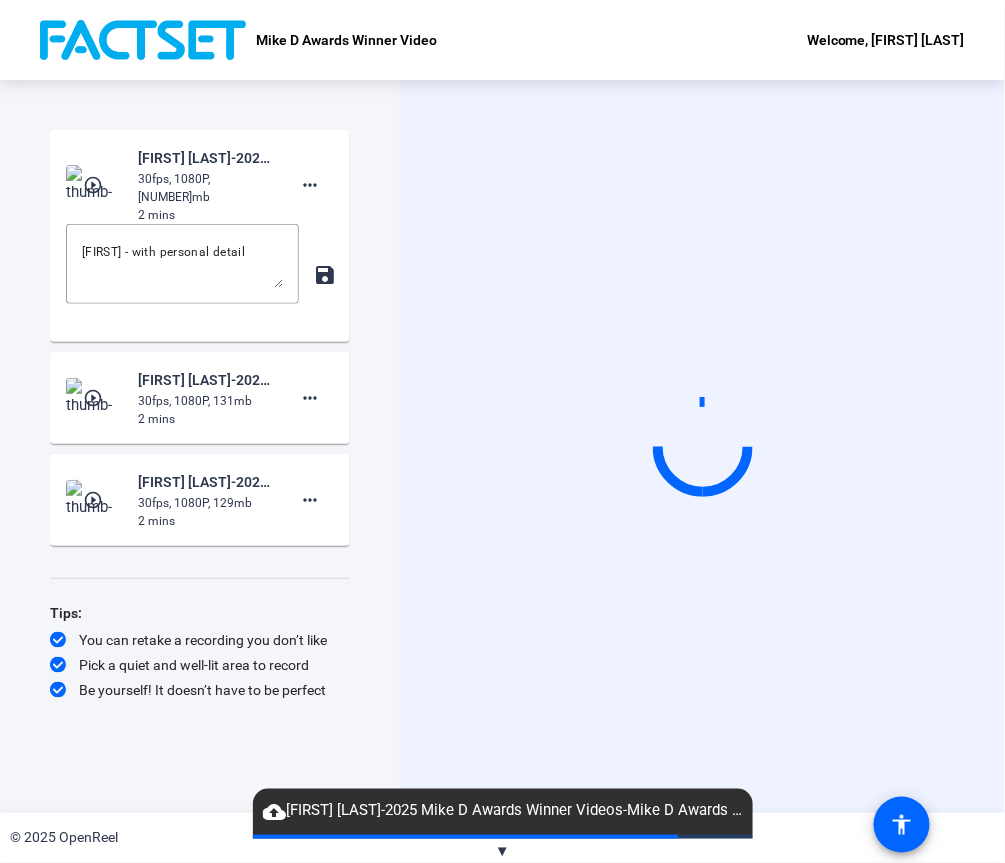 click on "Start Recording" at bounding box center (702, 446) 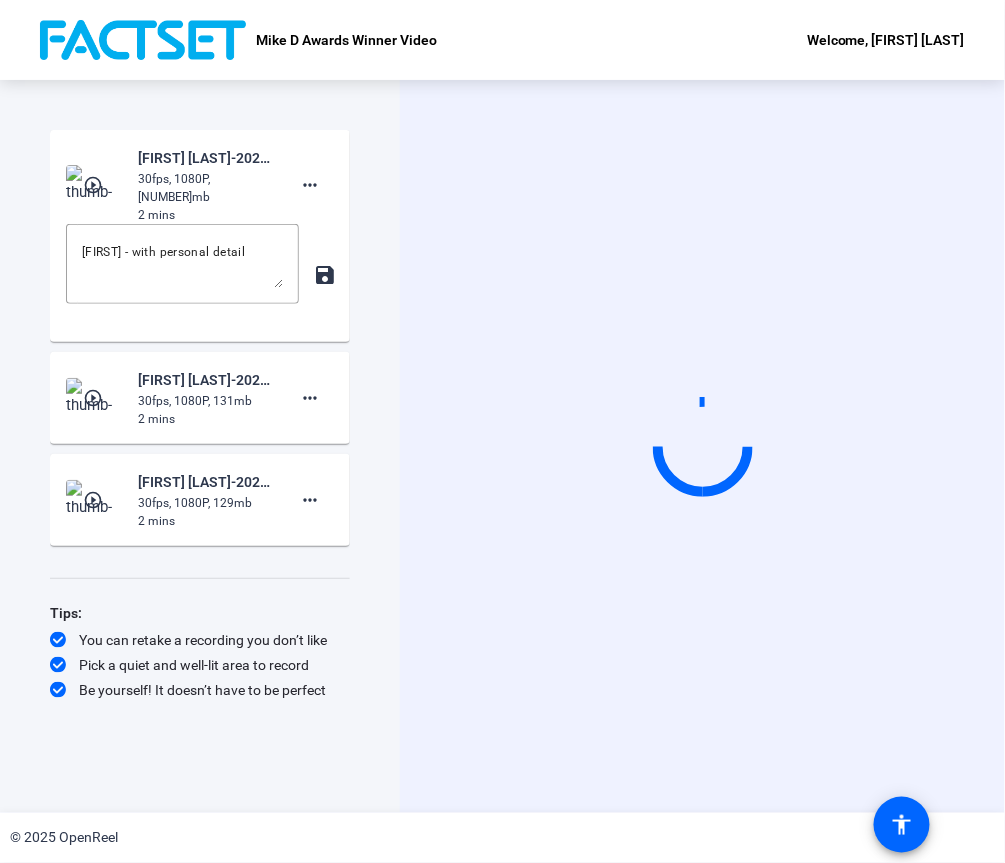click on "Start Recording" at bounding box center (702, 446) 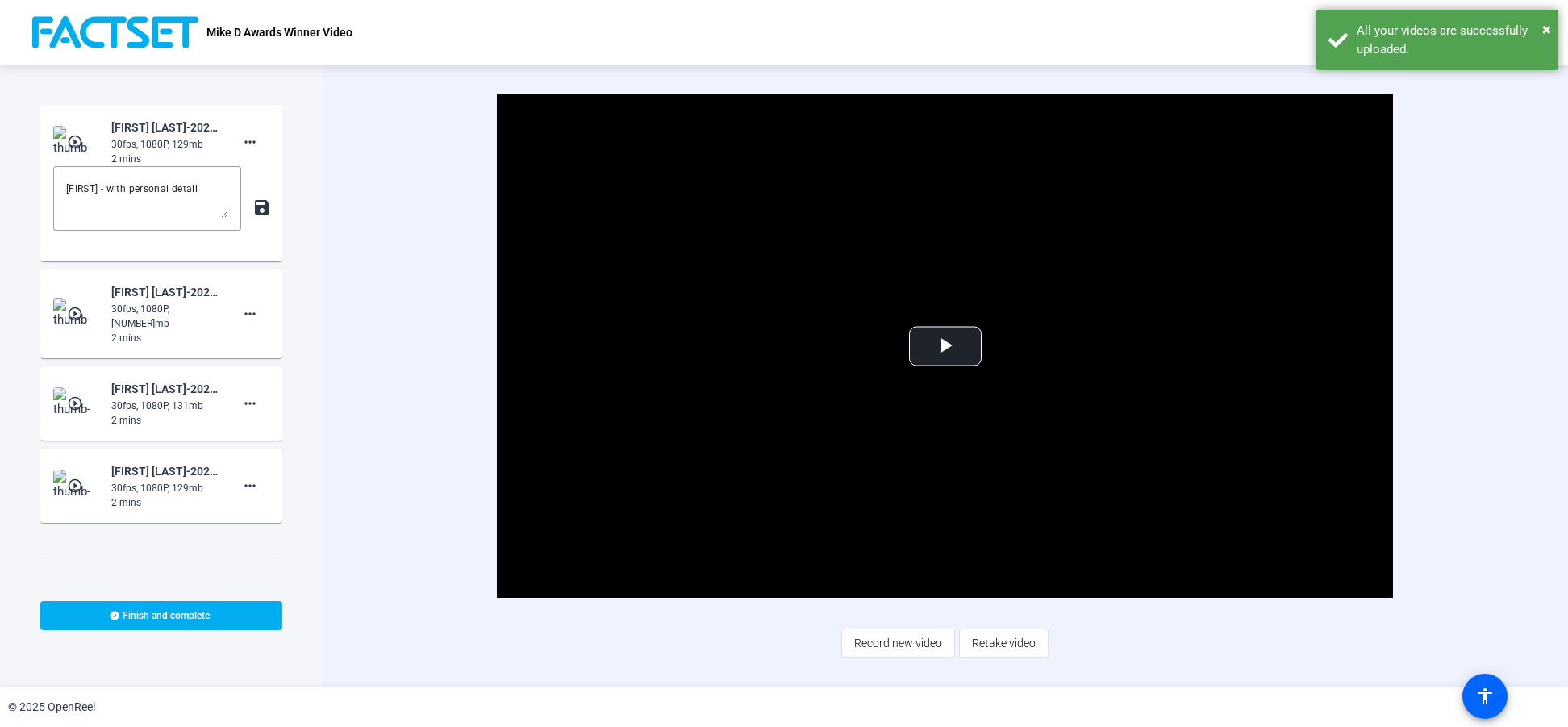 click at bounding box center (77, 142) 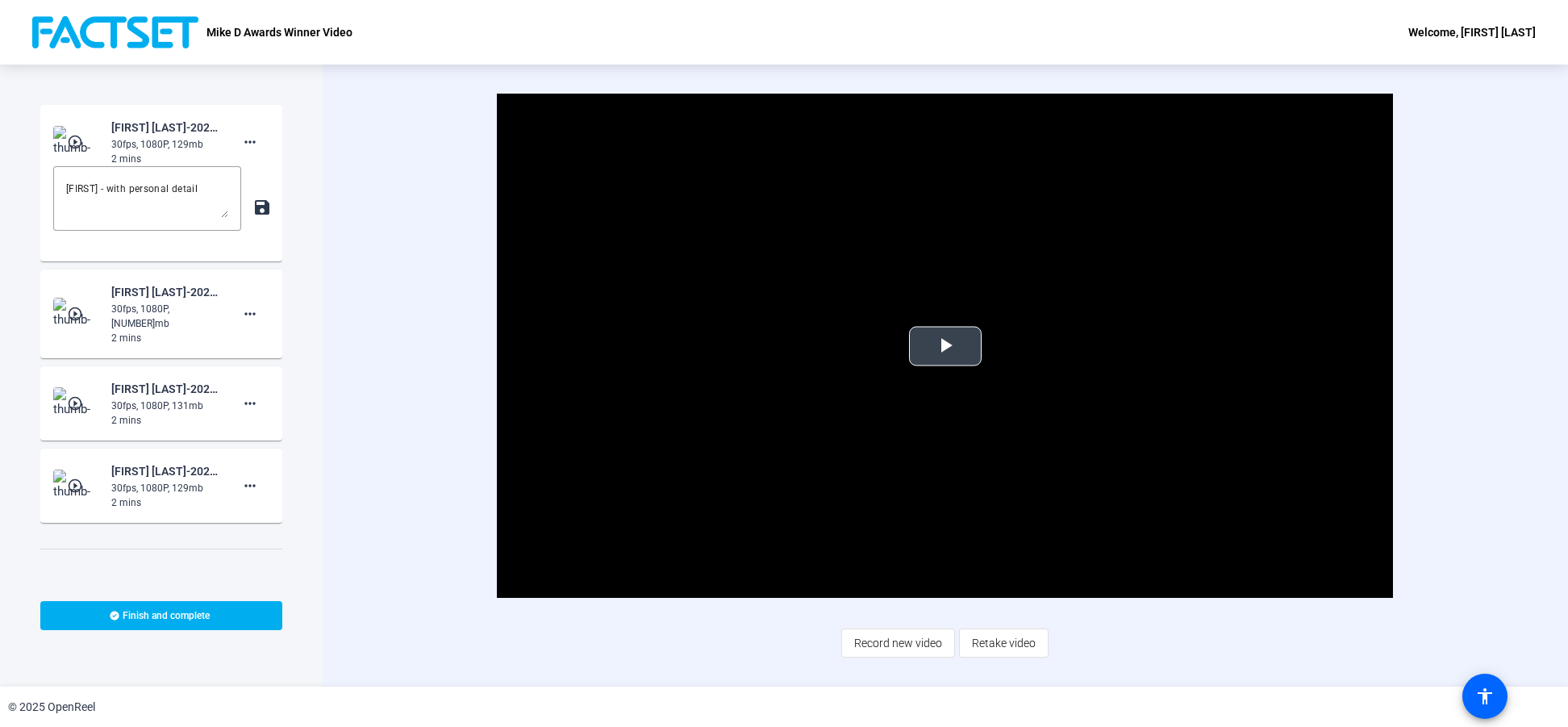 click at bounding box center [945, 346] 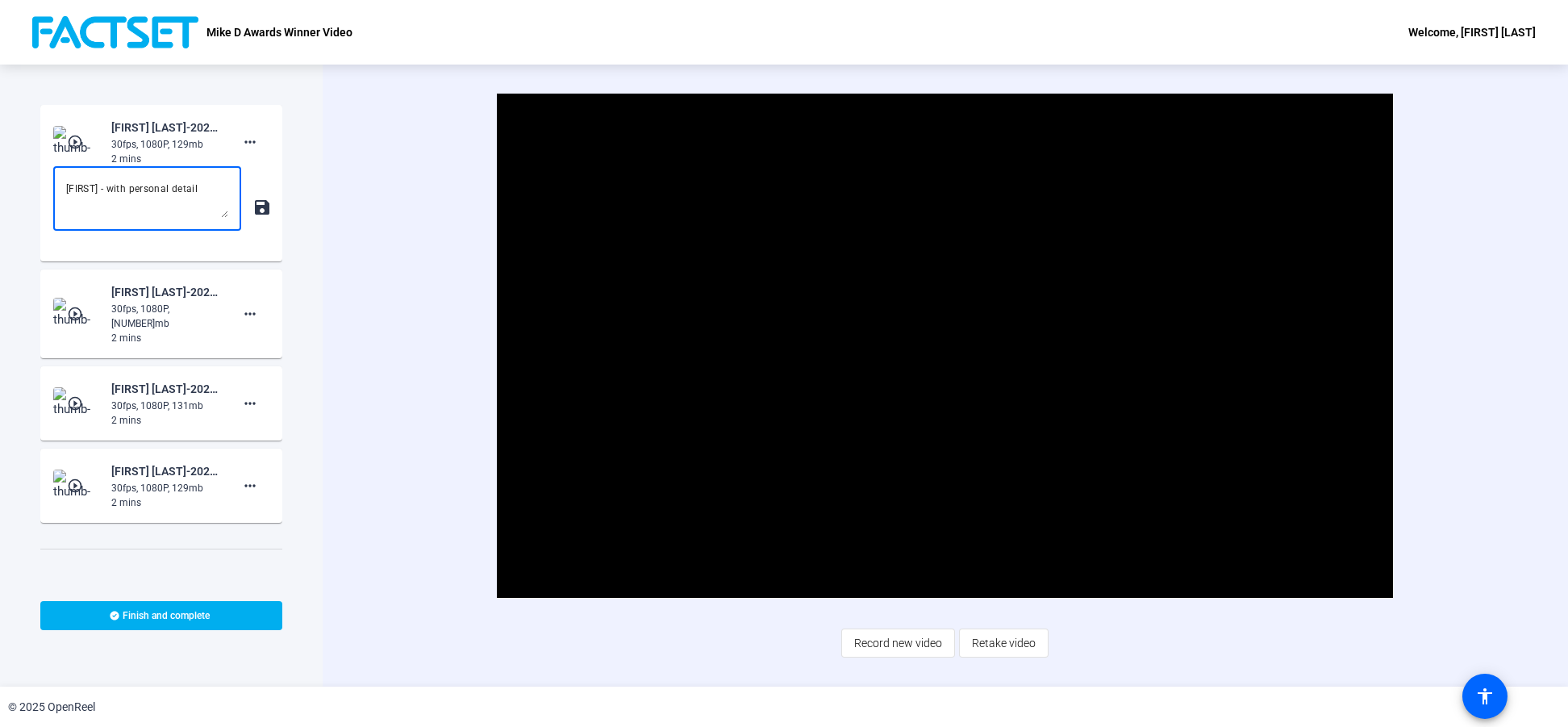 drag, startPoint x: 193, startPoint y: 188, endPoint x: 44, endPoint y: 192, distance: 149.05368 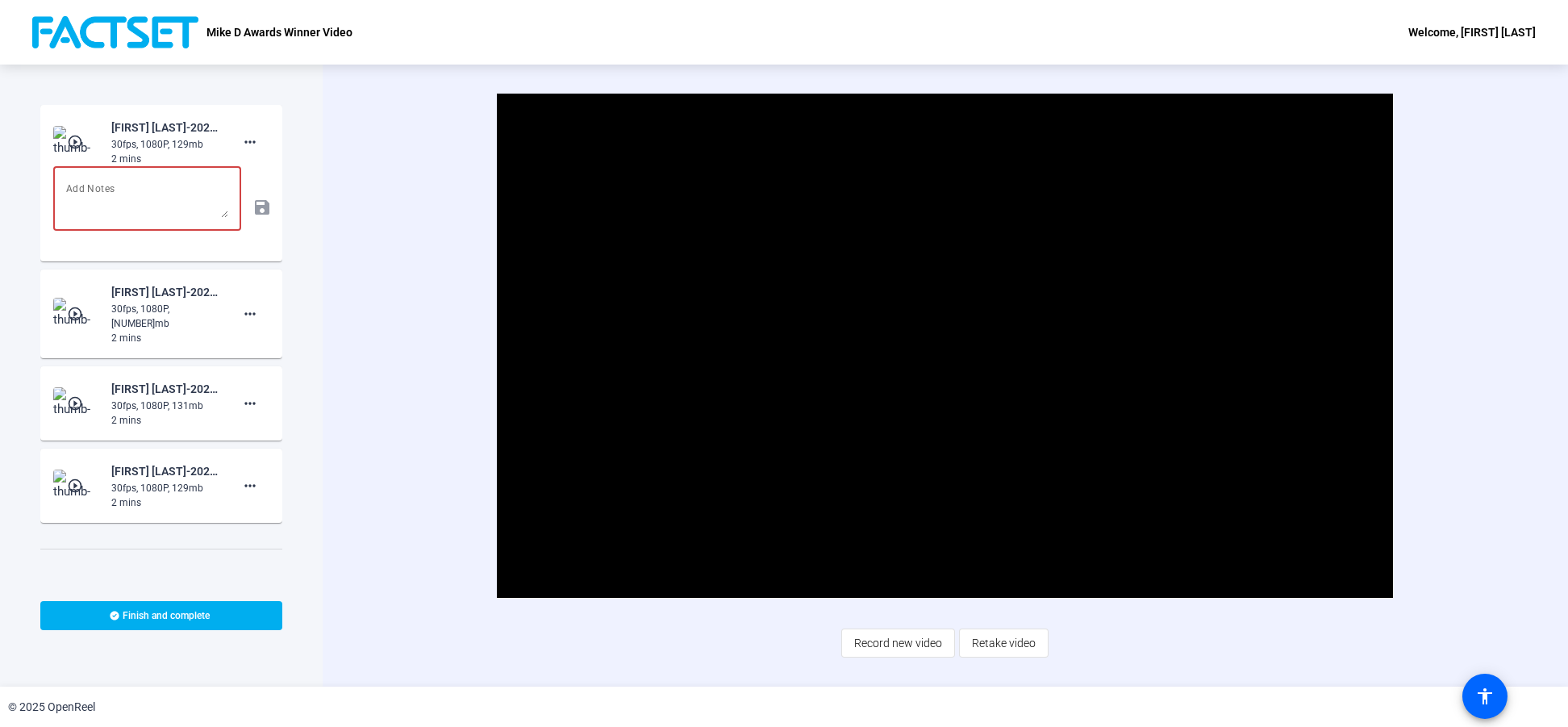 type 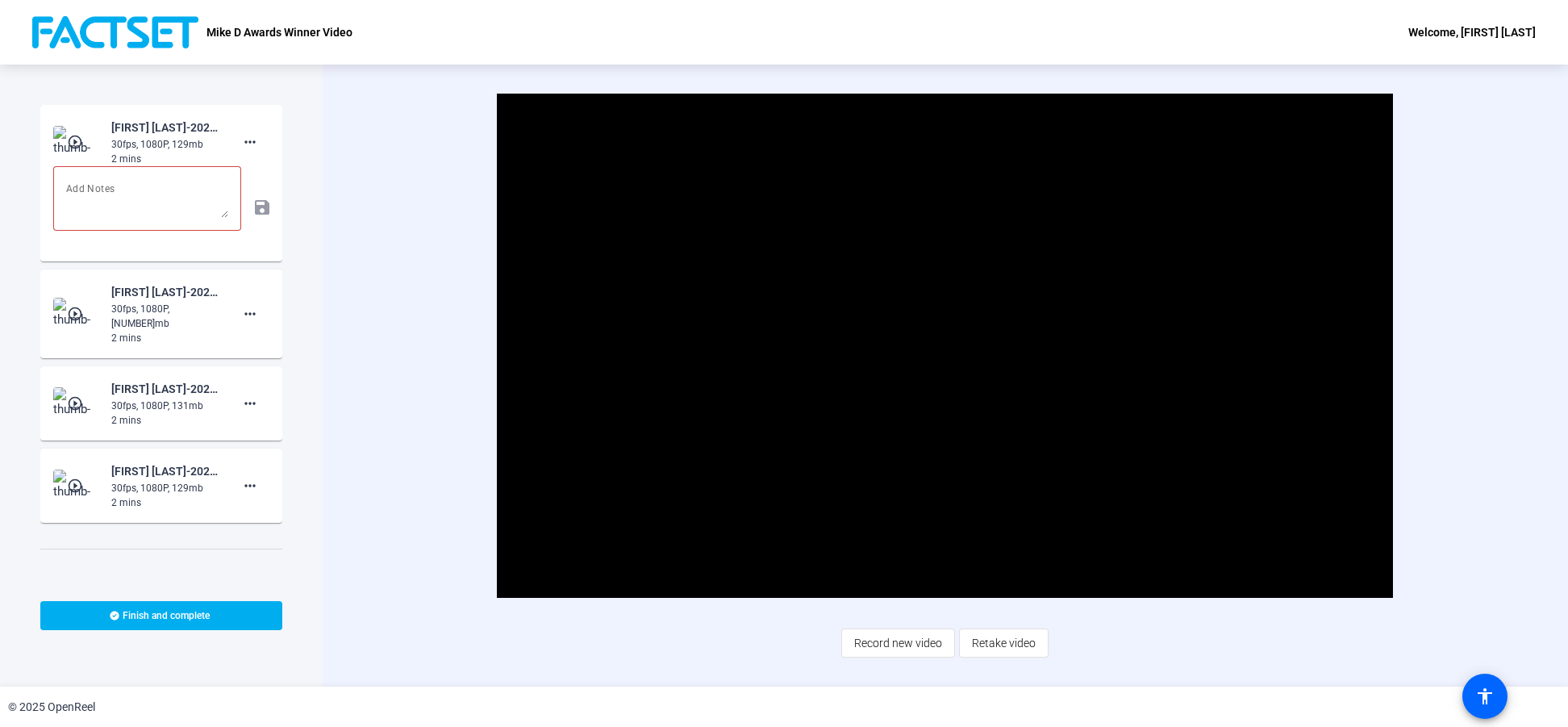 click on "Video Player is loading. Play Video Pause Mute Current Time  0:18 / Duration  2:10 Loaded :  100.00% 0:04 0:18 Stream Type  LIVE Seek to live, currently behind live LIVE Remaining Time  - 1:52   1x Playback Rate Chapters Chapters Descriptions descriptions off , selected Captions captions settings , opens captions settings dialog captions off , selected Audio Track Picture-in-Picture Fullscreen This is a modal window. Beginning of dialog window. Escape will cancel and close the window. Text Color White Black Red Green Blue Yellow Magenta Cyan Transparency Opaque Semi-Transparent Background Color Black White Red Green Blue Yellow Magenta Cyan Transparency Opaque Semi-Transparent Transparent Window Color Black White Red Green Blue Yellow Magenta Cyan Transparency Transparent Semi-Transparent Opaque Font Size 50% 75% 100% 125% 150% 175% 200% 300% 400% Text Edge Style None Raised Depressed Uniform Dropshadow Font Family Proportional Sans-Serif Monospace Sans-Serif Proportional Serif Monospace Serif Casual" at bounding box center (945, 375) 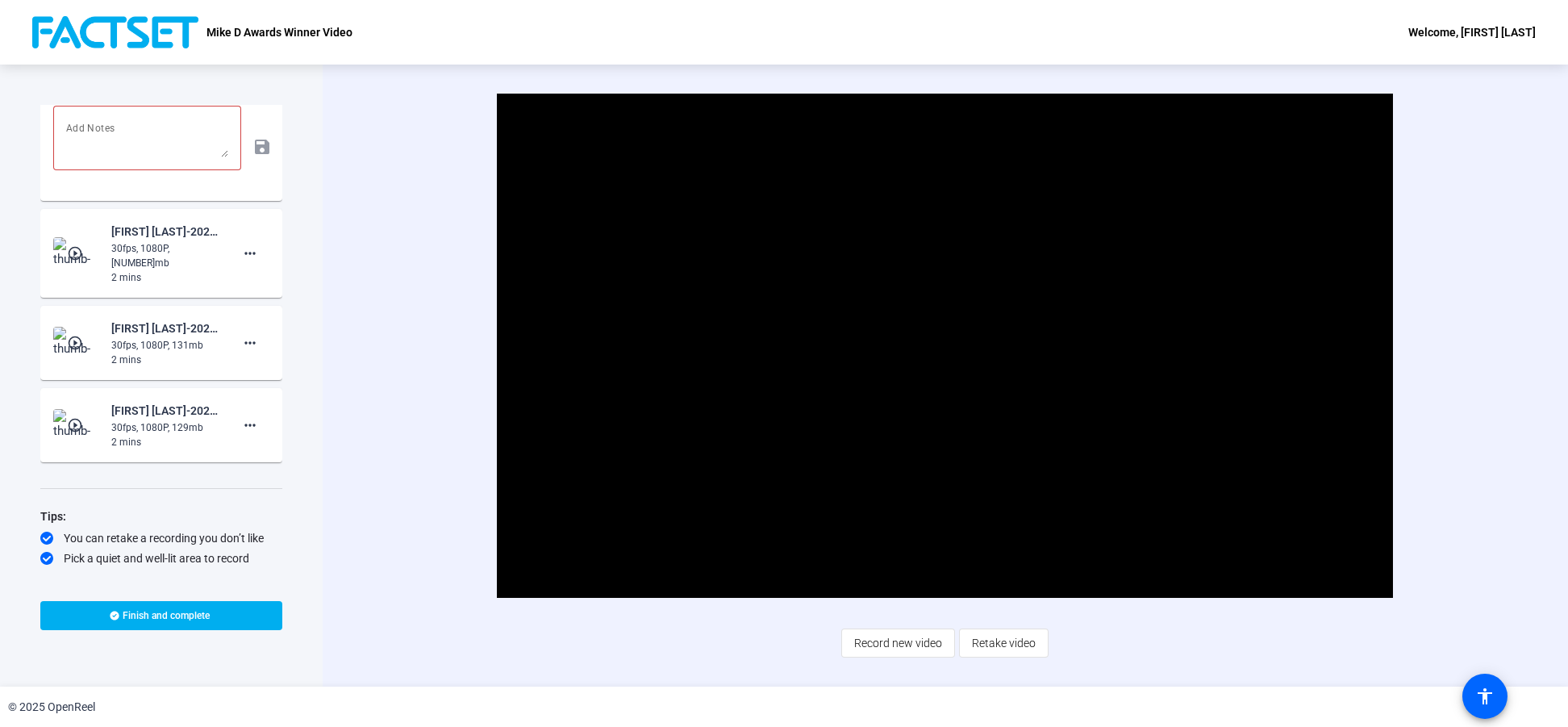 scroll, scrollTop: 0, scrollLeft: 0, axis: both 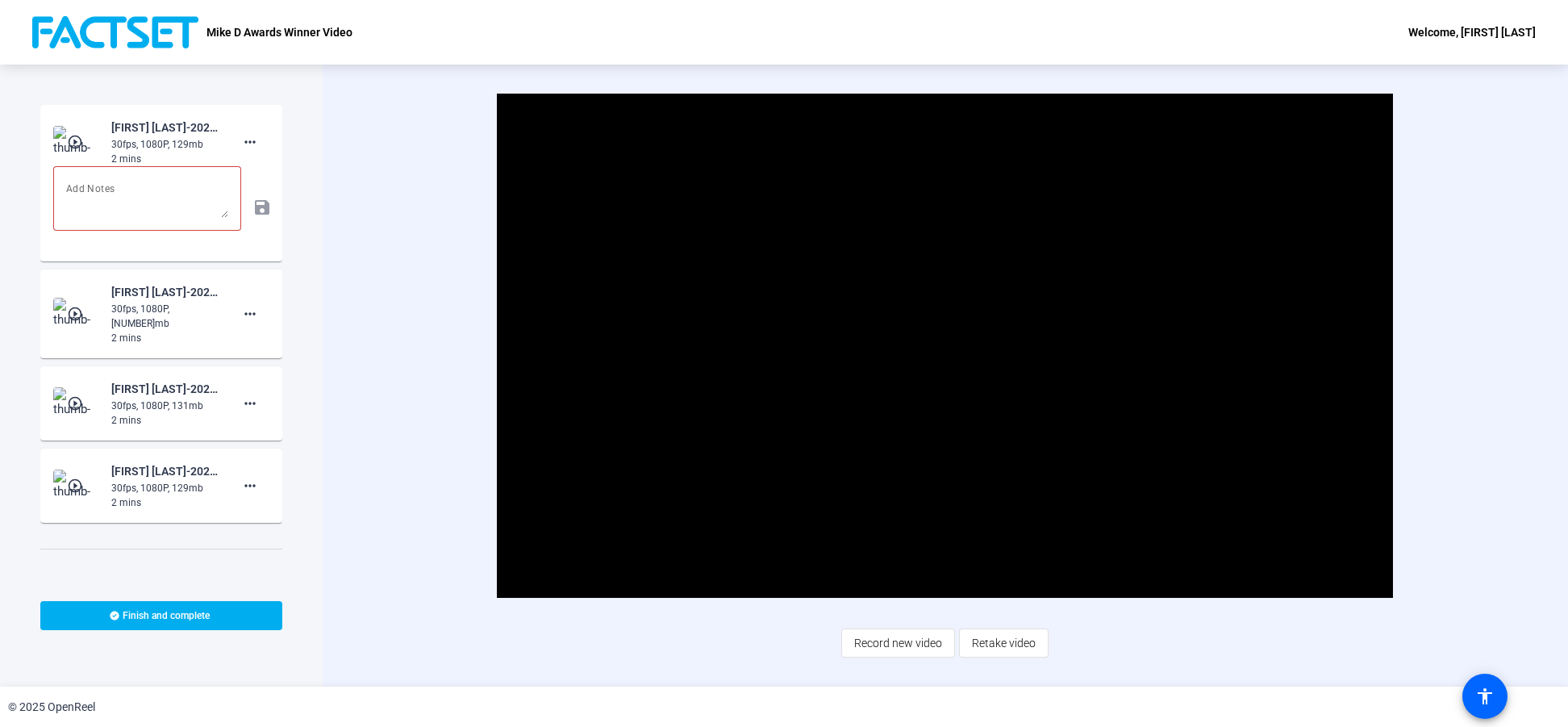 click at bounding box center [77, 142] 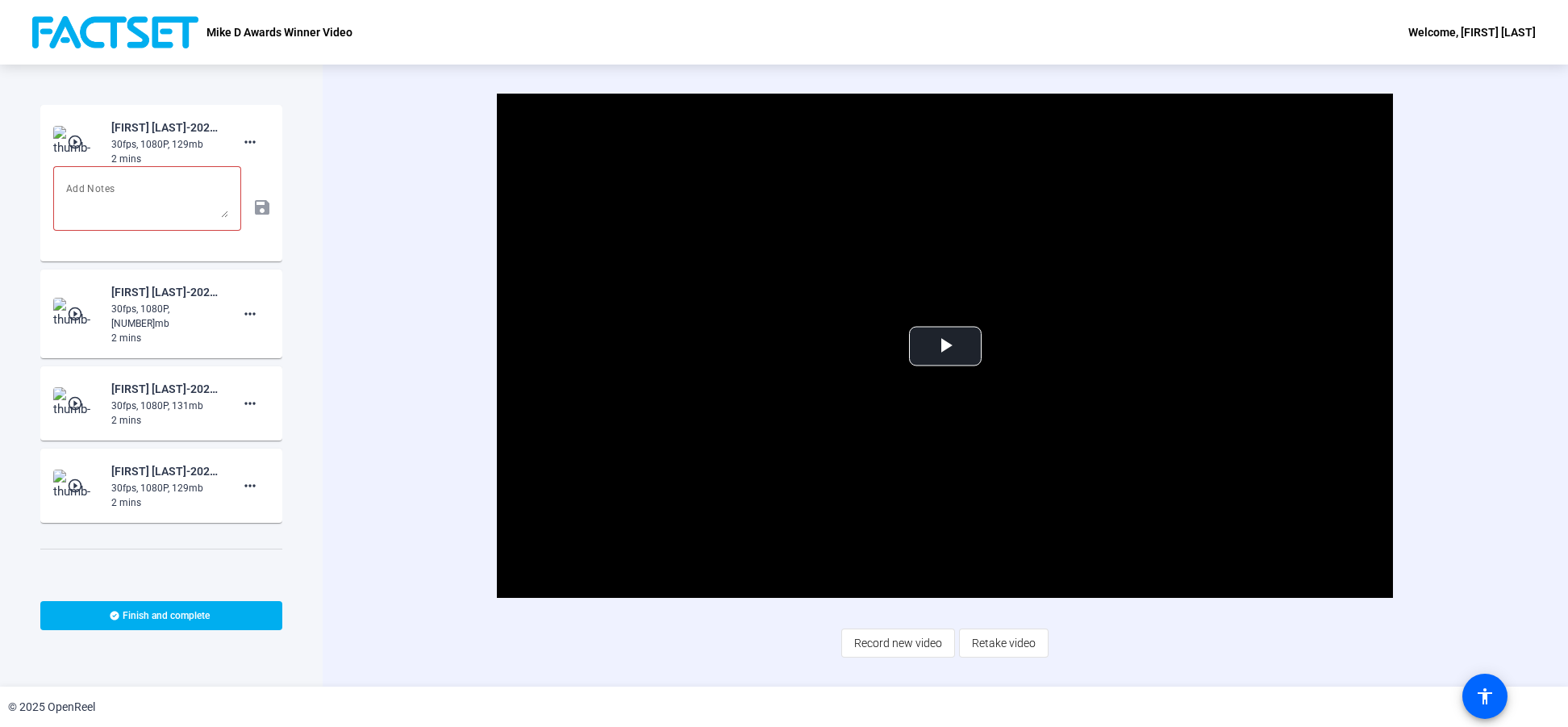 click at bounding box center [77, 142] 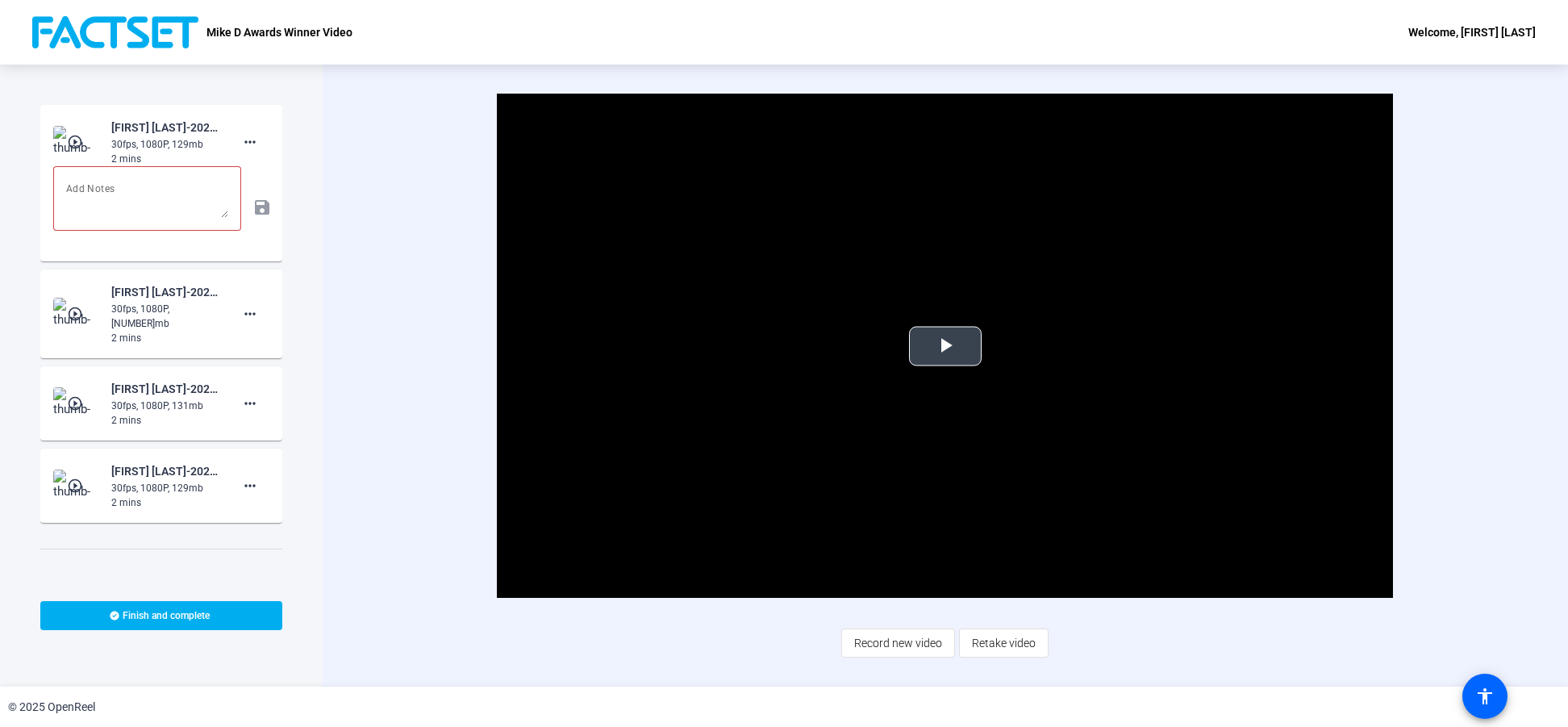click at bounding box center [945, 346] 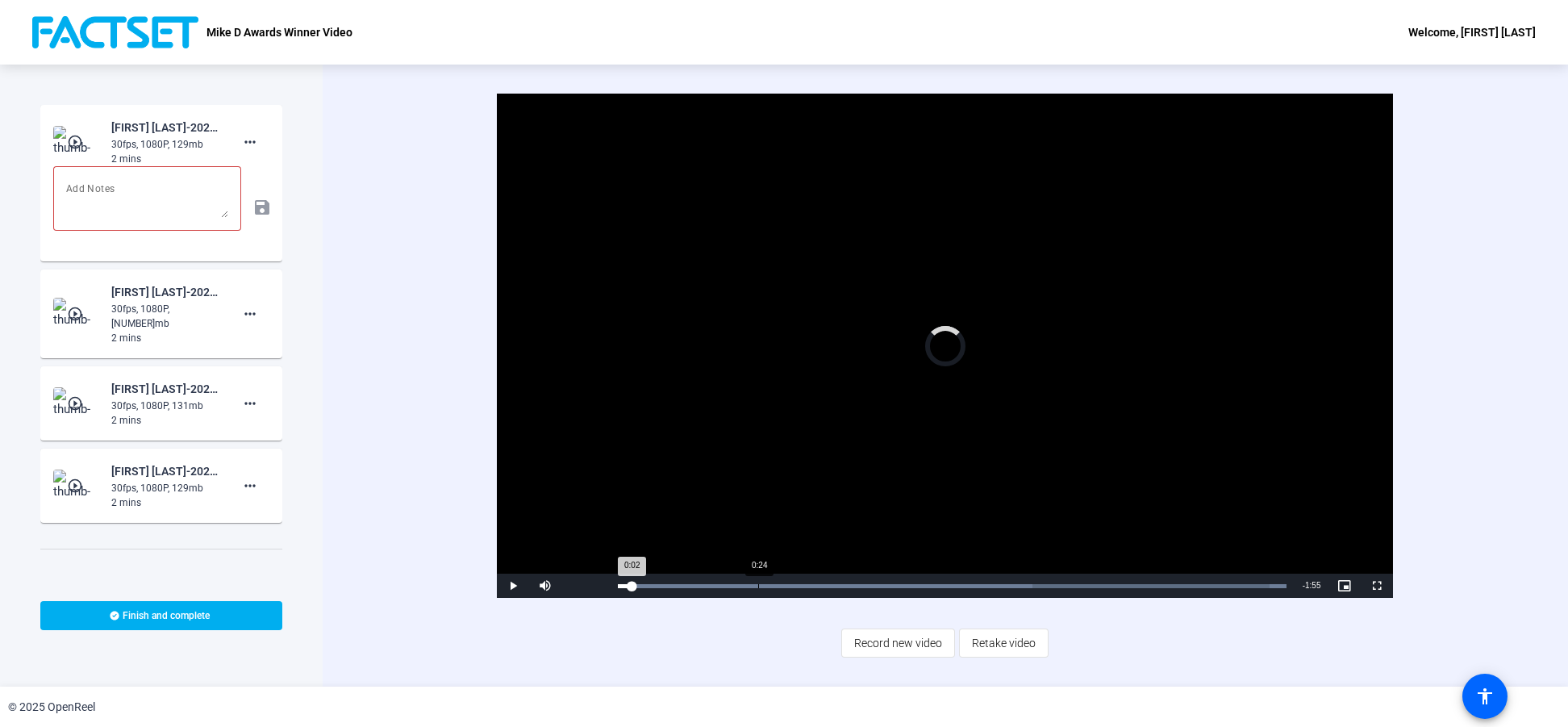drag, startPoint x: 632, startPoint y: 583, endPoint x: 758, endPoint y: 585, distance: 126.01587 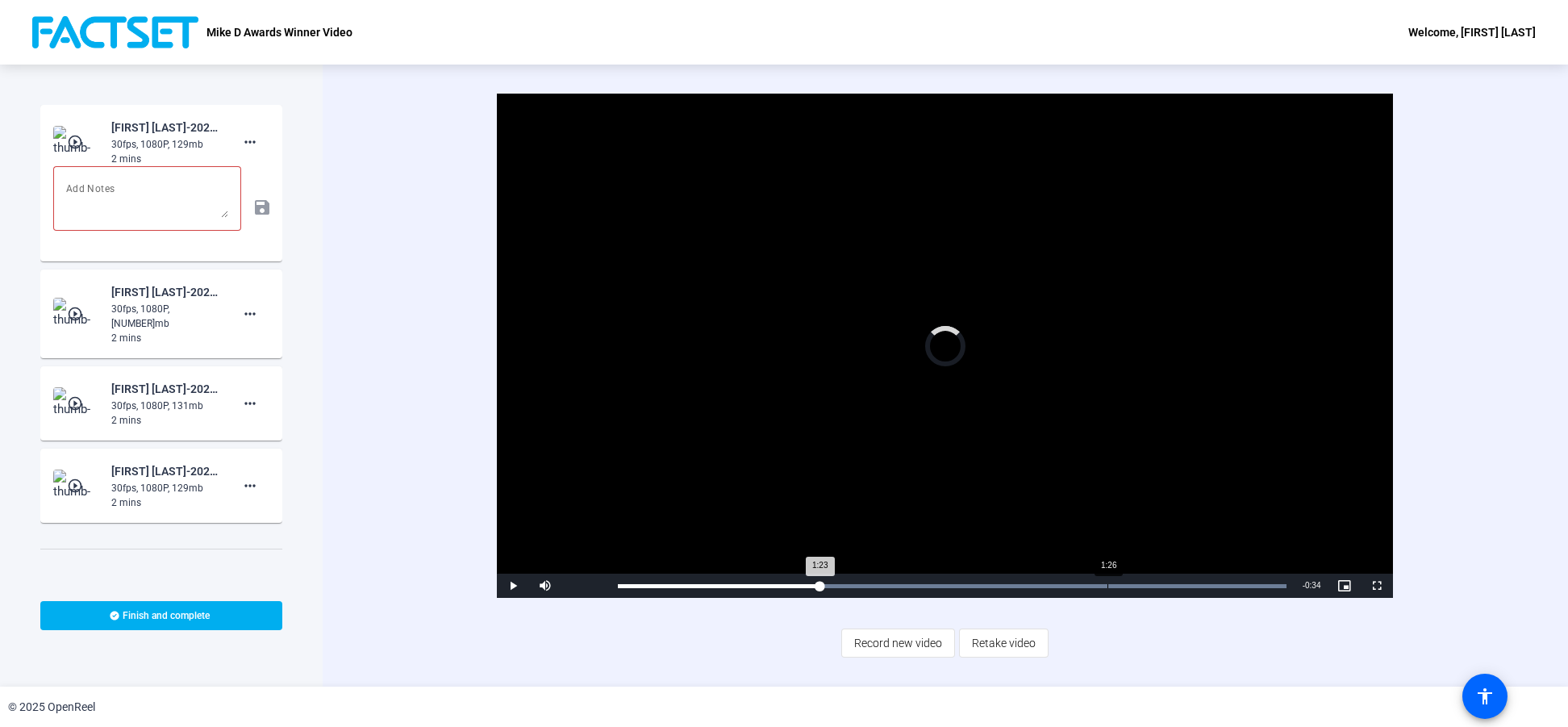 drag, startPoint x: 819, startPoint y: 586, endPoint x: 1107, endPoint y: 585, distance: 288.0017 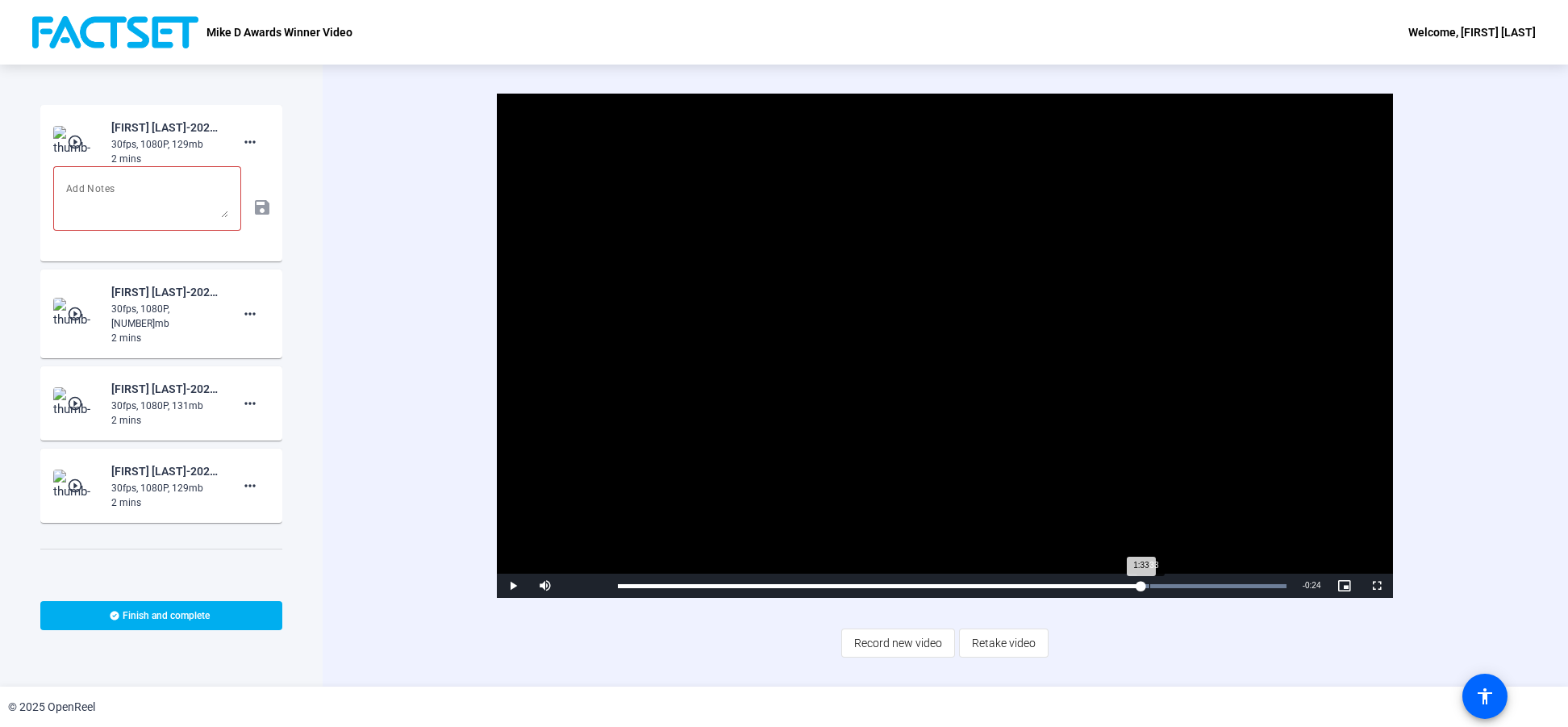 drag, startPoint x: 1119, startPoint y: 585, endPoint x: 1153, endPoint y: 586, distance: 34.0147 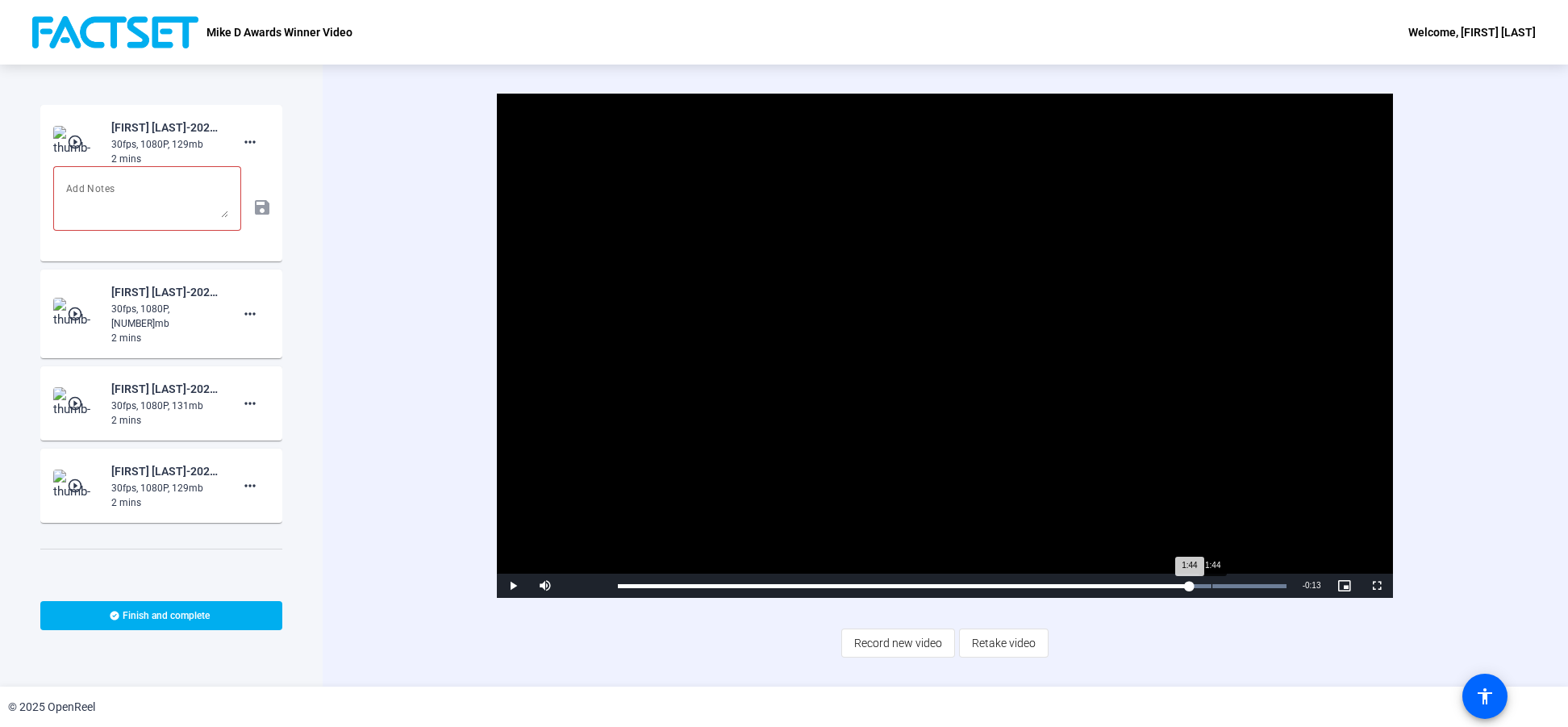 drag, startPoint x: 1189, startPoint y: 580, endPoint x: 1213, endPoint y: 584, distance: 24.33105 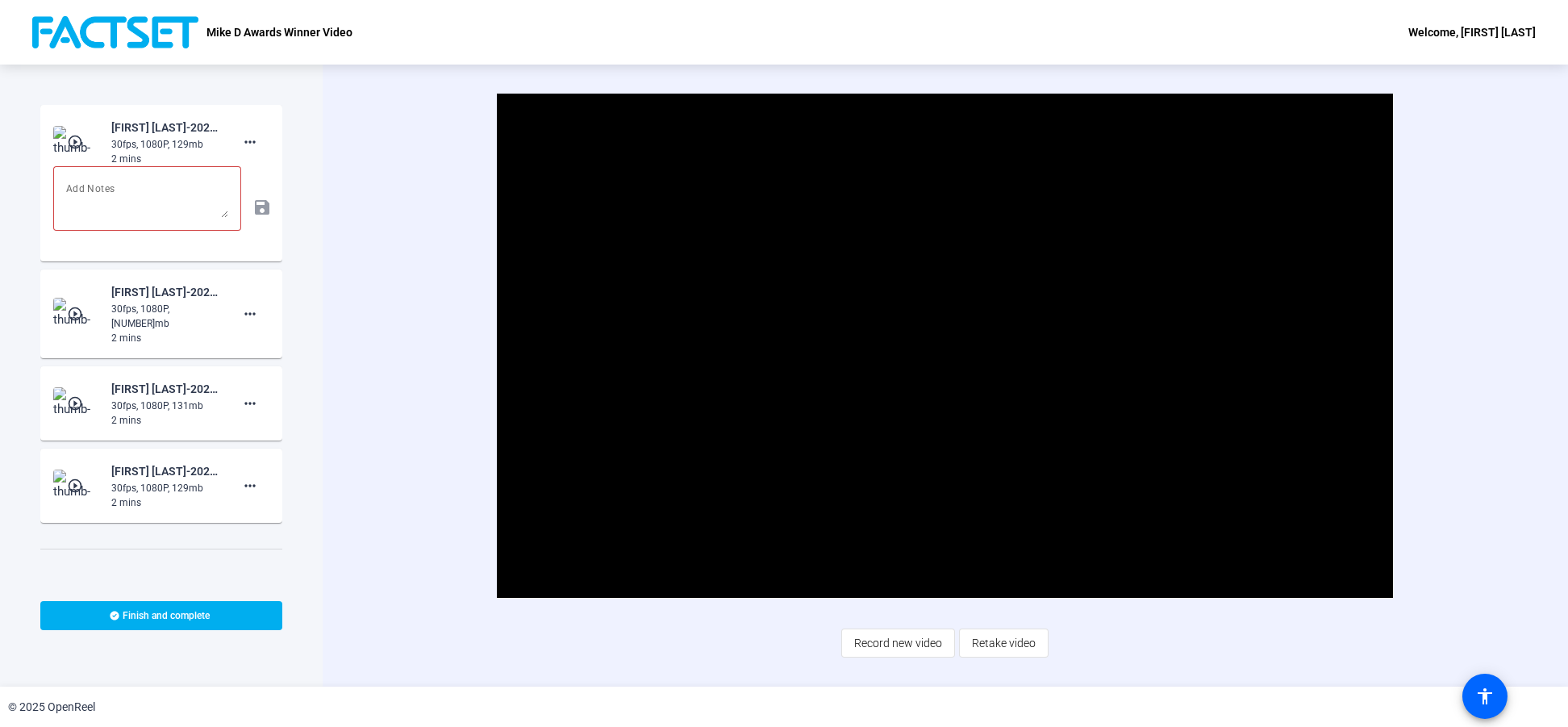 click on "play_circle_outline  [FIRST] [LAST]-2025 Mike D Awards Winner Videos-Mike D Awards Winner Video-[NUMBER]-webcam  30fps, 1080P, [NUMBER]mb  2 mins more_horiz" at bounding box center (161, 142) 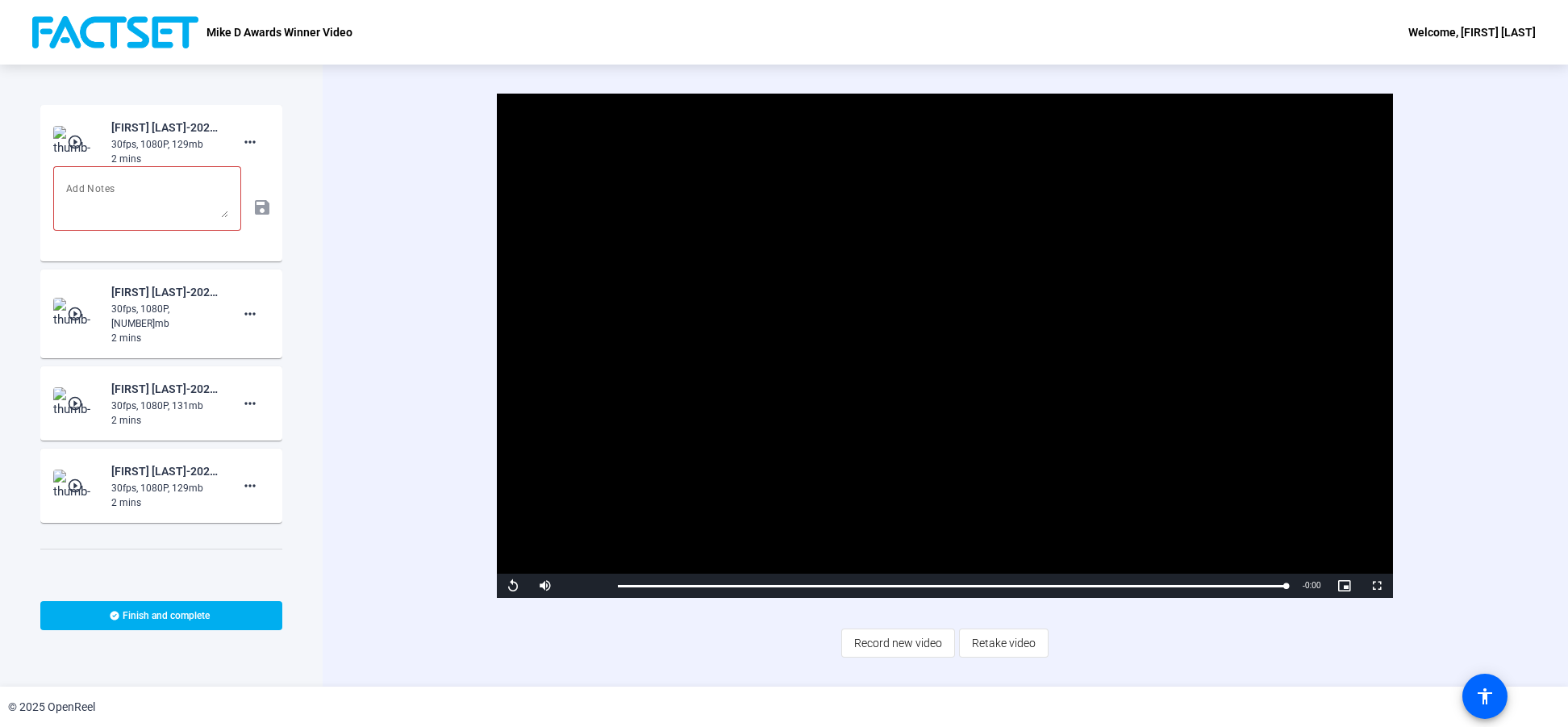 click on "30fps, 1080P, 131mb" at bounding box center (165, 144) 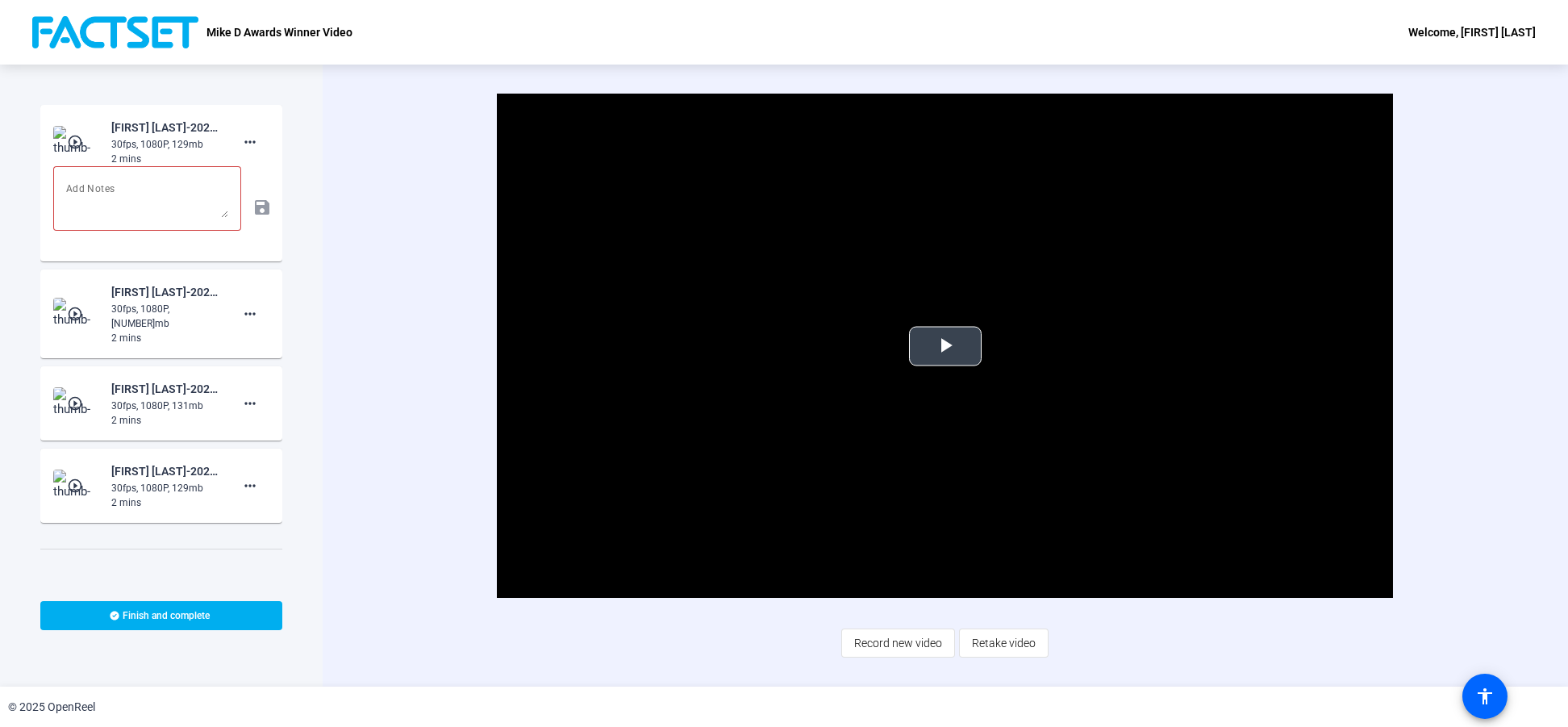 click at bounding box center [945, 346] 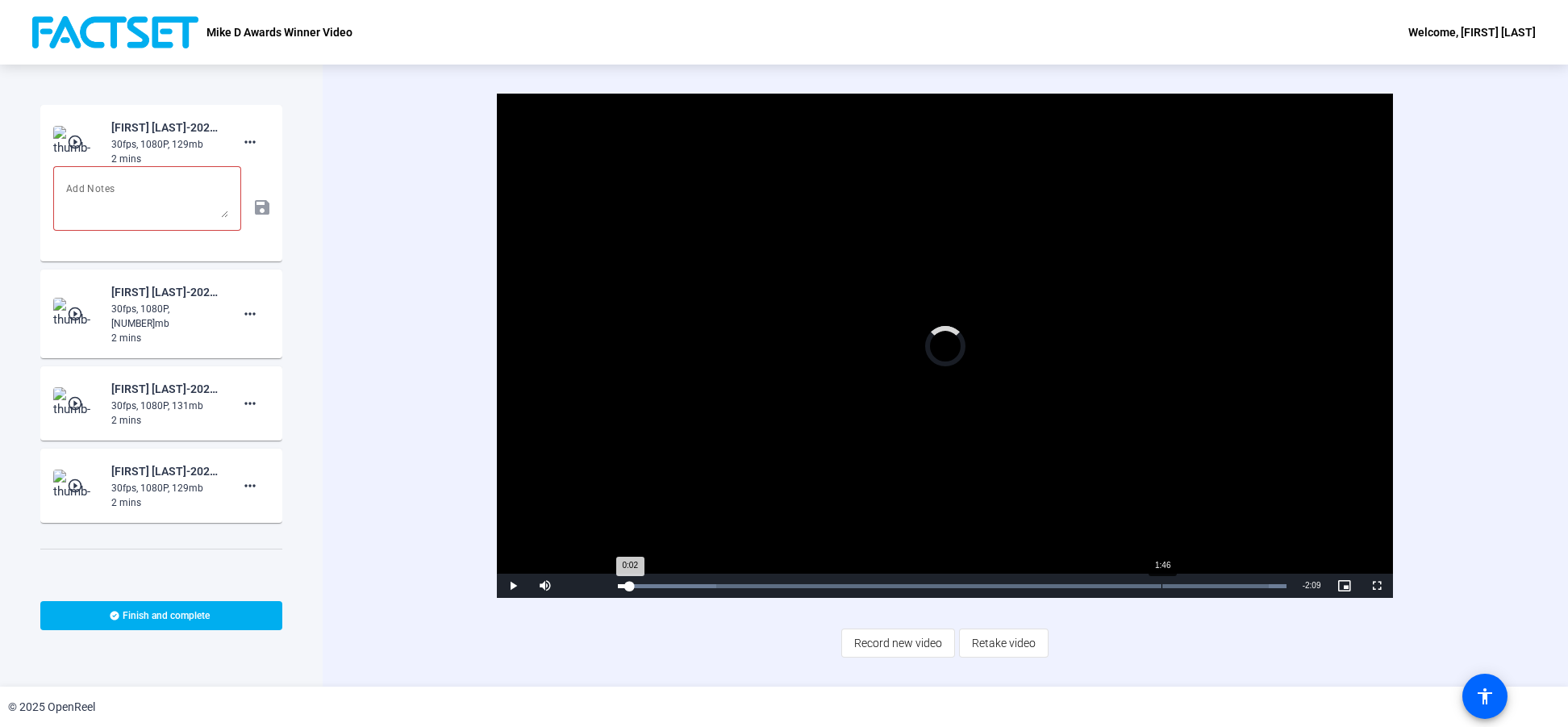 click on "Loaded :  100.00% 1:46 0:02" at bounding box center [952, 586] 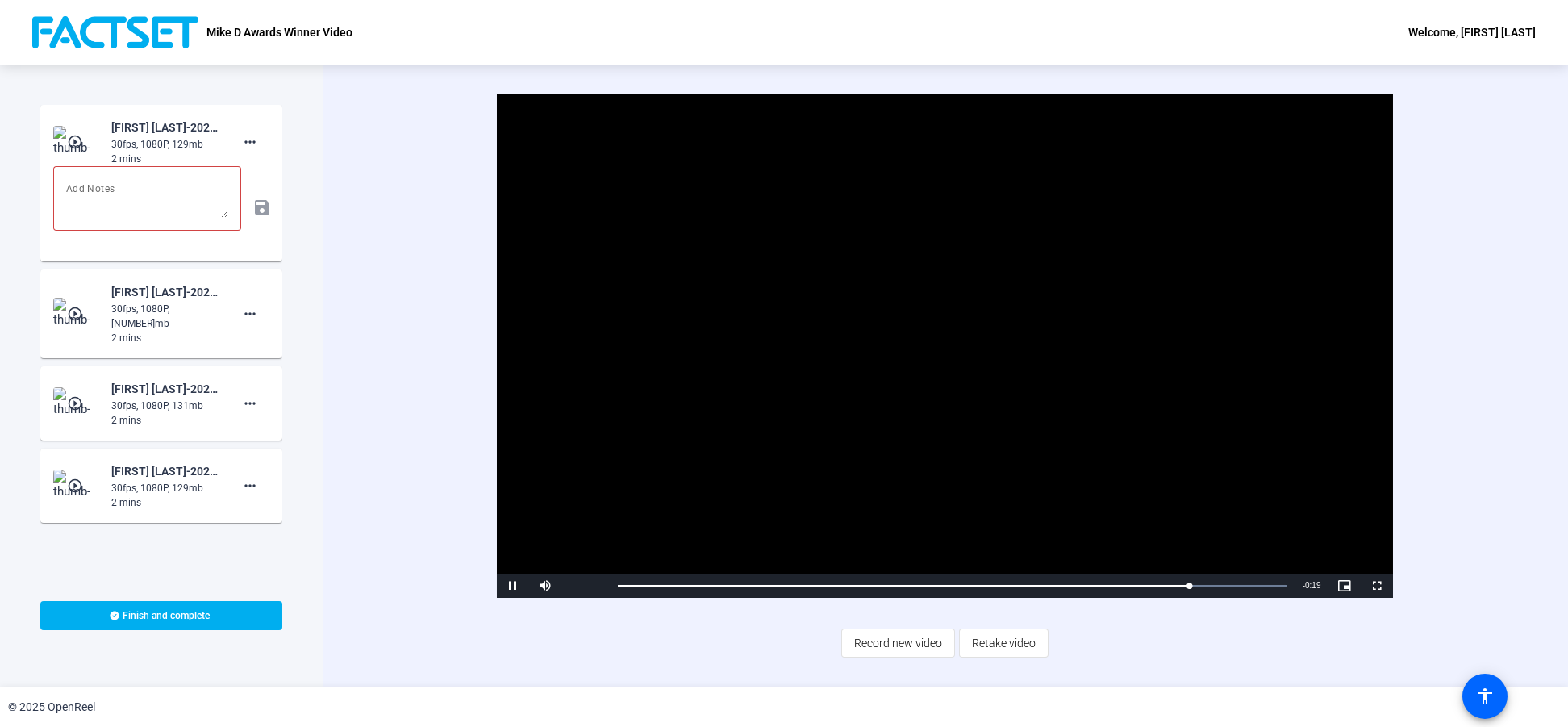 click on "play_circle_outline" at bounding box center [77, 142] 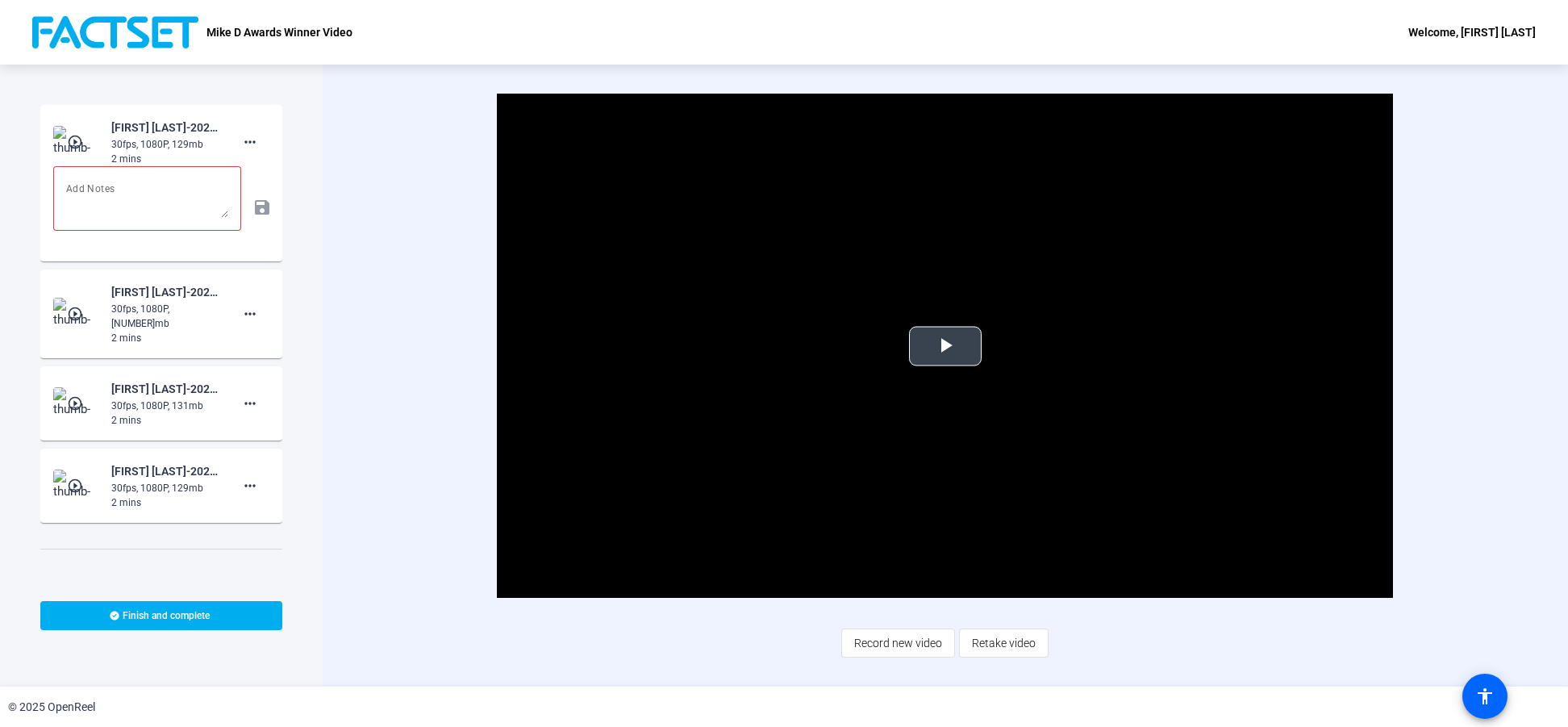click at bounding box center (945, 346) 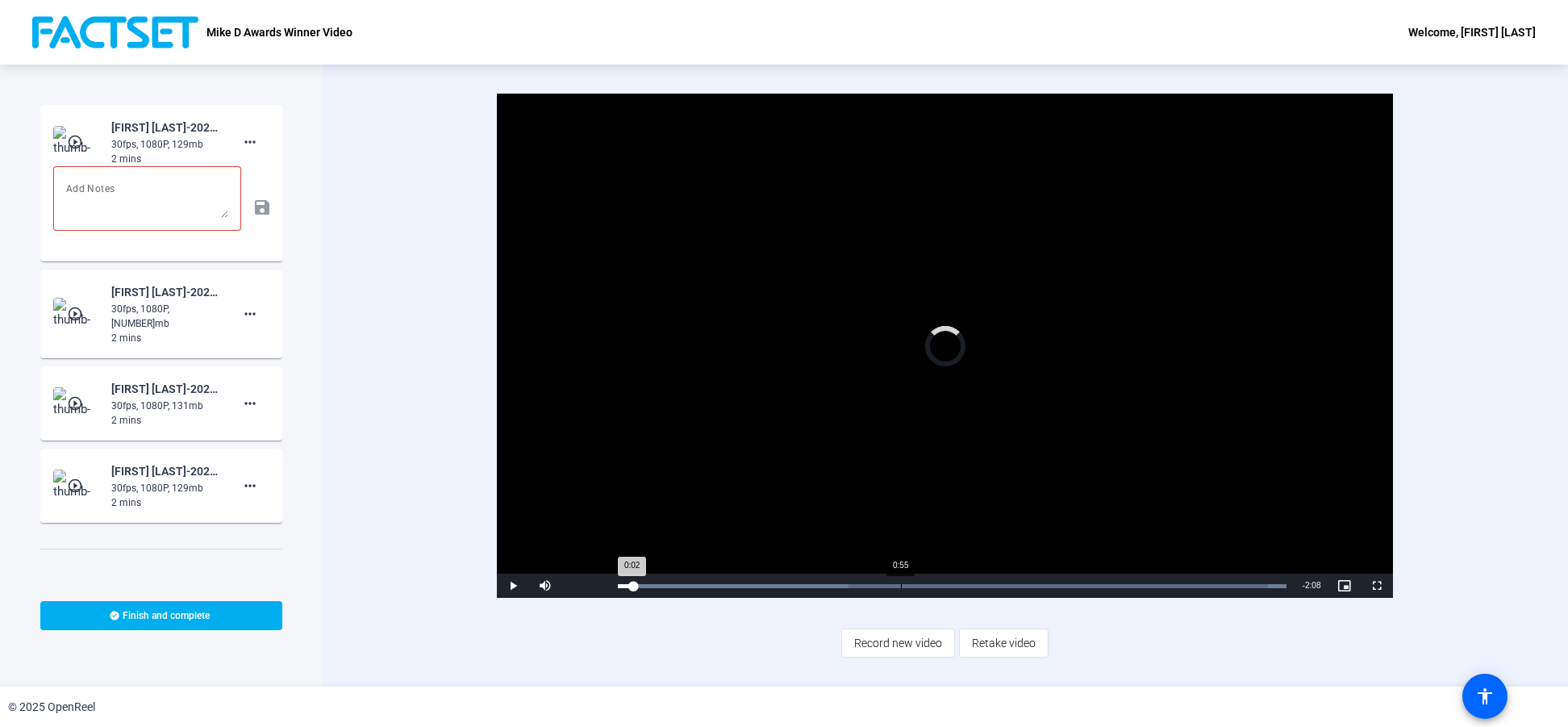 drag, startPoint x: 634, startPoint y: 584, endPoint x: 901, endPoint y: 579, distance: 267.047 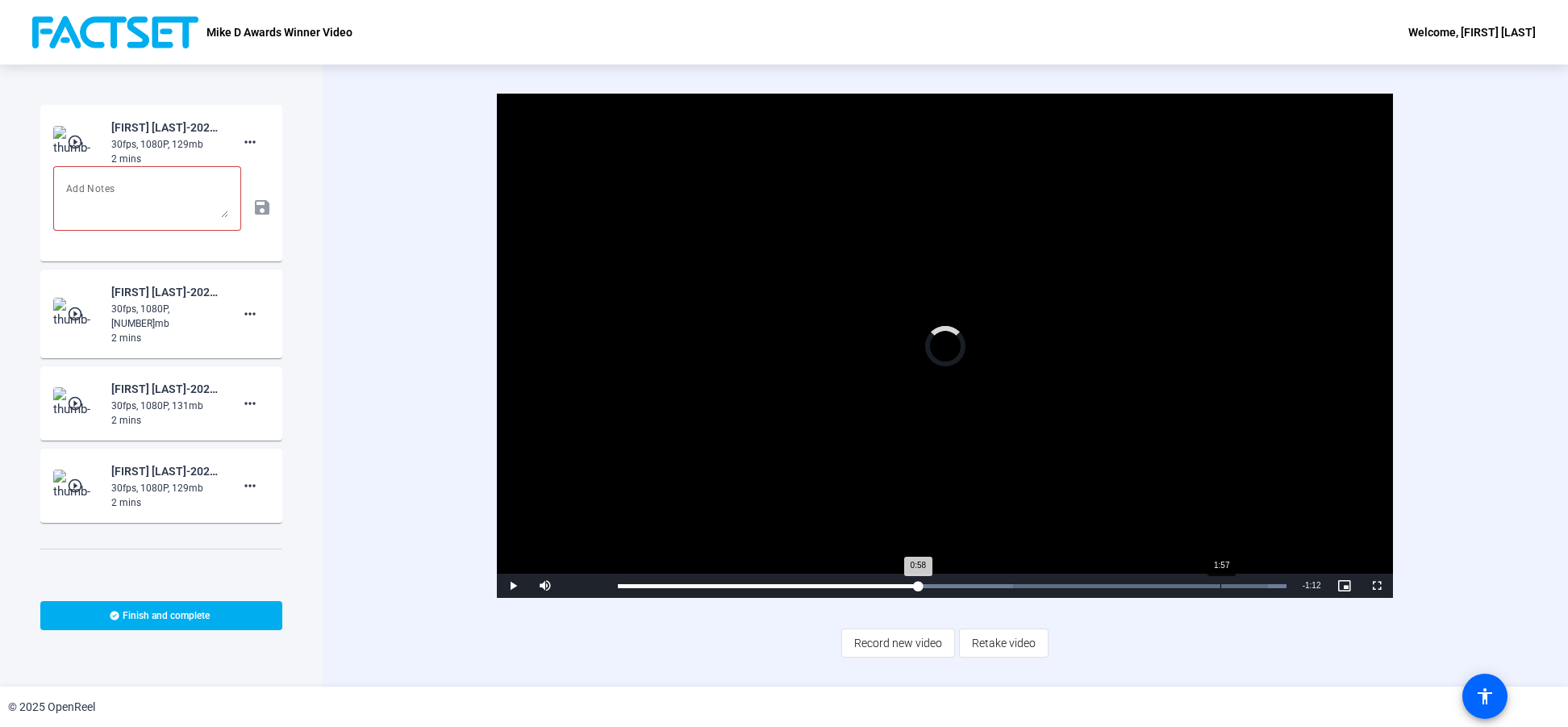 drag, startPoint x: 918, startPoint y: 584, endPoint x: 1224, endPoint y: 585, distance: 306.0016 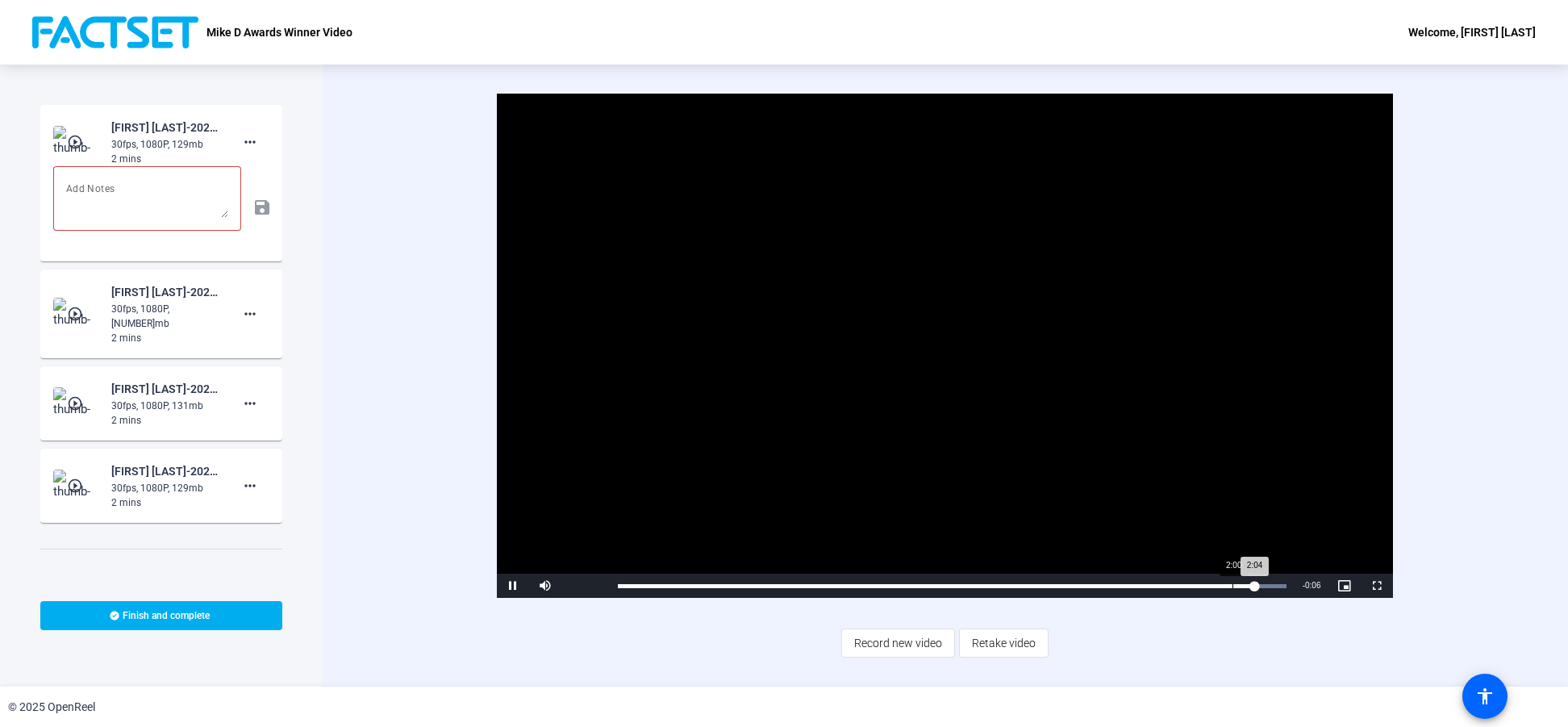 click on "Loaded :  100.00% 2:00 2:04" at bounding box center (952, 586) 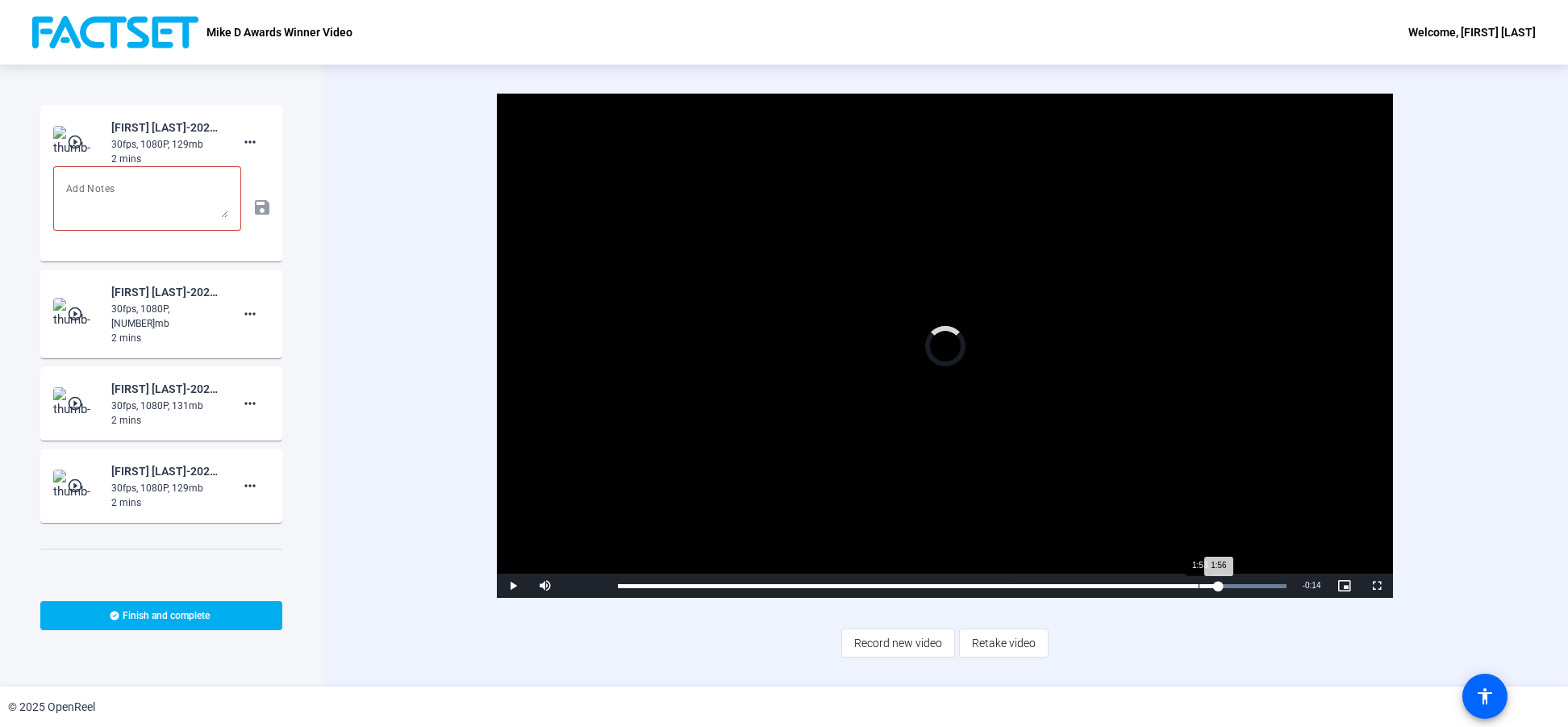 drag, startPoint x: 1236, startPoint y: 584, endPoint x: 1196, endPoint y: 587, distance: 40.112342 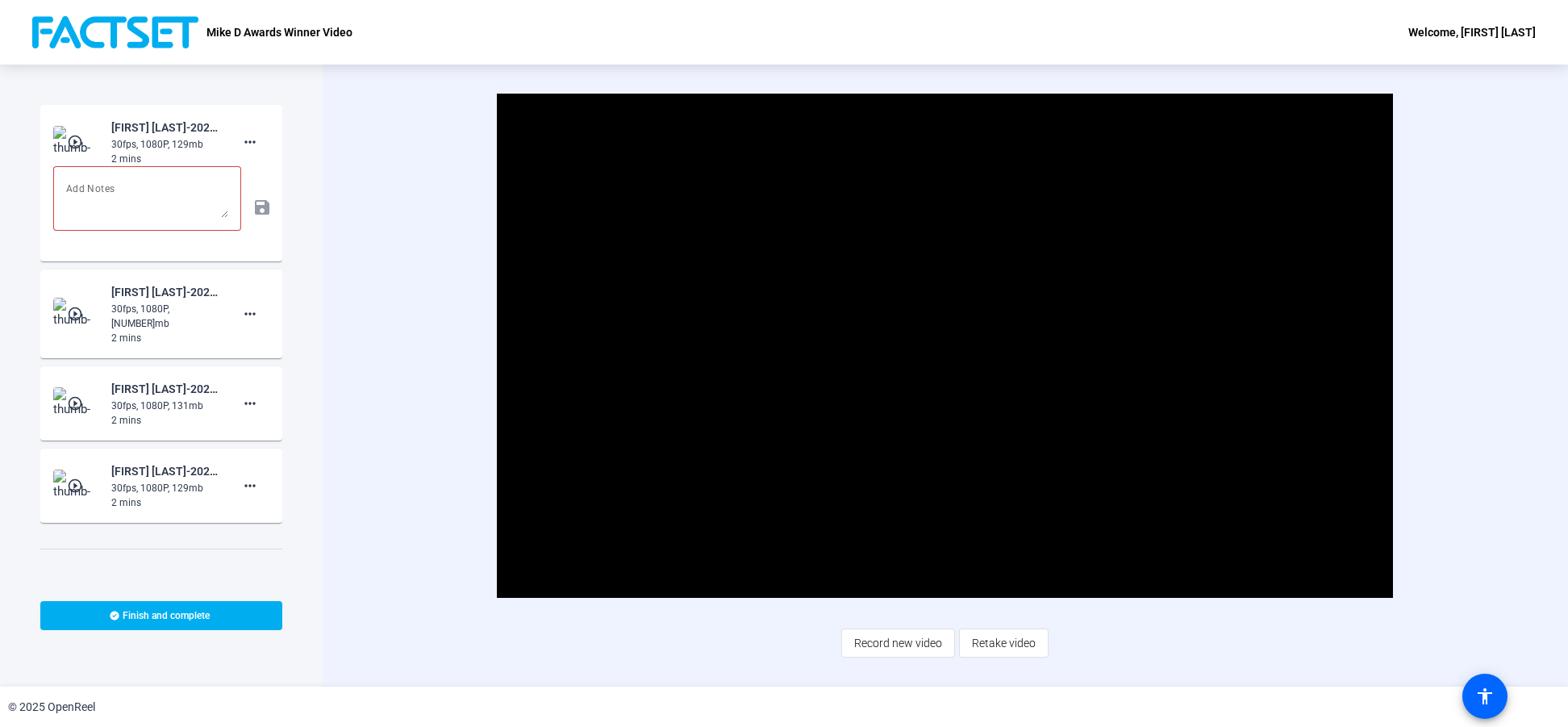 click on "30fps, 1080P, 131mb" at bounding box center [165, 144] 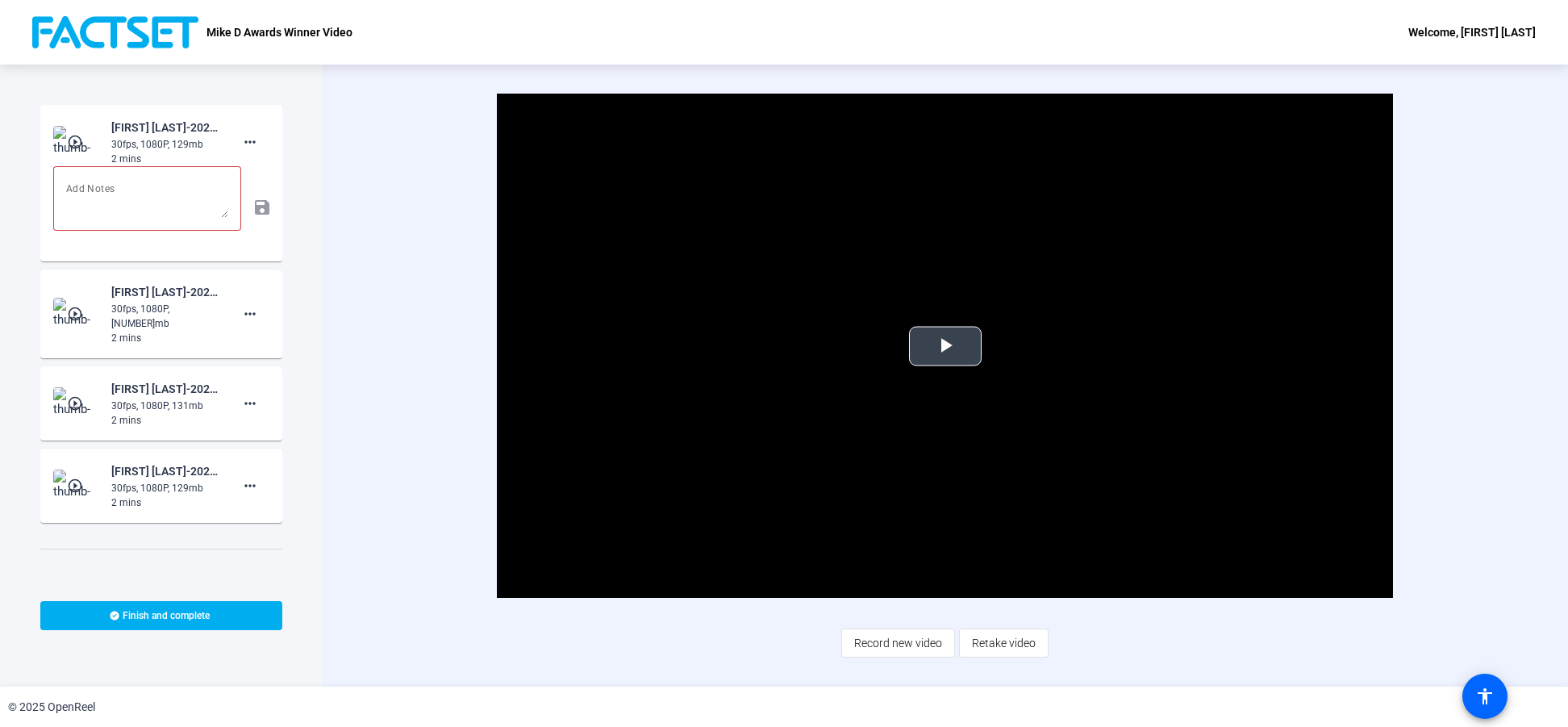 click at bounding box center (945, 346) 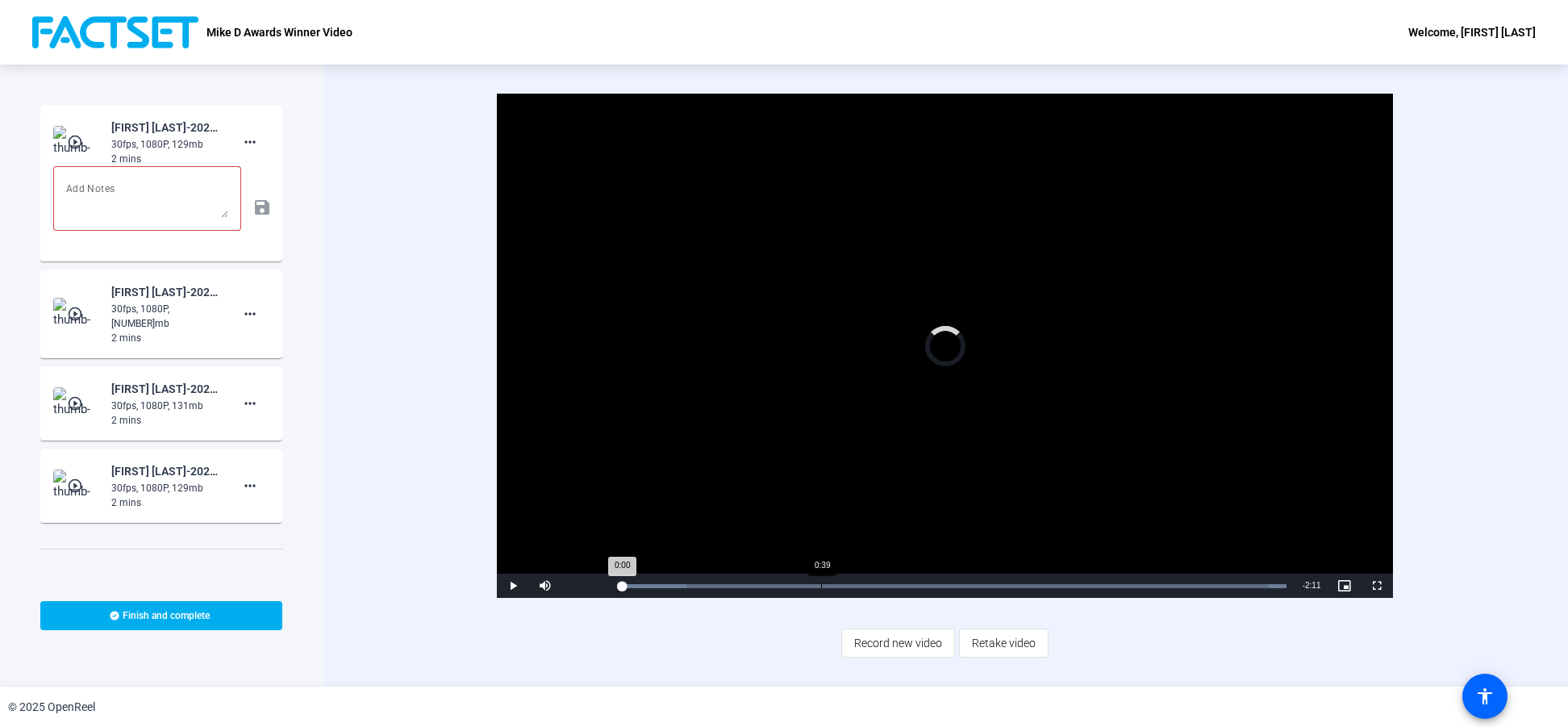 drag, startPoint x: 622, startPoint y: 583, endPoint x: 822, endPoint y: 587, distance: 200.04 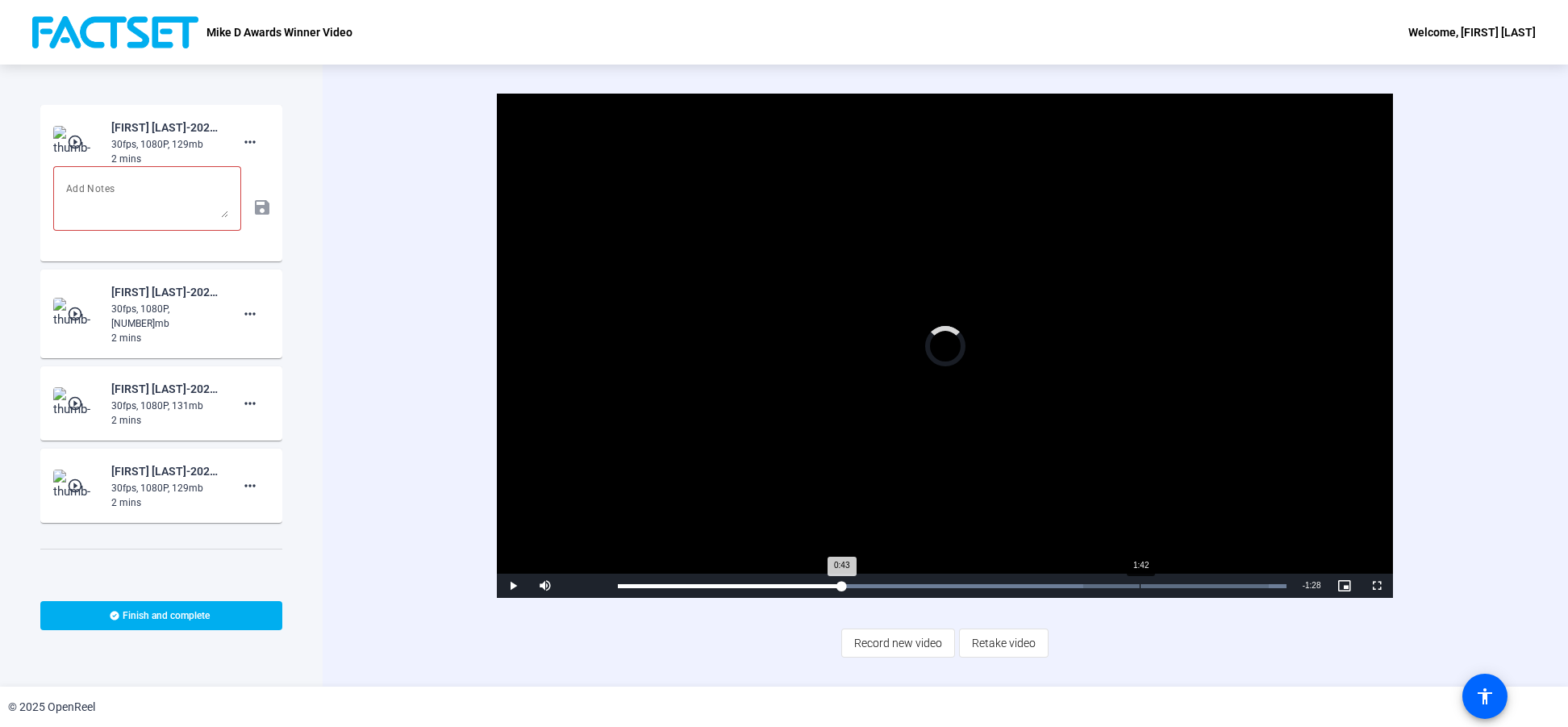 drag, startPoint x: 841, startPoint y: 587, endPoint x: 1136, endPoint y: 586, distance: 295.00169 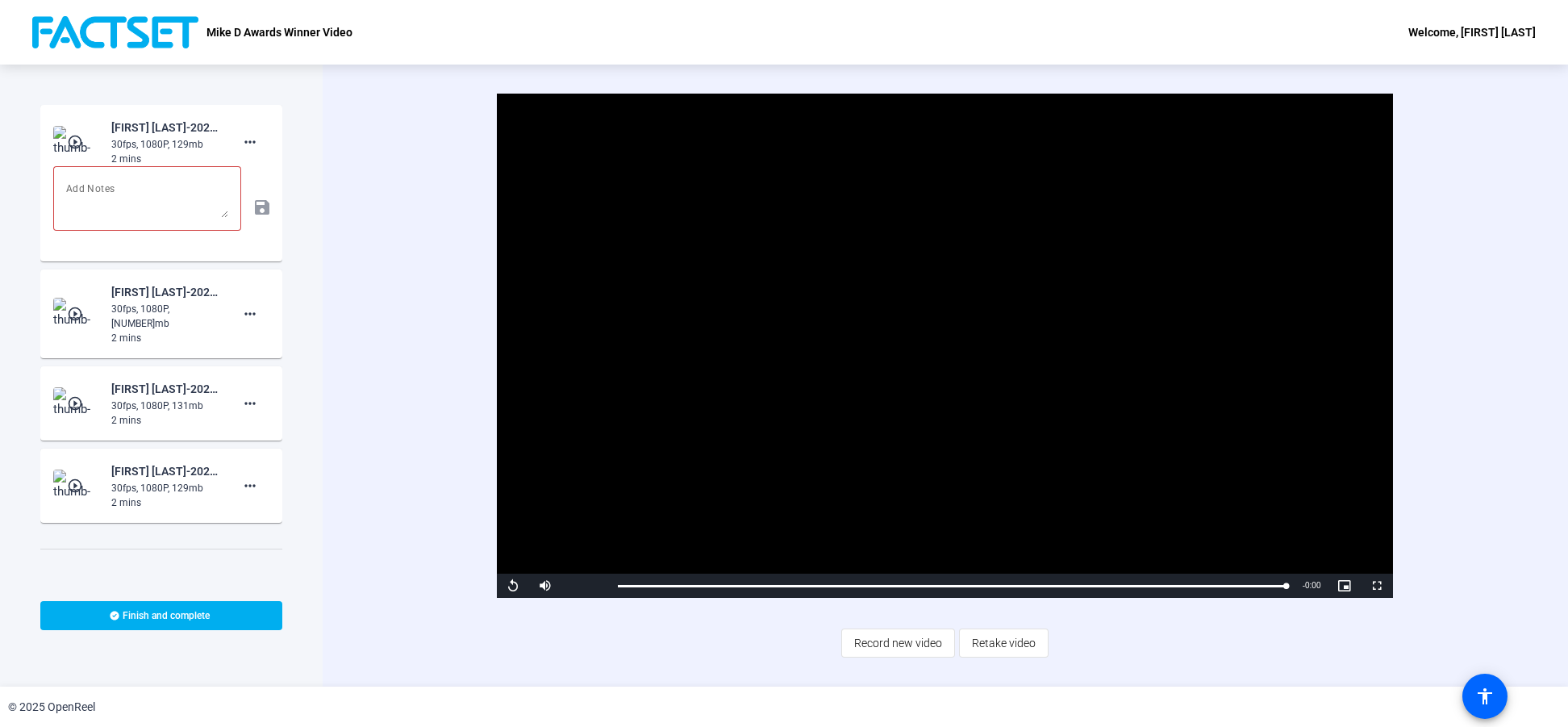 click on "Video Player is loading. Play Video Replay Mute Current Time  2:11 / Duration  2:11 Loaded :  100.00% 2:07 2:11 Stream Type  LIVE Seek to live, currently behind live LIVE Remaining Time  - 0:00   1x Playback Rate Chapters Chapters Descriptions descriptions off , selected Captions captions settings , opens captions settings dialog captions off , selected Audio Track Picture-in-Picture Fullscreen This is a modal window. Beginning of dialog window. Escape will cancel and close the window. Text Color White Black Red Green Blue Yellow Magenta Cyan Transparency Opaque Semi-Transparent Background Color Black White Red Green Blue Yellow Magenta Cyan Transparency Opaque Semi-Transparent Transparent Window Color Black White Red Green Blue Yellow Magenta Cyan Transparency Transparent Semi-Transparent Opaque Font Size 50% 75% 100% 125% 150% 175% 200% 300% 400% Text Edge Style None Raised Depressed Uniform Dropshadow Font Family Proportional Sans-Serif Monospace Sans-Serif Proportional Serif Monospace Serif Casual" at bounding box center (945, 375) 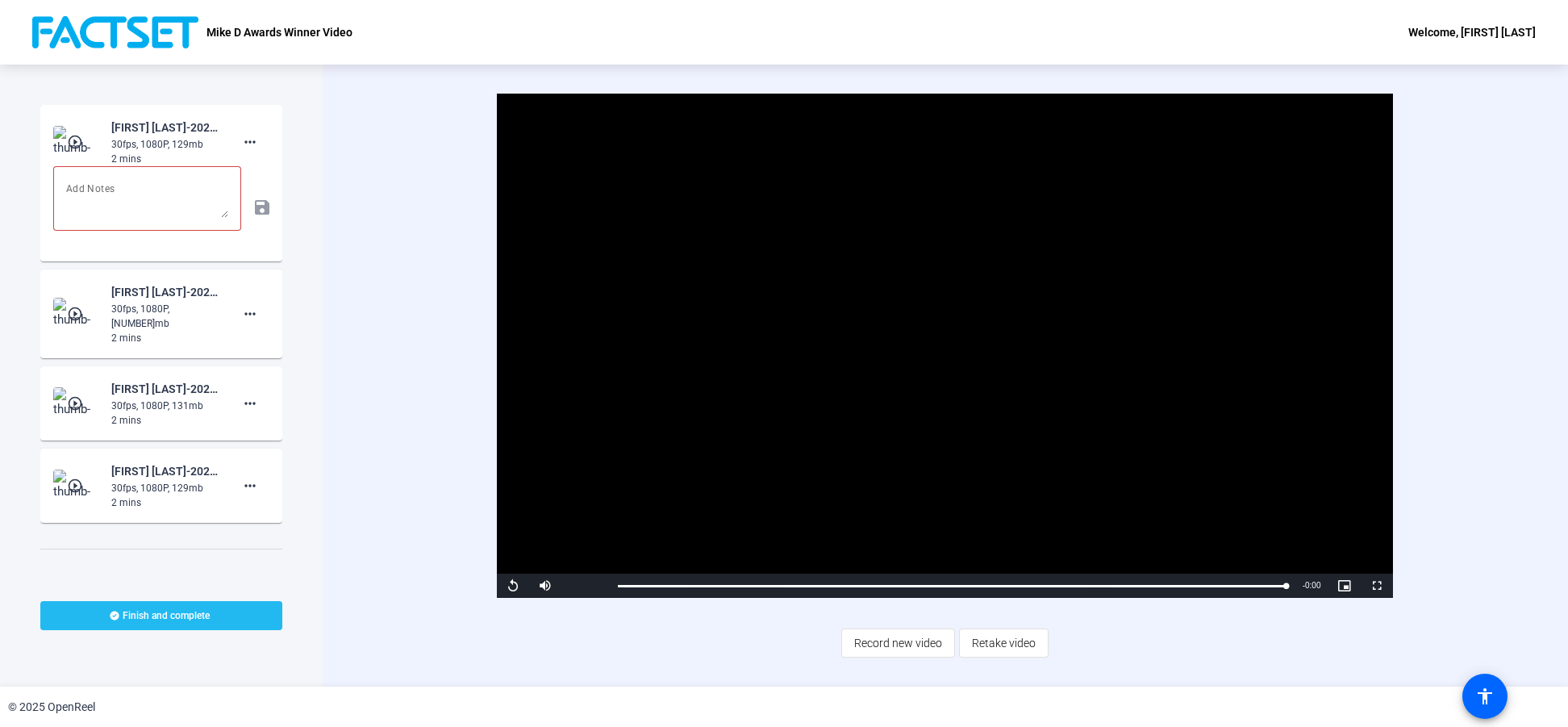 click on "Finish and complete" at bounding box center (167, 616) 